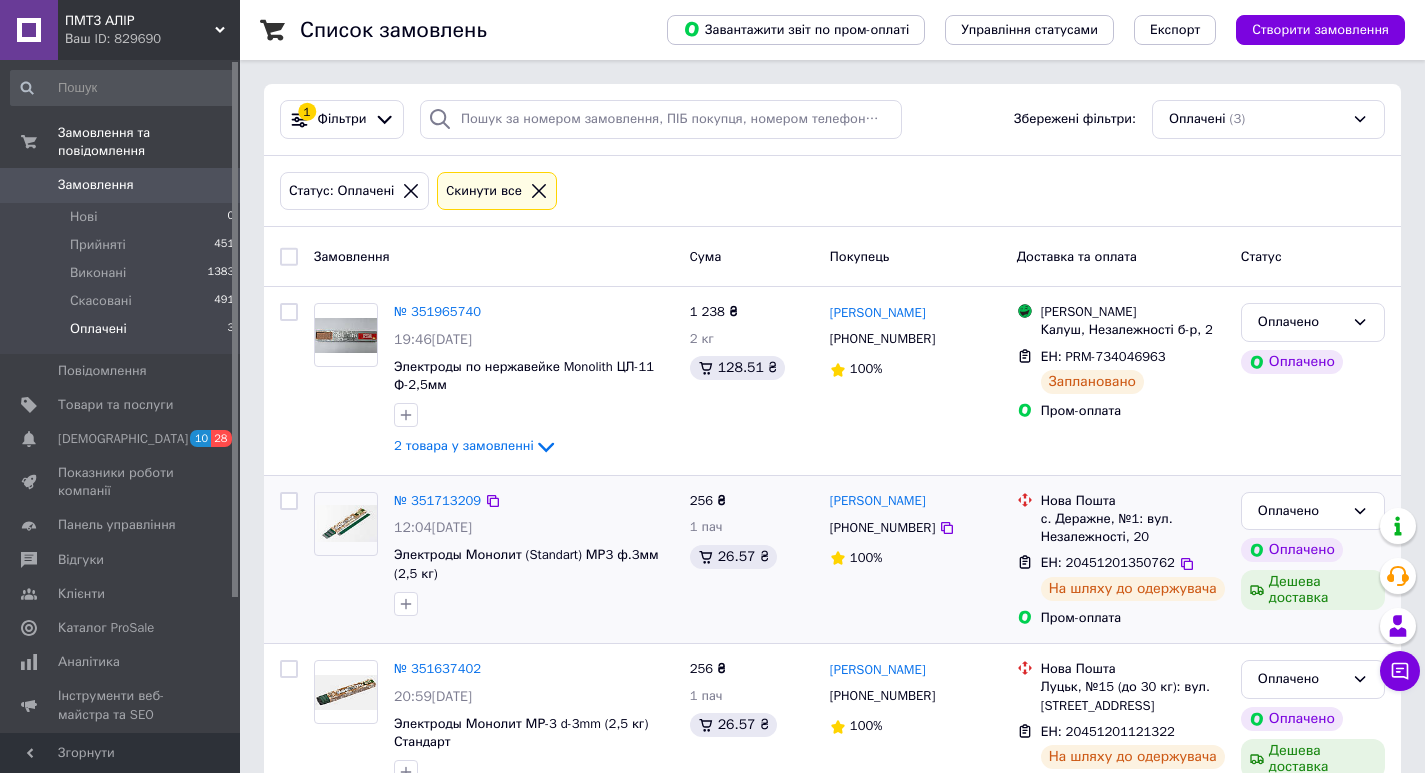 scroll, scrollTop: 63, scrollLeft: 0, axis: vertical 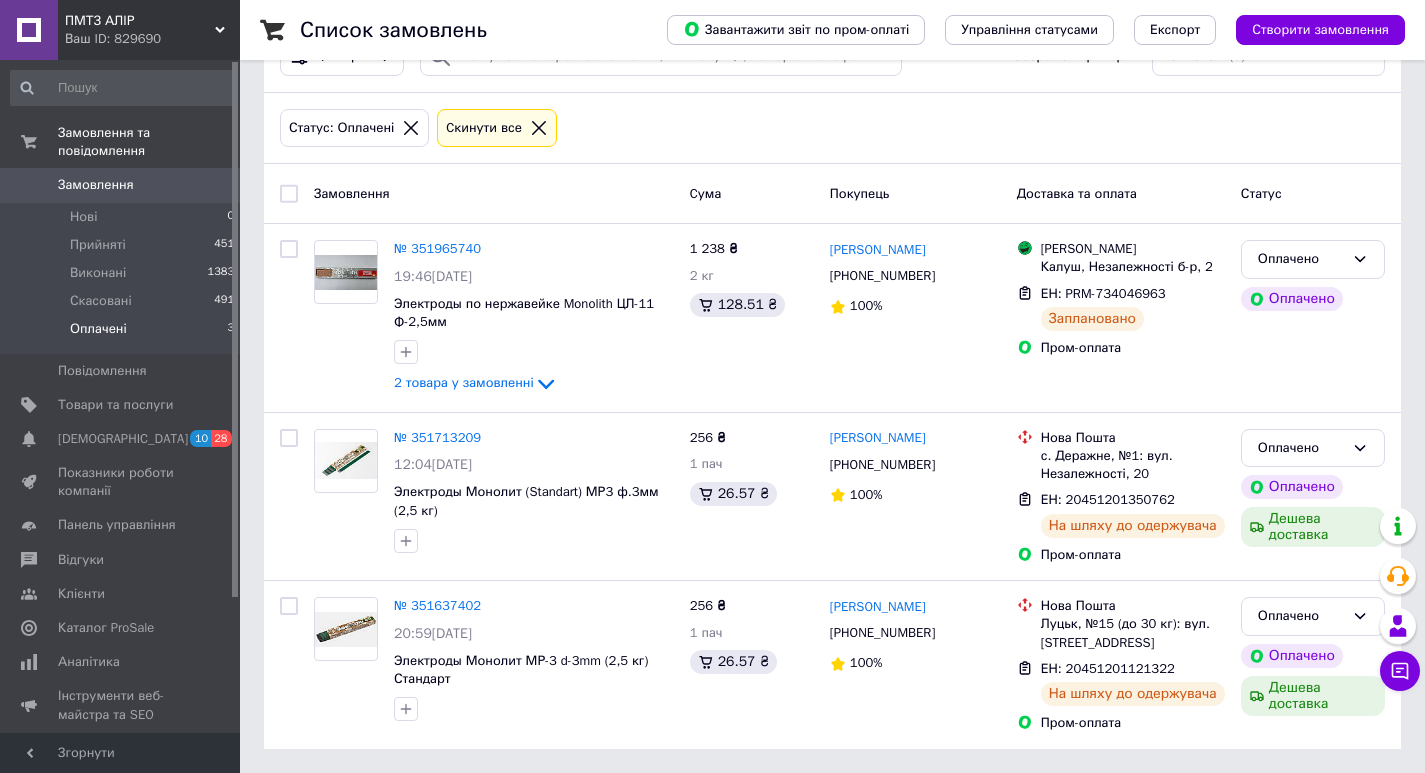 click 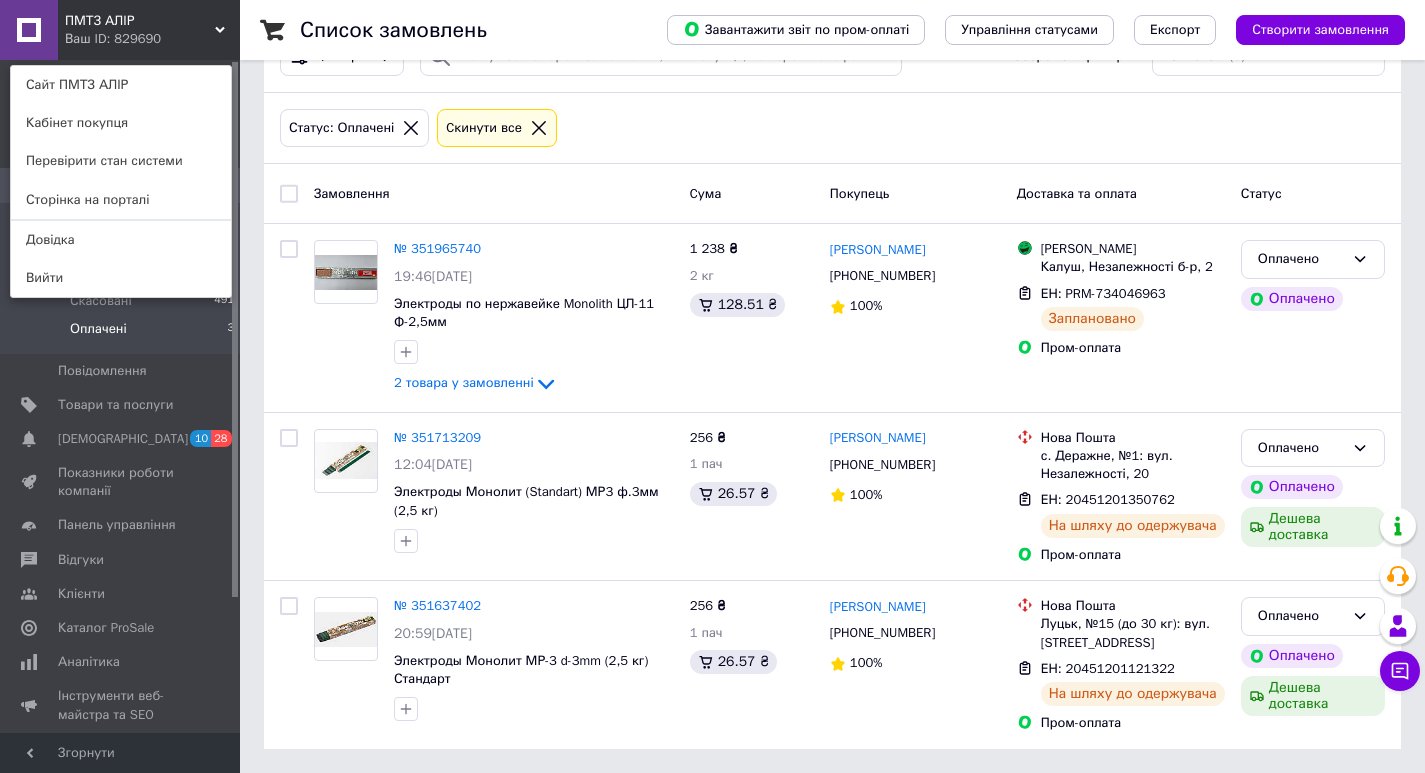 scroll, scrollTop: 0, scrollLeft: 0, axis: both 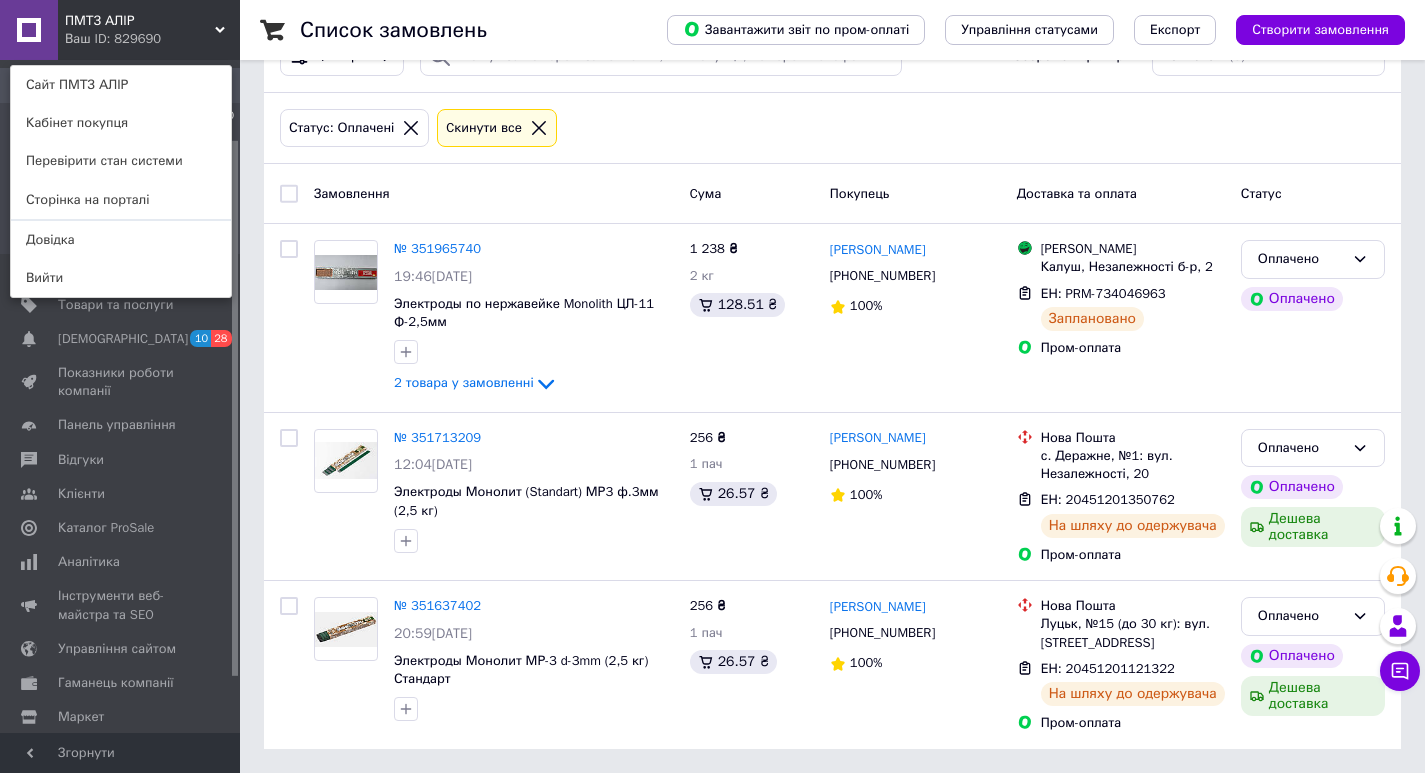 click on "Статус: Оплачені Cкинути все" at bounding box center [832, 128] 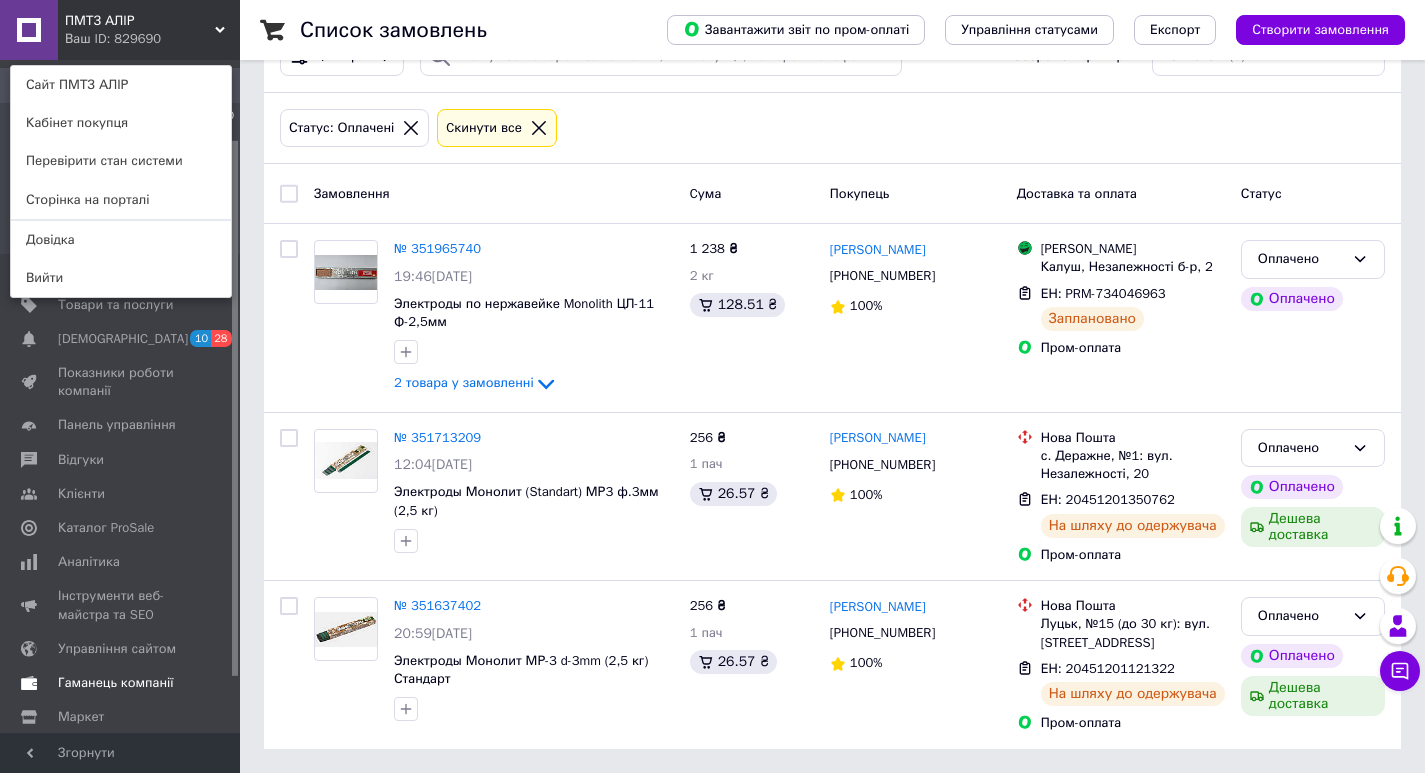 scroll, scrollTop: 170, scrollLeft: 0, axis: vertical 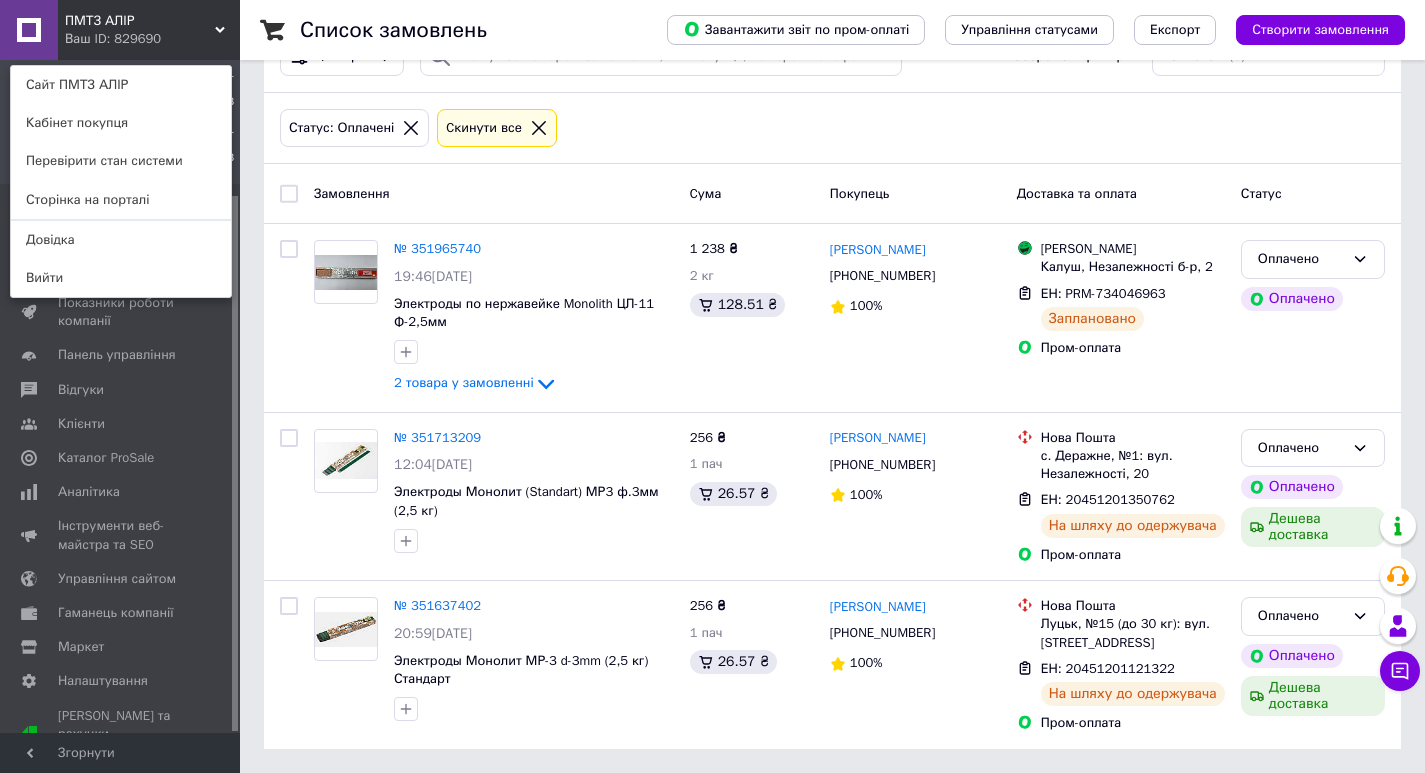 click on "Статус: Оплачені Cкинути все" at bounding box center [832, 128] 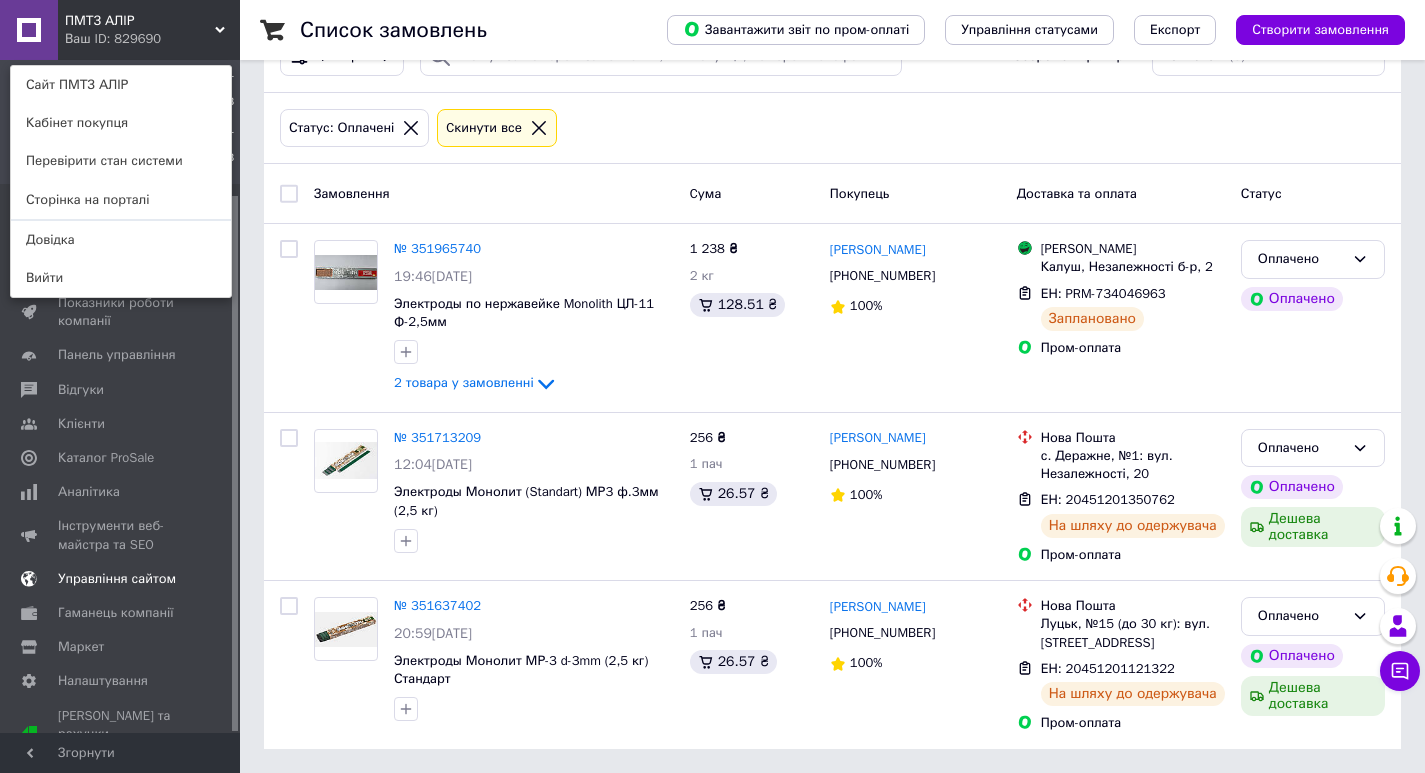 click on "Управління сайтом" at bounding box center (117, 579) 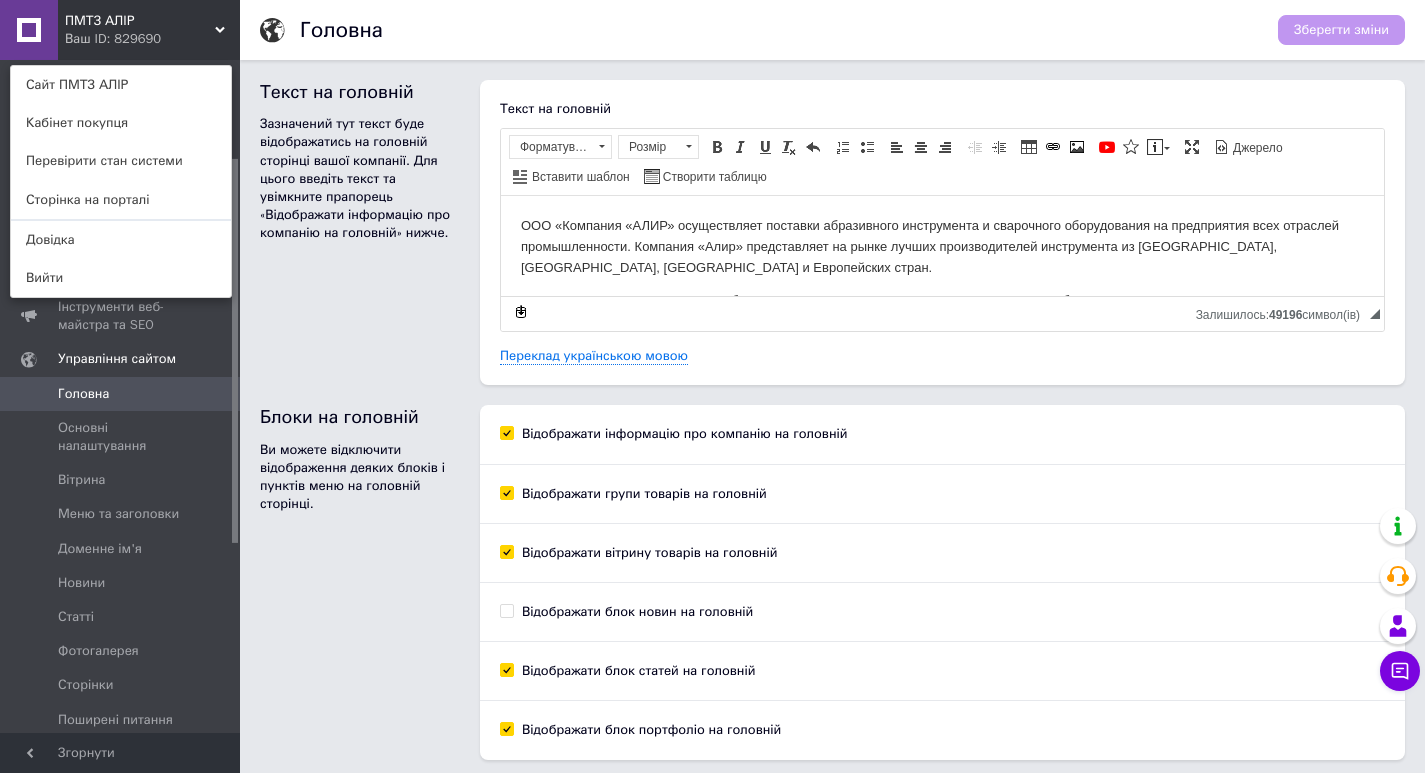 scroll, scrollTop: 0, scrollLeft: 0, axis: both 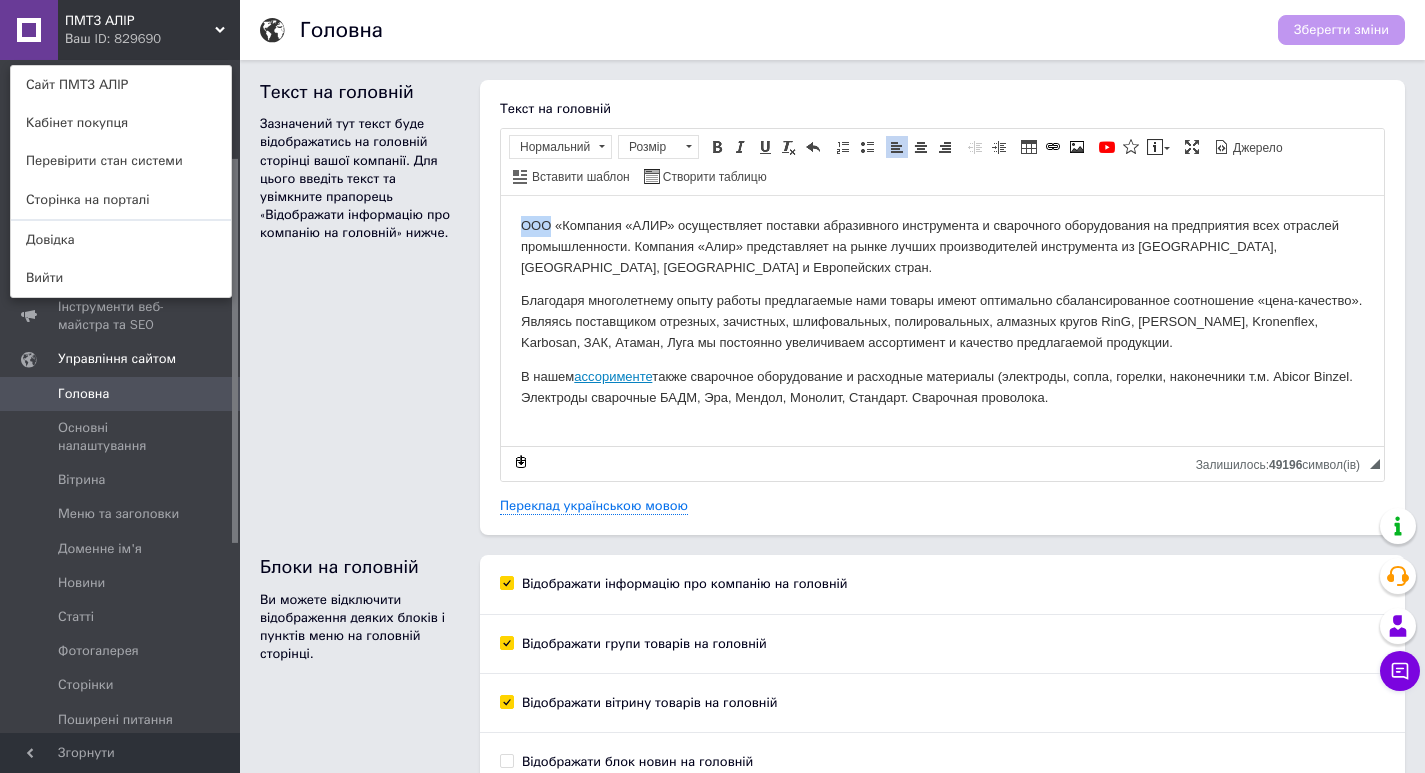 drag, startPoint x: 517, startPoint y: 223, endPoint x: 551, endPoint y: 223, distance: 34 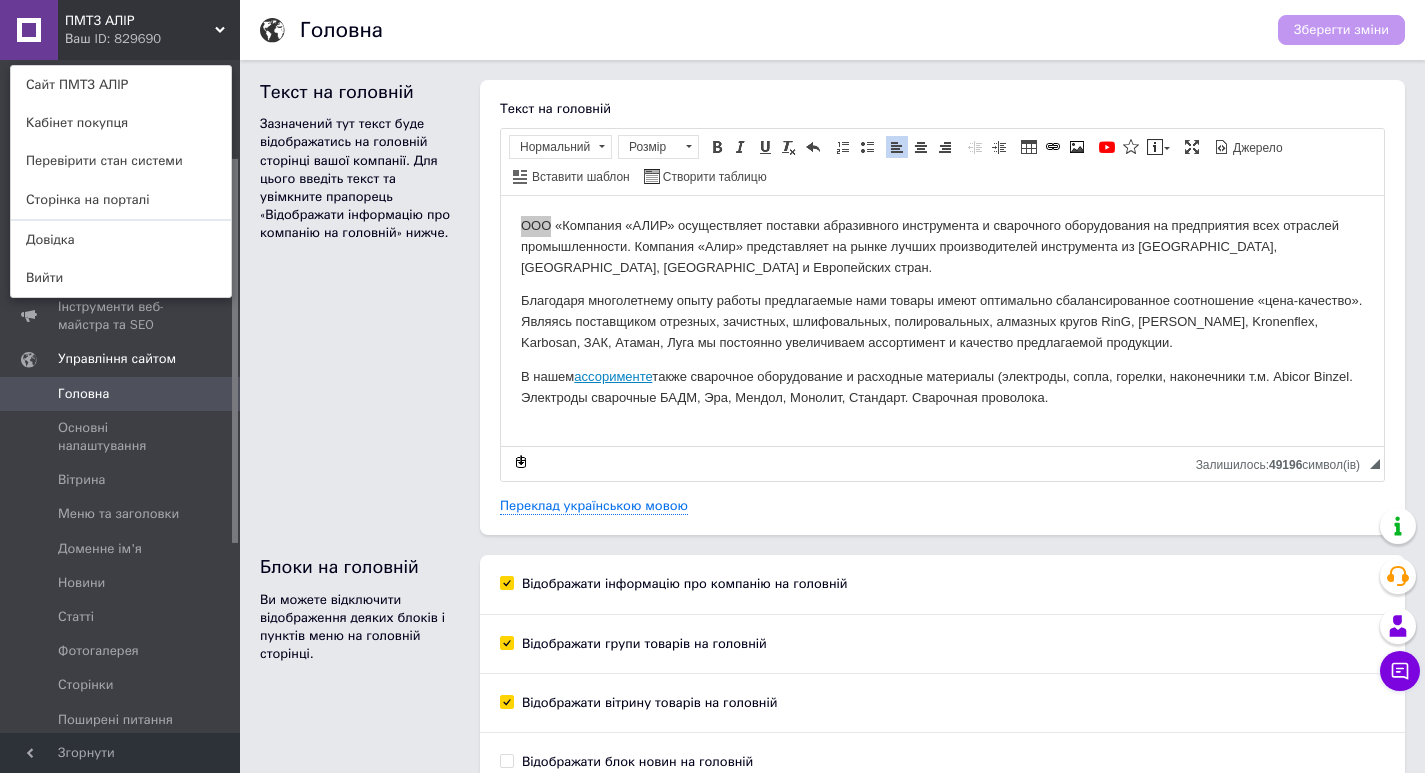click on "Текст на головній Зазначений тут текст буде відображатись на
головній сторінці вашої компанії. Для цього введіть
текст та увімкните прапорець «Відображати інформацію про
компанію на головній» нижче." at bounding box center [360, 307] 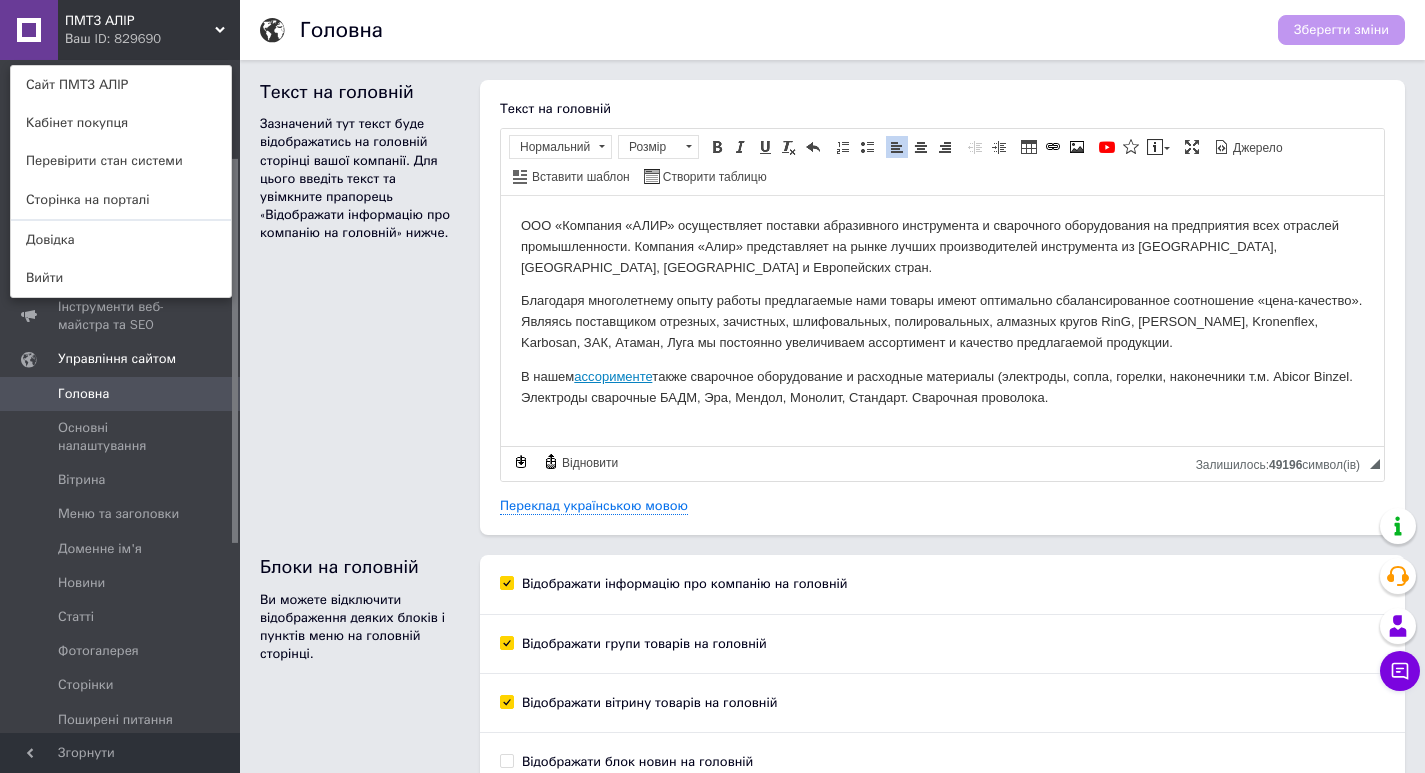 click on "ООО «Компания «АЛИР» осуществляет поставки абразивного инструмента и сварочного оборудования на предприятия всех отраслей промышленности. Компания «Алир» представляет на рынке лучших производителей инструмента из [GEOGRAPHIC_DATA], [GEOGRAPHIC_DATA], [GEOGRAPHIC_DATA] и Европейских стран." at bounding box center [942, 247] 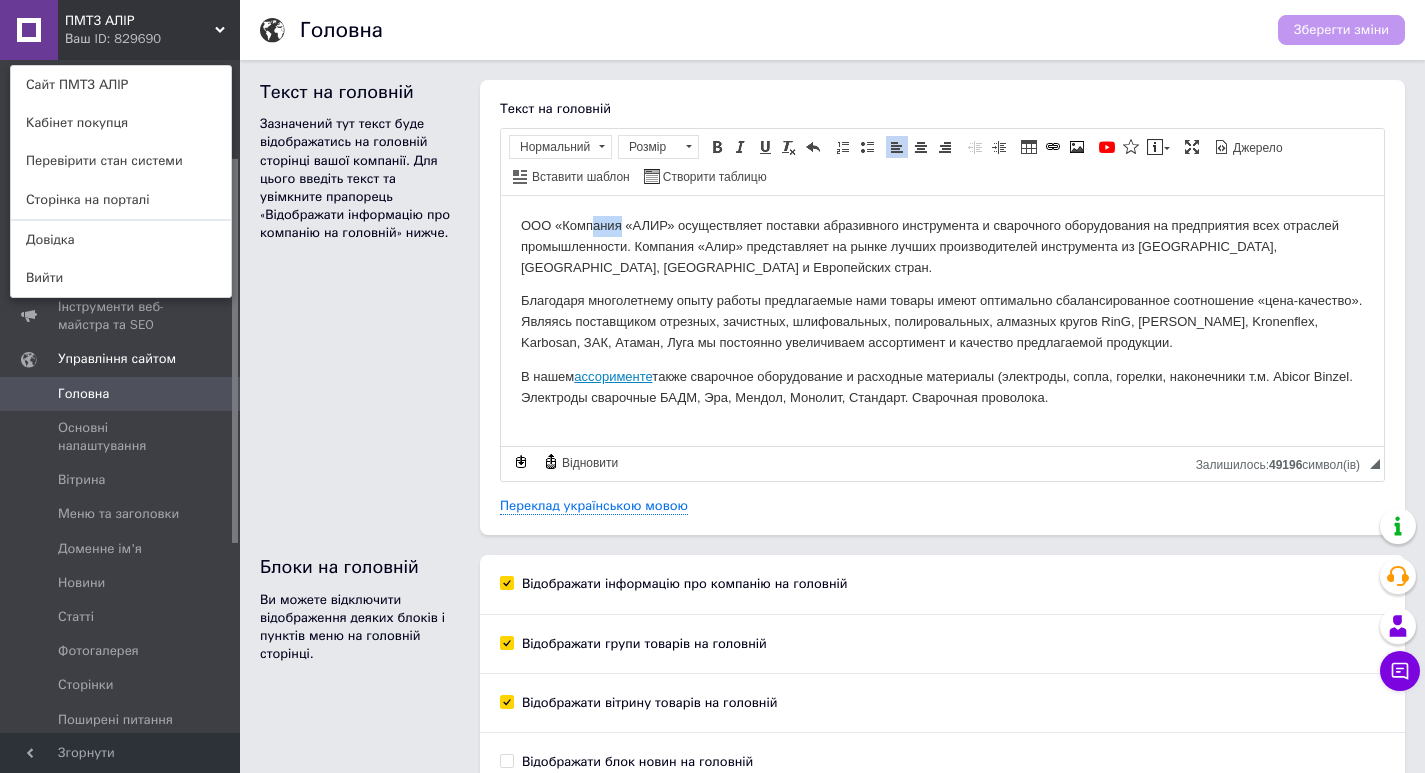 drag, startPoint x: 619, startPoint y: 221, endPoint x: 594, endPoint y: 223, distance: 25.079872 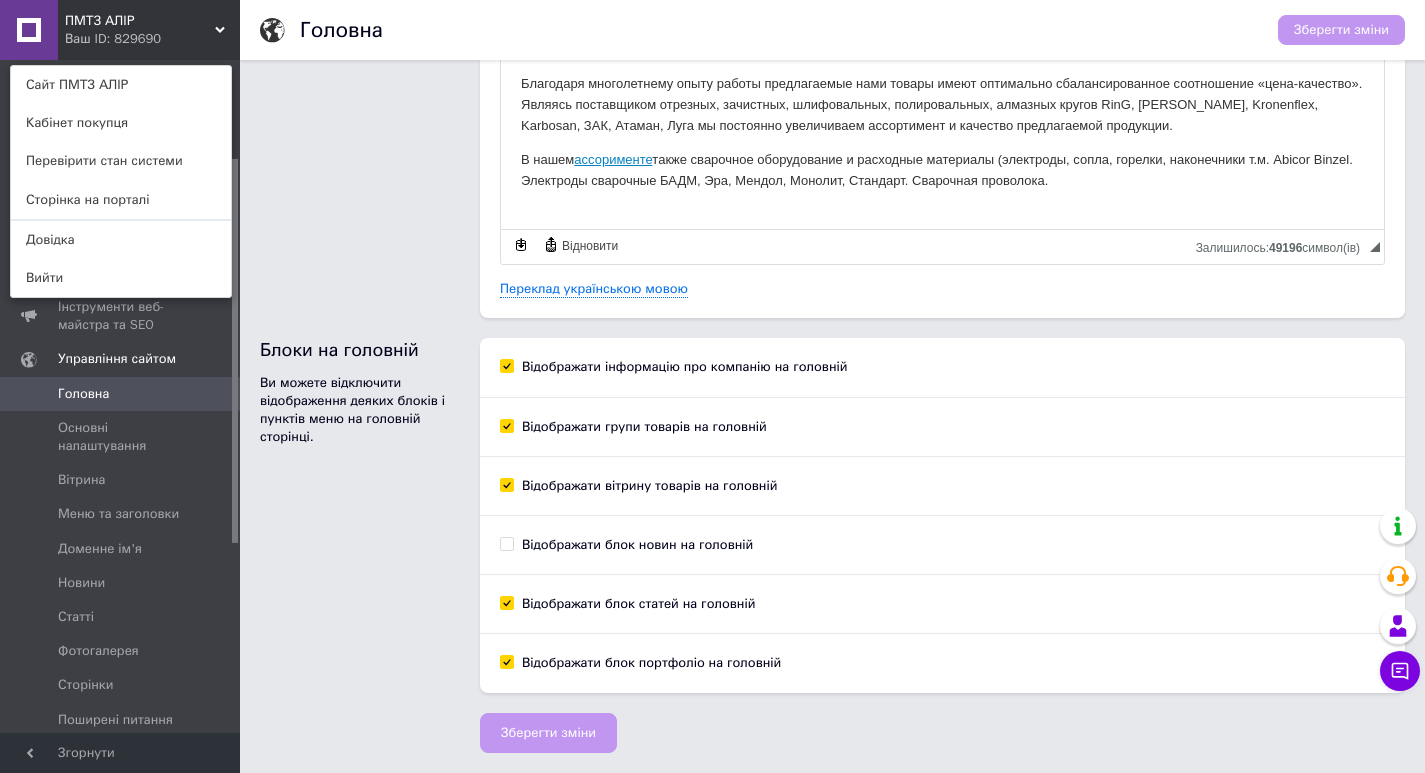 scroll, scrollTop: 0, scrollLeft: 0, axis: both 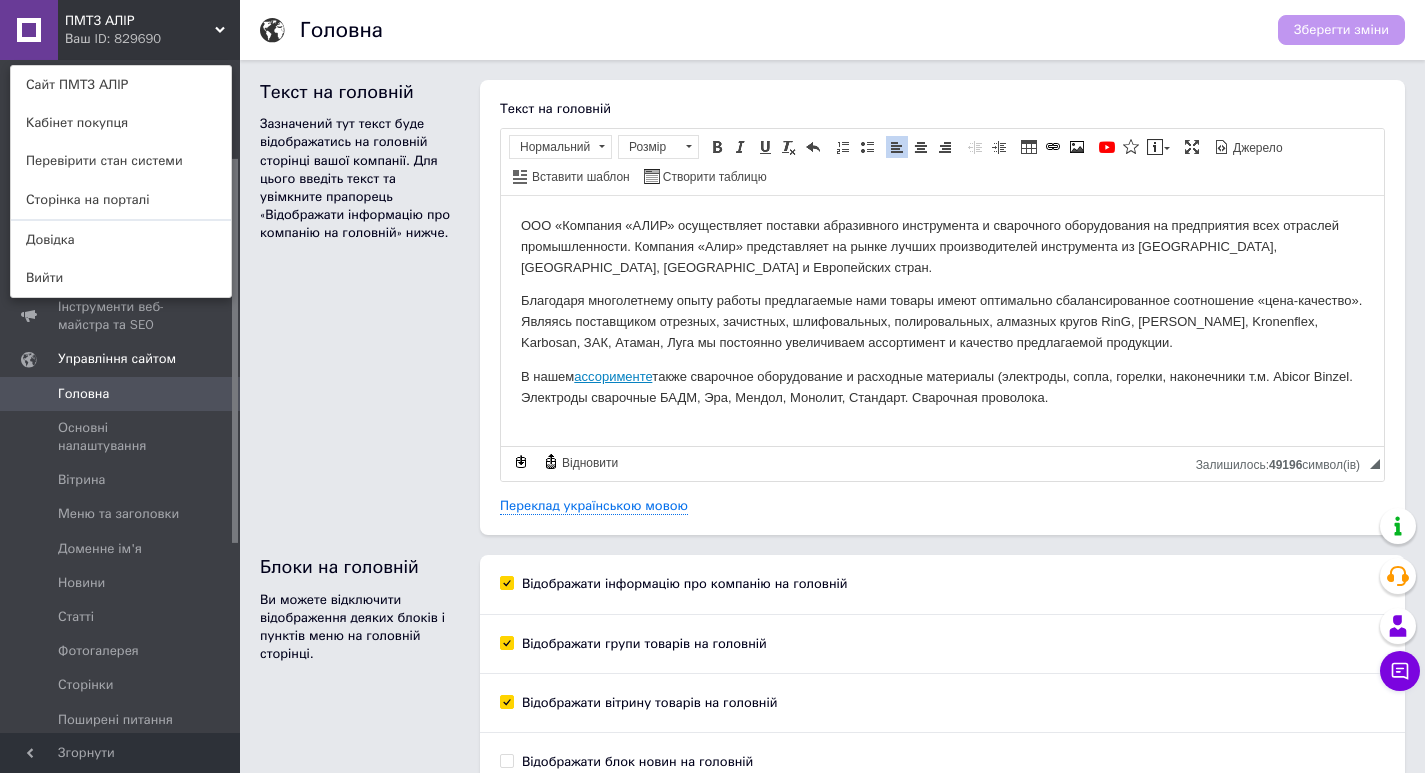 click on "Благодаря многолетнему опыту работы предлагаемые нами товары имеют оптимально сбалансированное соотношение «цена-качество». Являясь поставщиком отрезных, зачистных, шлифовальных, полировальных, алмазных кругов RinG, Norton, Kronenflex, Karbosan, ЗАК, Атаман, Луга мы постоянно увеличиваем ассортимент и качество предлагаемой продукции." at bounding box center [942, 322] 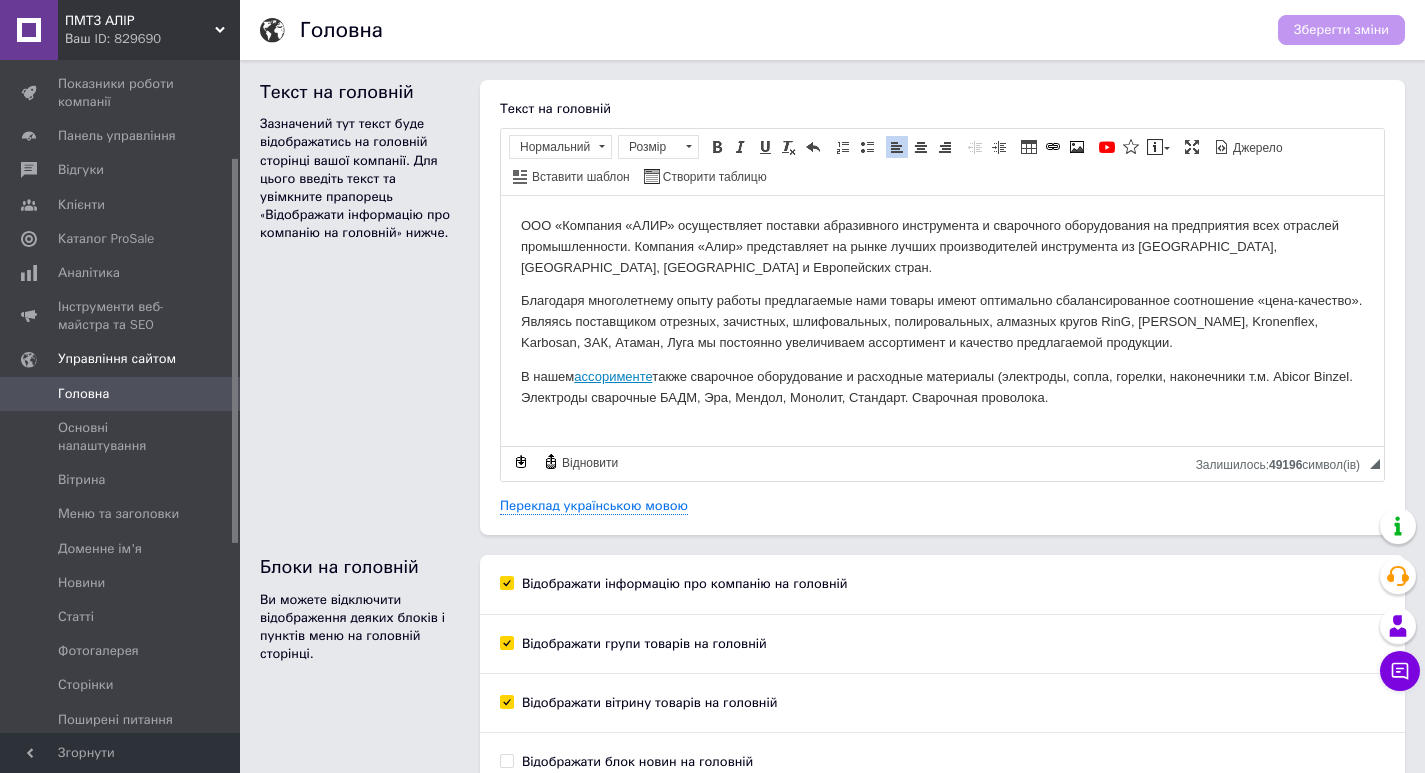 click 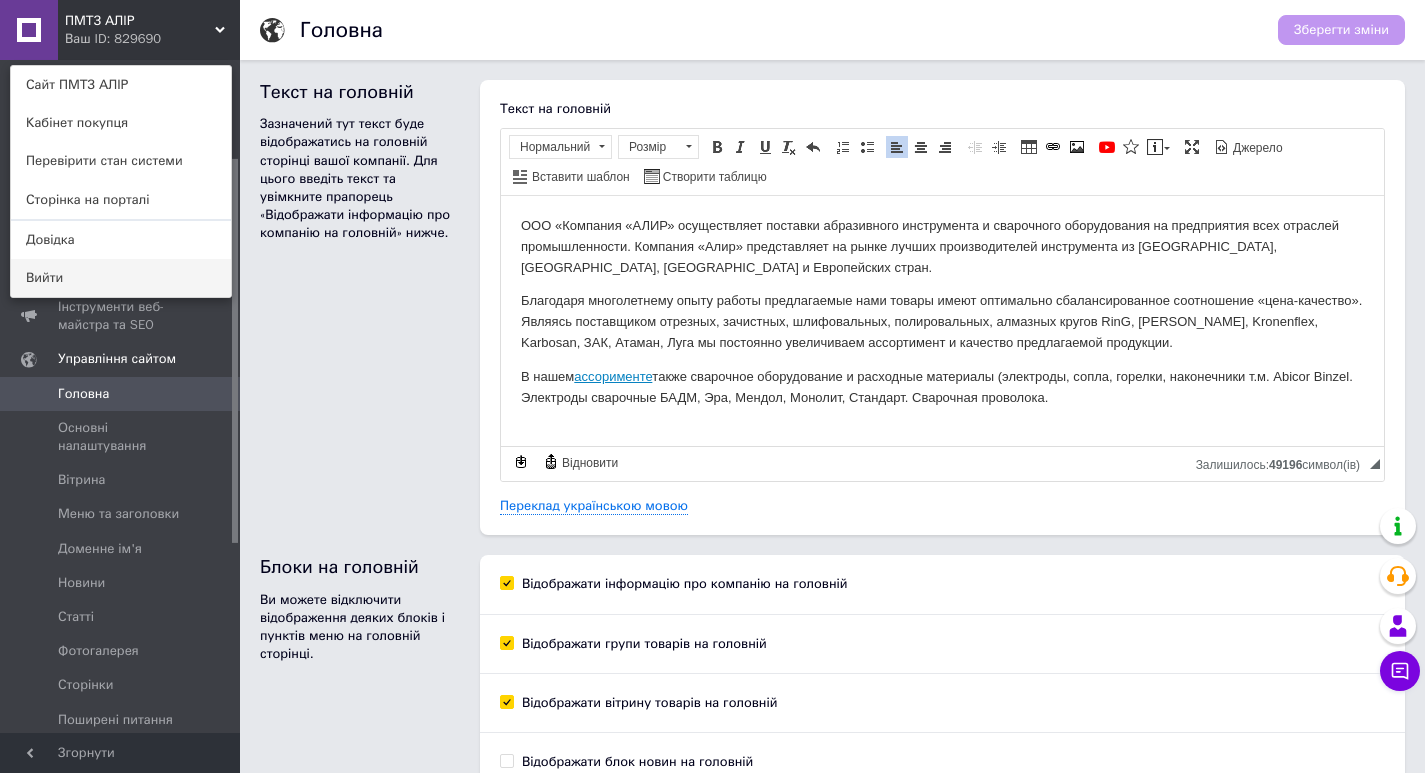 click on "Вийти" at bounding box center [121, 278] 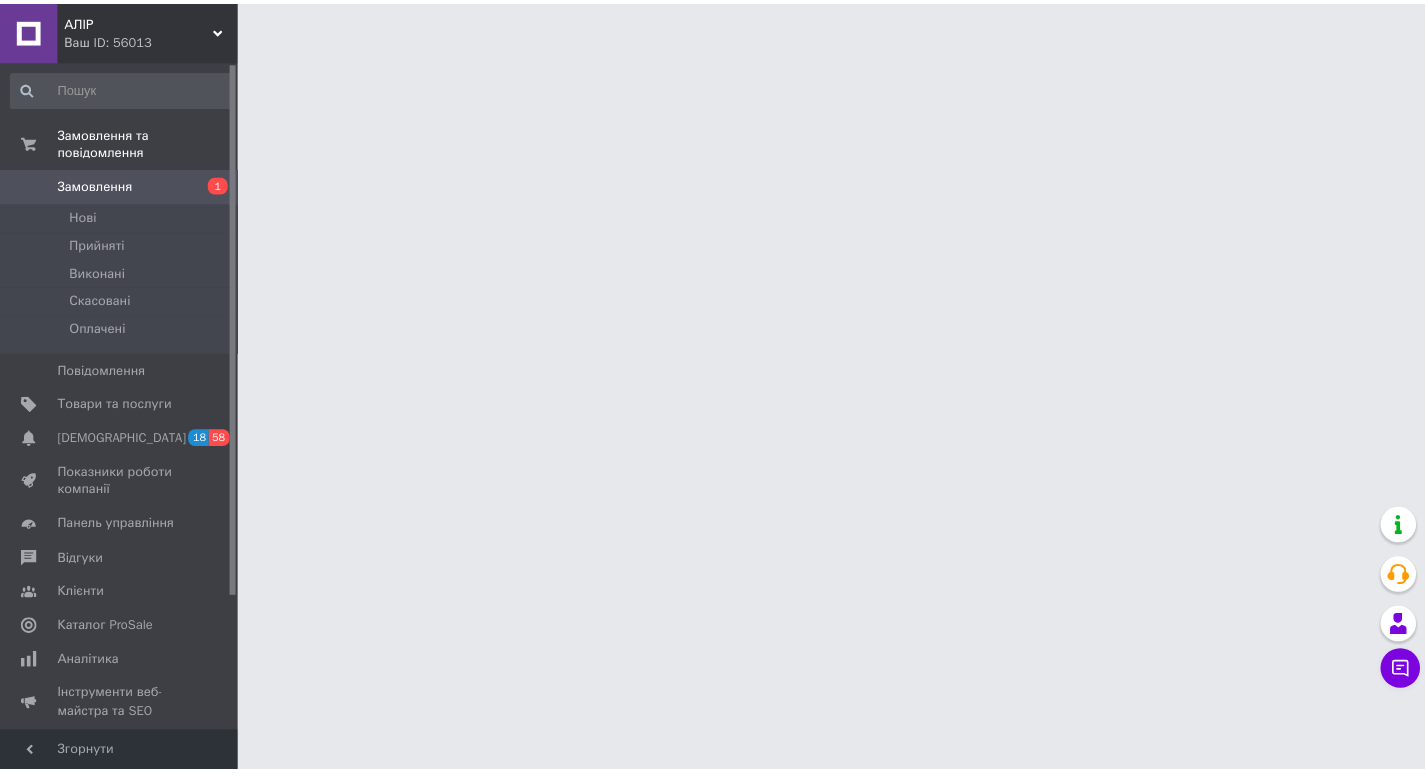 scroll, scrollTop: 0, scrollLeft: 0, axis: both 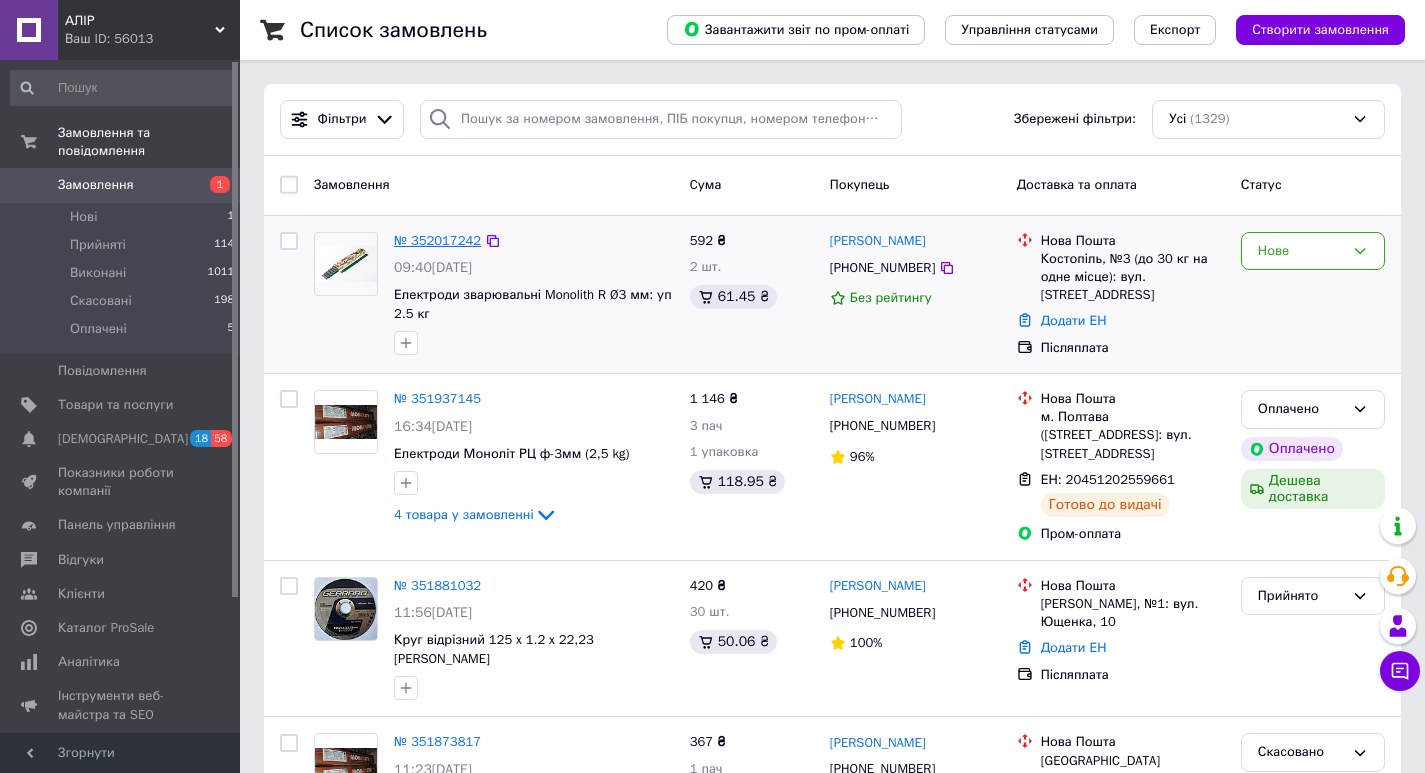click on "№ 352017242" at bounding box center [437, 240] 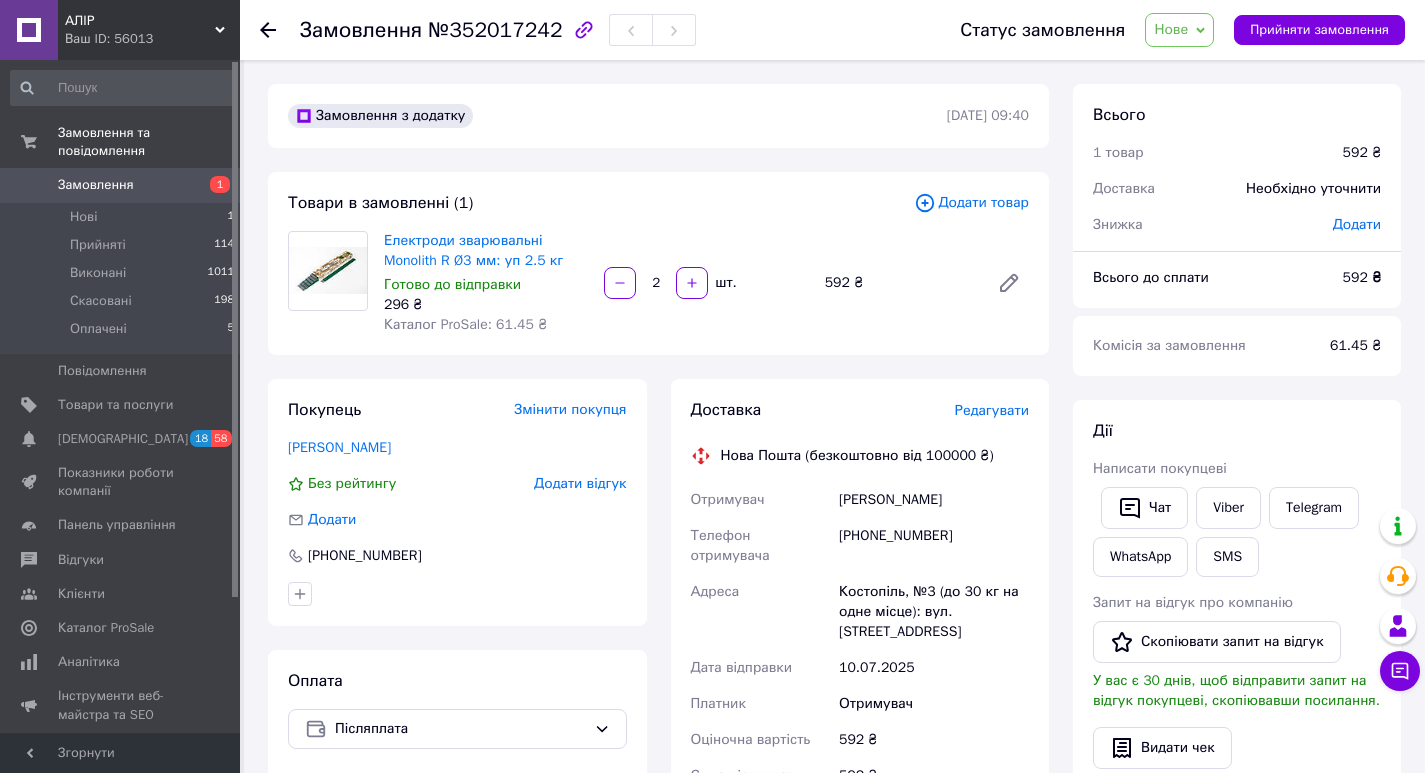 scroll, scrollTop: 200, scrollLeft: 0, axis: vertical 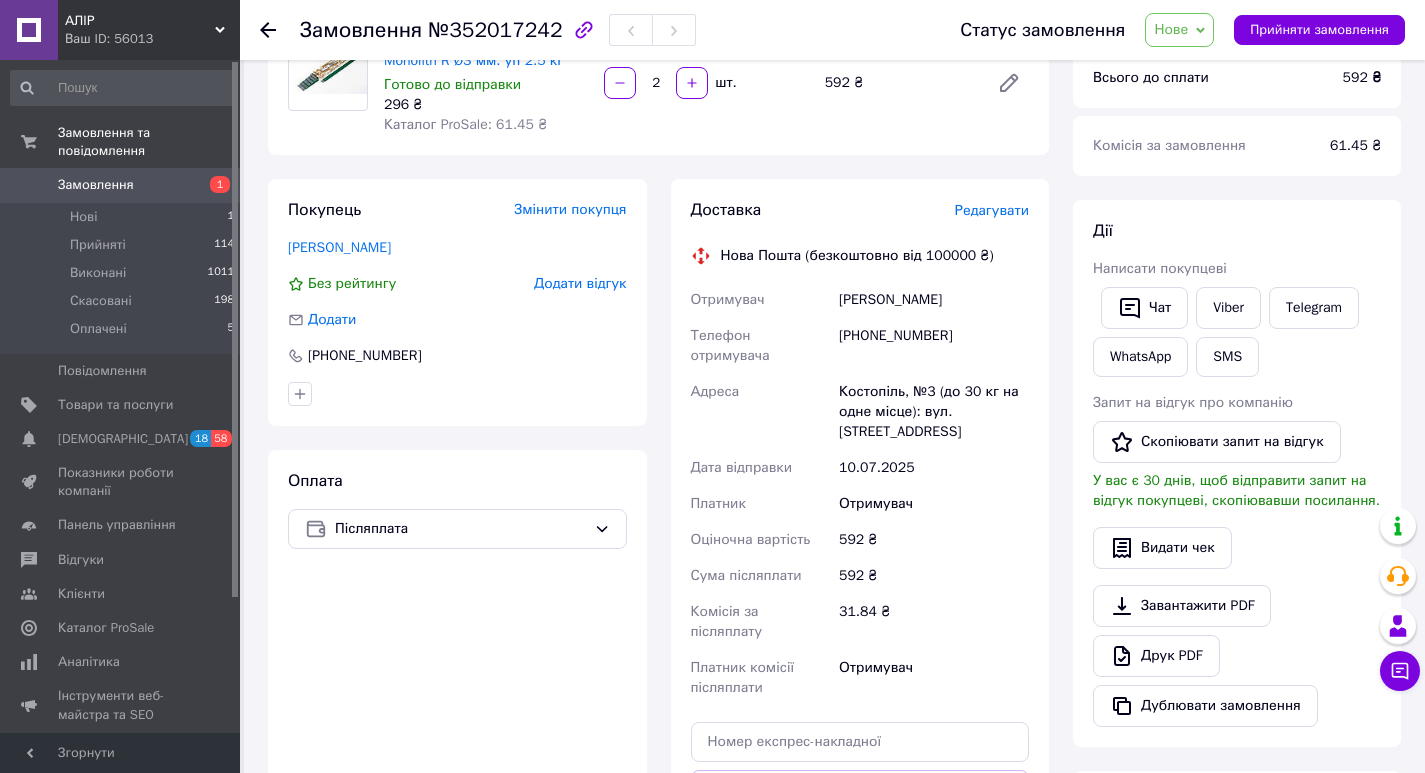 click 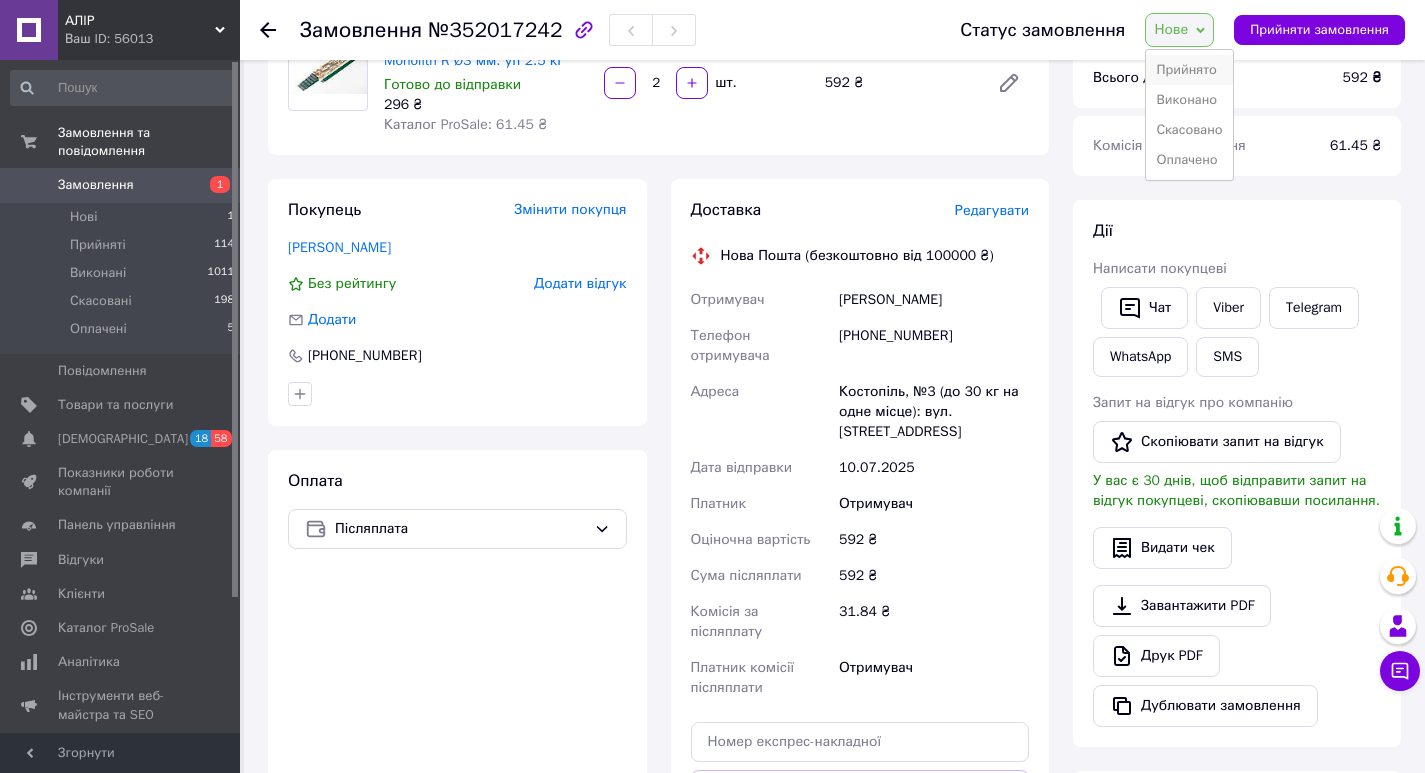 click on "Прийнято" at bounding box center [1189, 70] 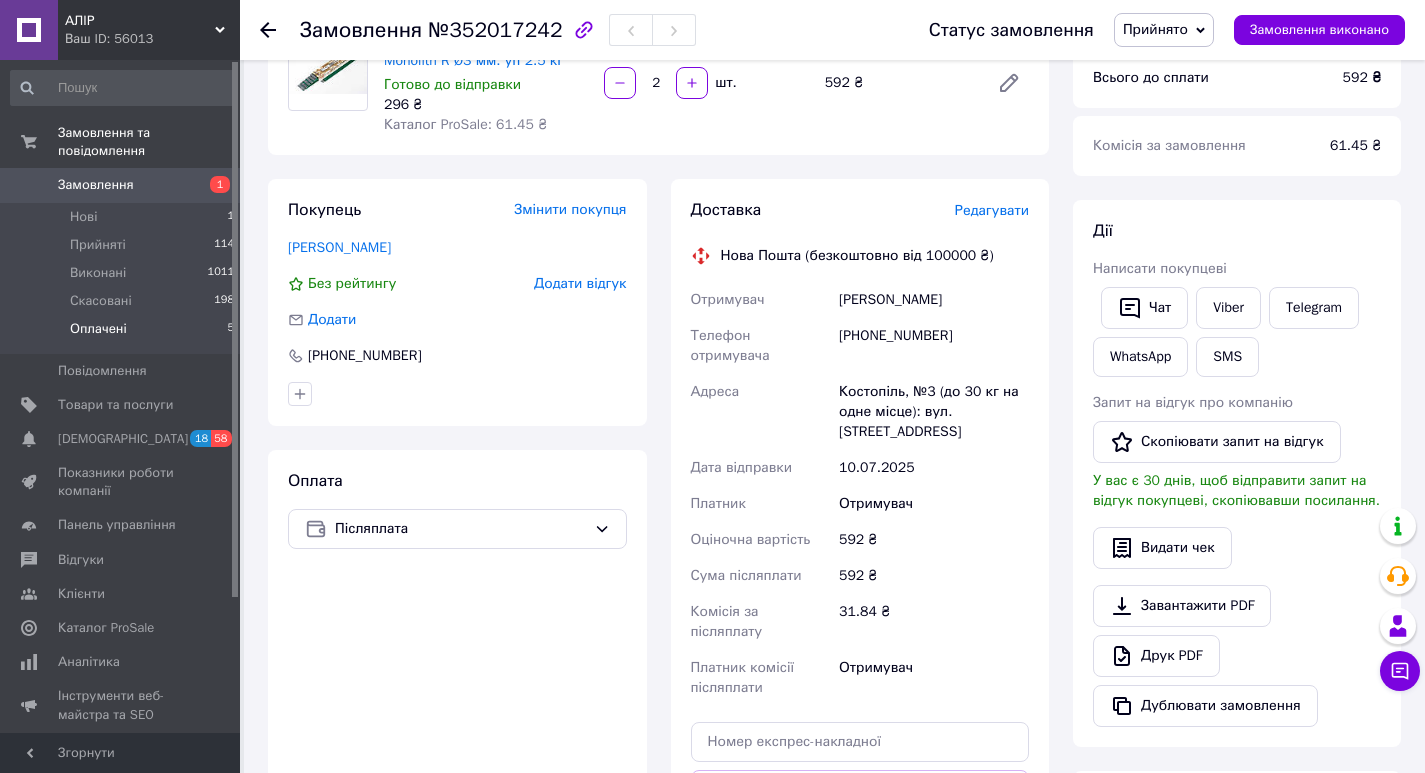 click on "Оплачені" at bounding box center (98, 329) 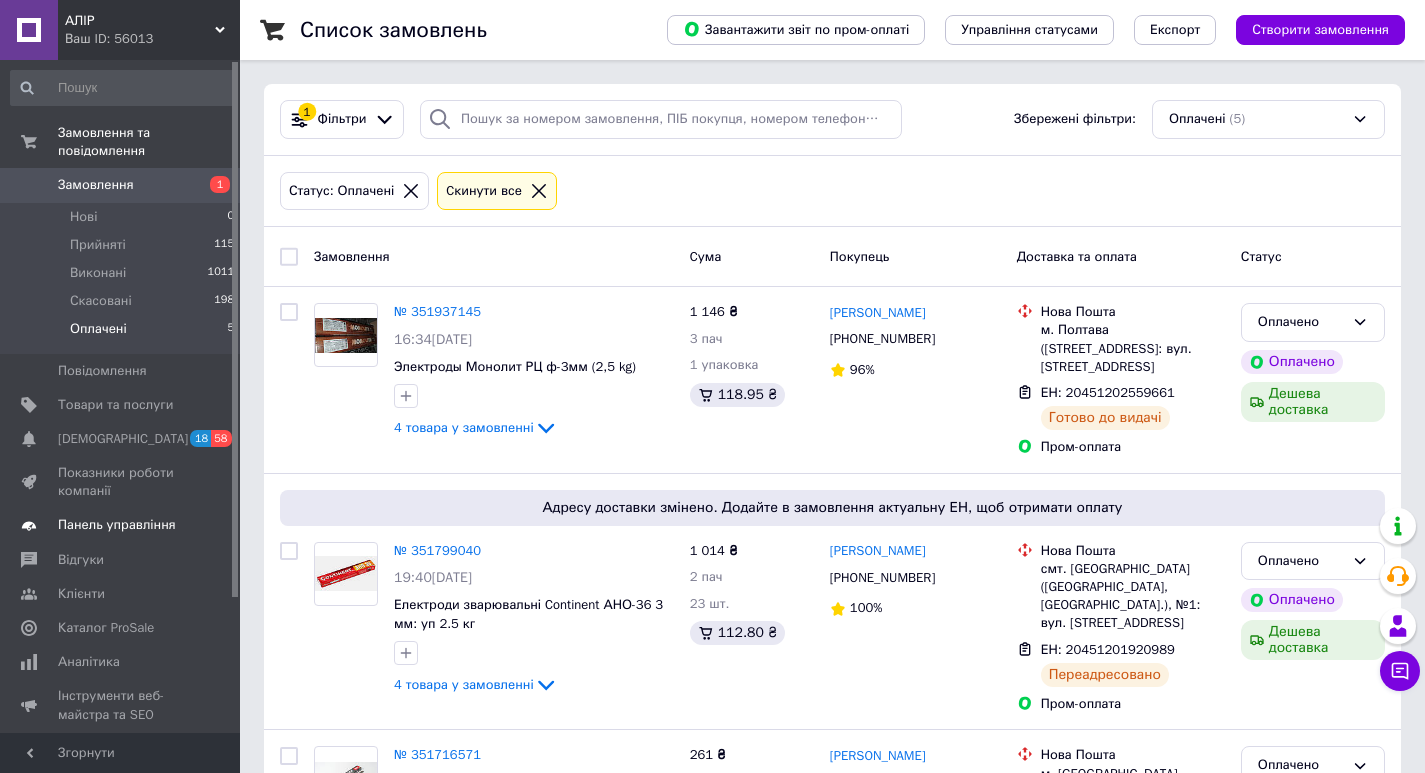 scroll, scrollTop: 170, scrollLeft: 0, axis: vertical 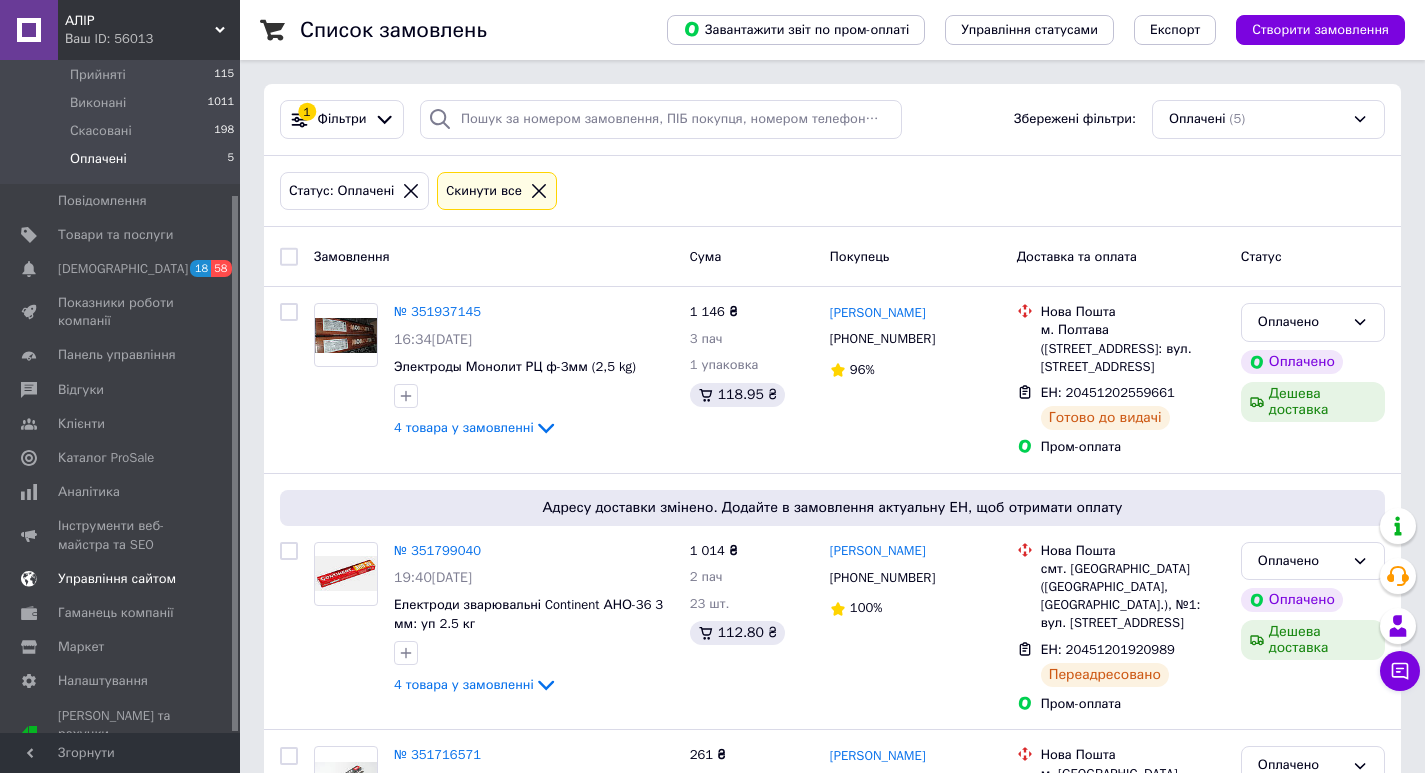 click on "Управління сайтом" at bounding box center [117, 579] 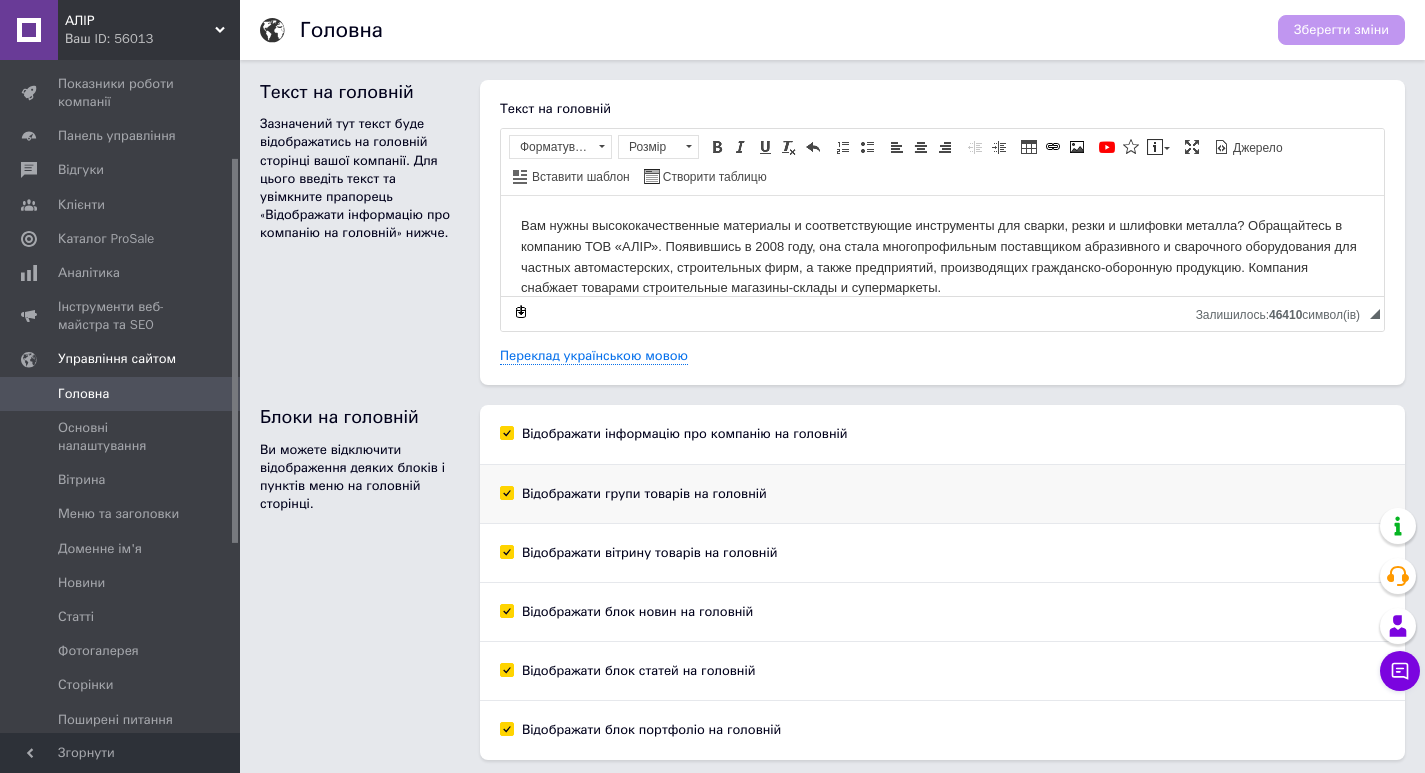 scroll, scrollTop: 0, scrollLeft: 0, axis: both 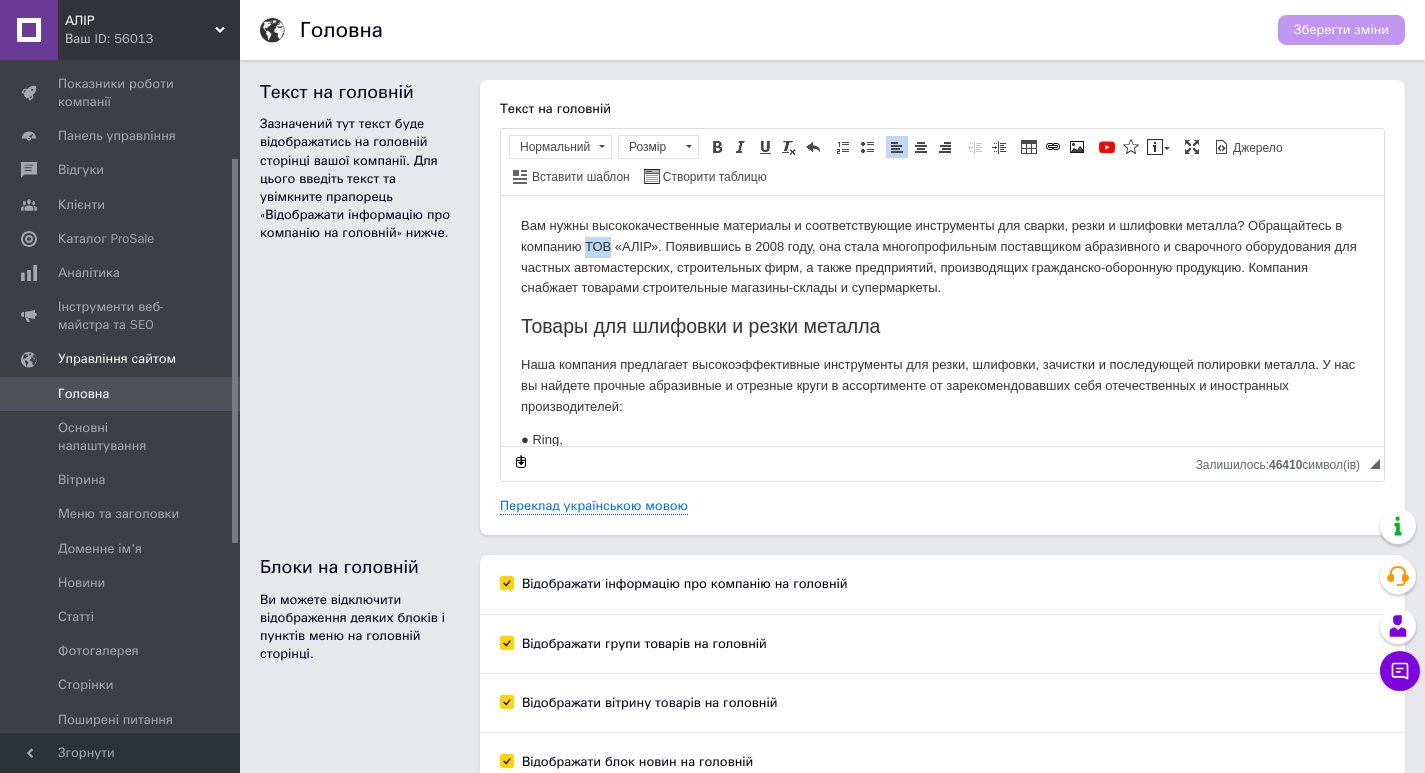 drag, startPoint x: 588, startPoint y: 241, endPoint x: 610, endPoint y: 242, distance: 22.022715 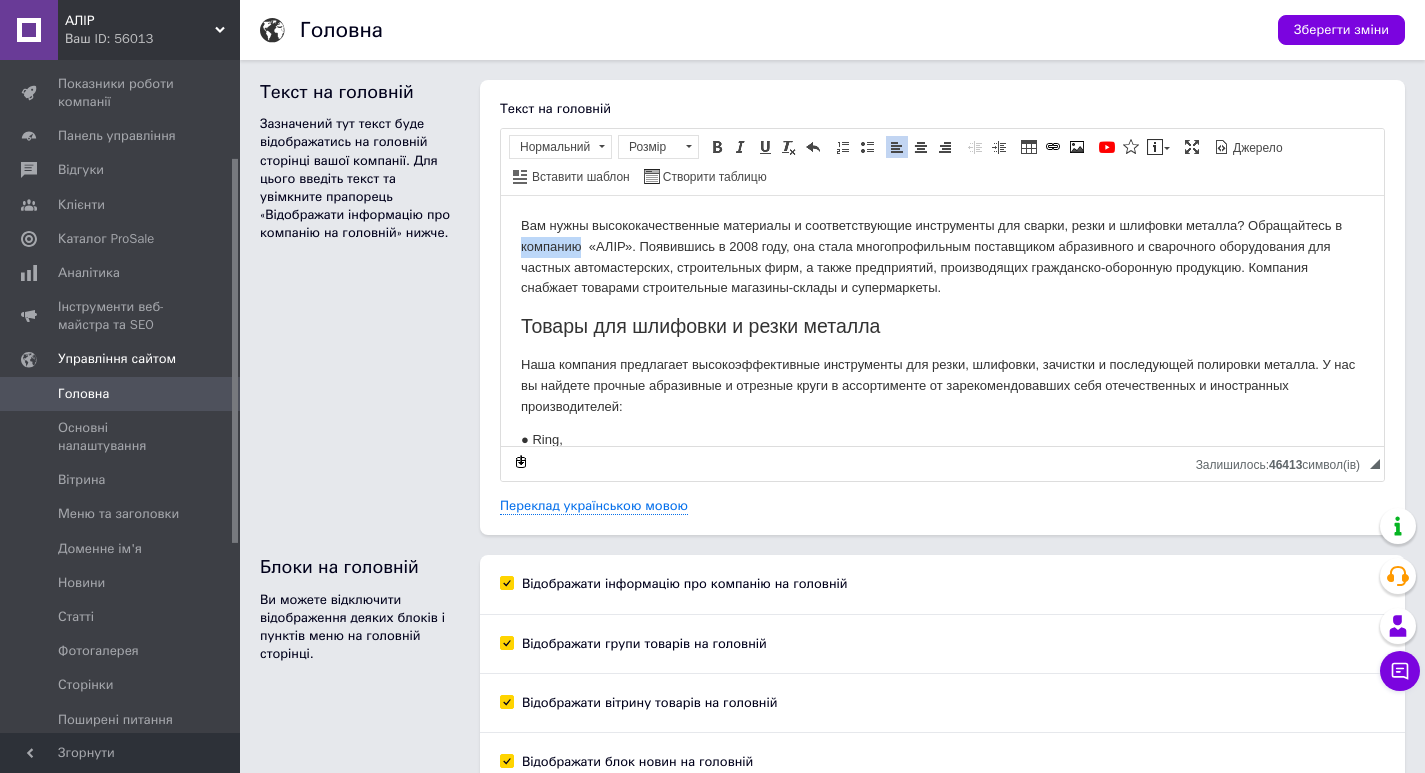 drag, startPoint x: 583, startPoint y: 240, endPoint x: 519, endPoint y: 251, distance: 64.93843 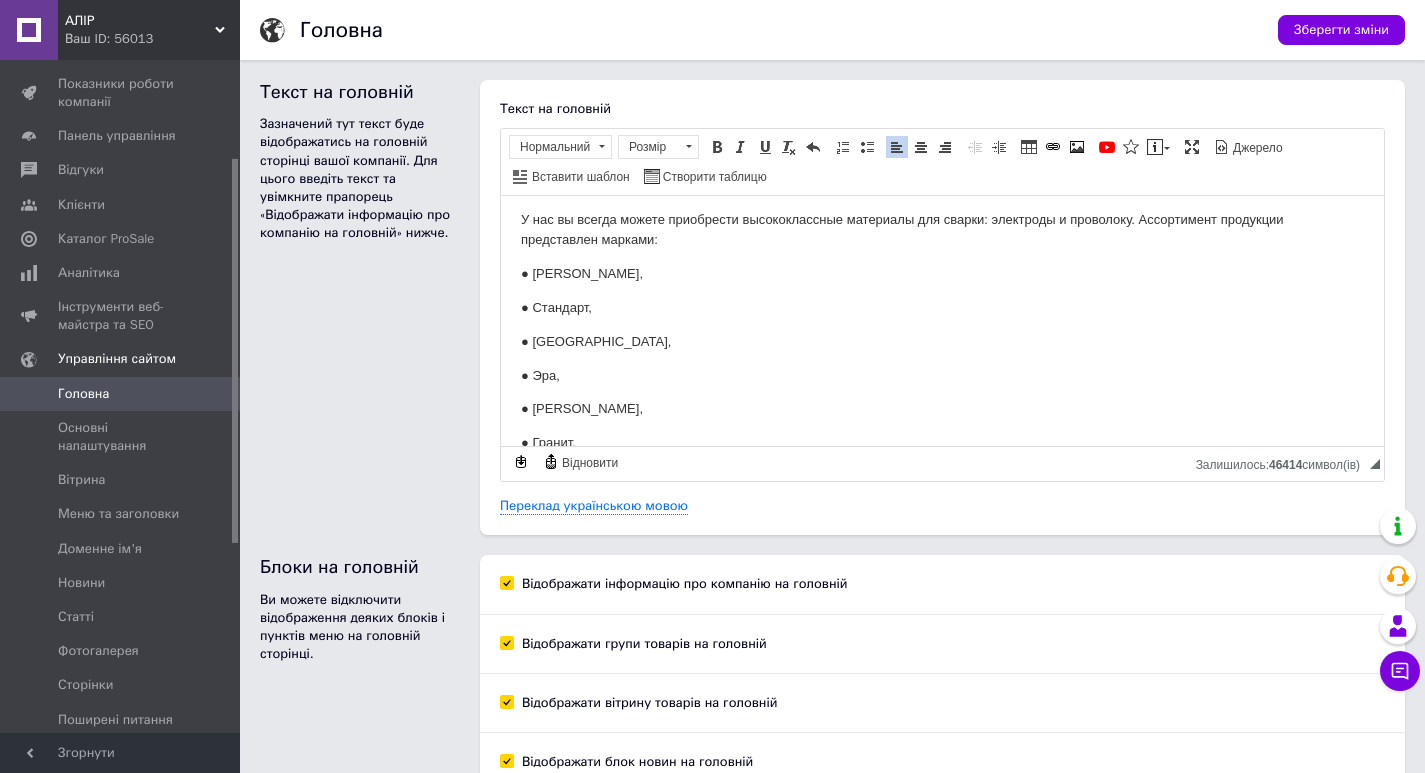 scroll, scrollTop: 800, scrollLeft: 0, axis: vertical 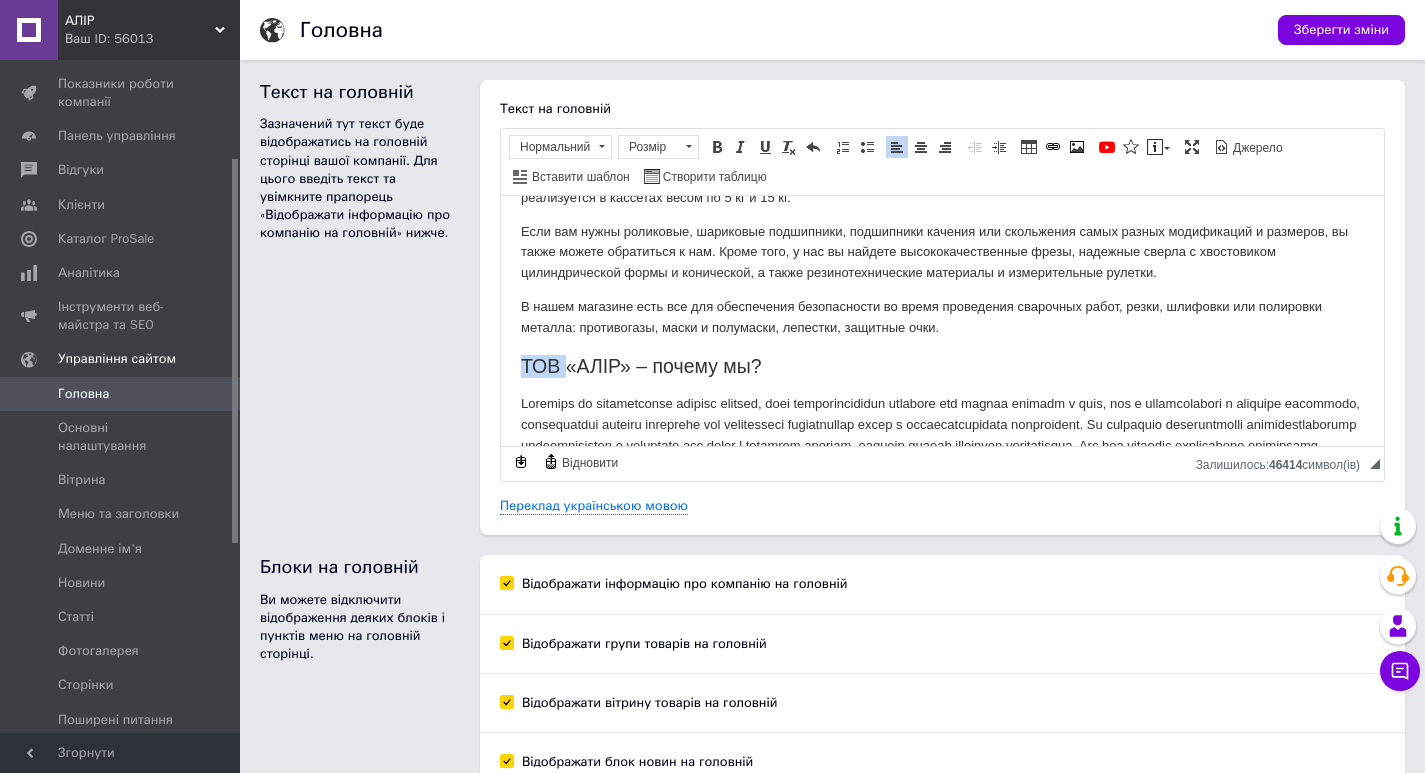 drag, startPoint x: 568, startPoint y: 361, endPoint x: 525, endPoint y: 365, distance: 43.185646 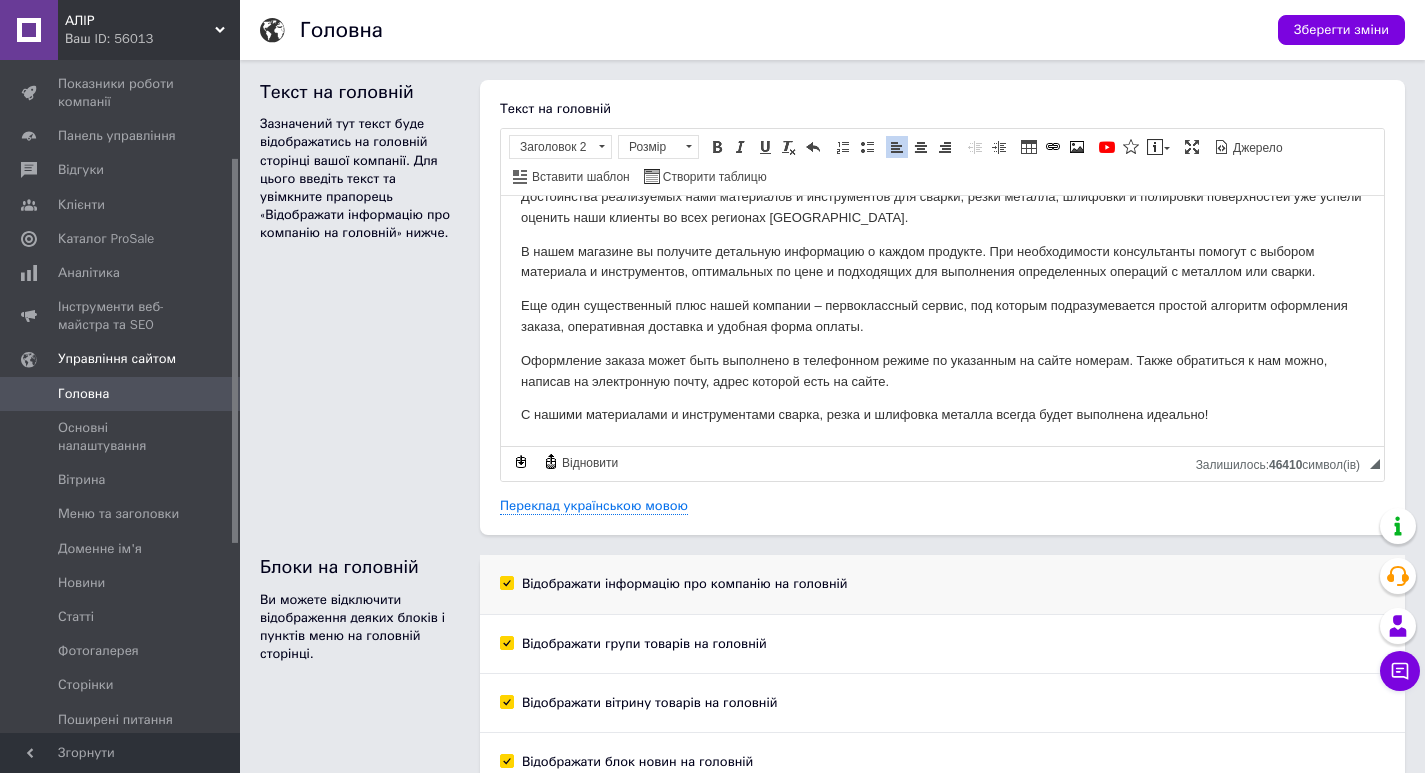 scroll, scrollTop: 217, scrollLeft: 0, axis: vertical 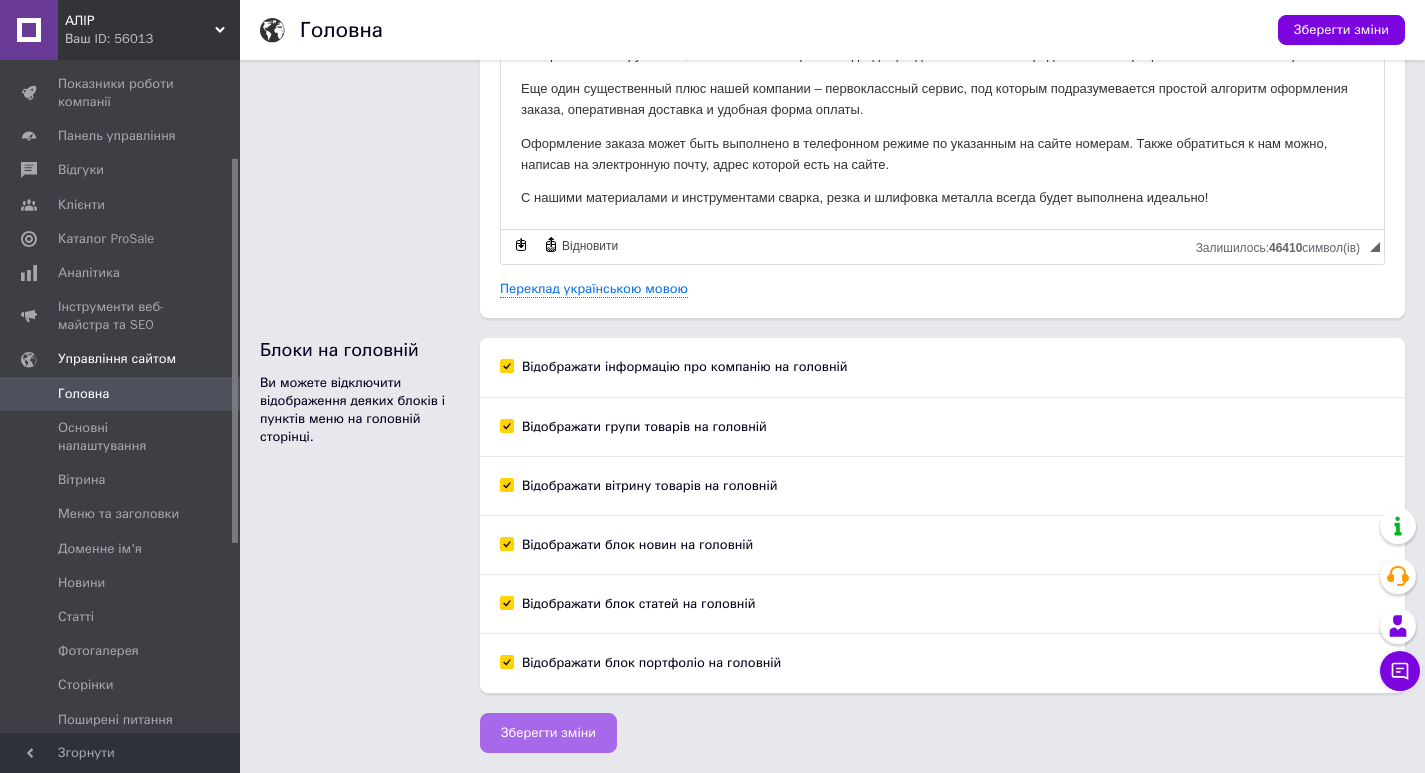 click on "Зберегти зміни" at bounding box center [548, 733] 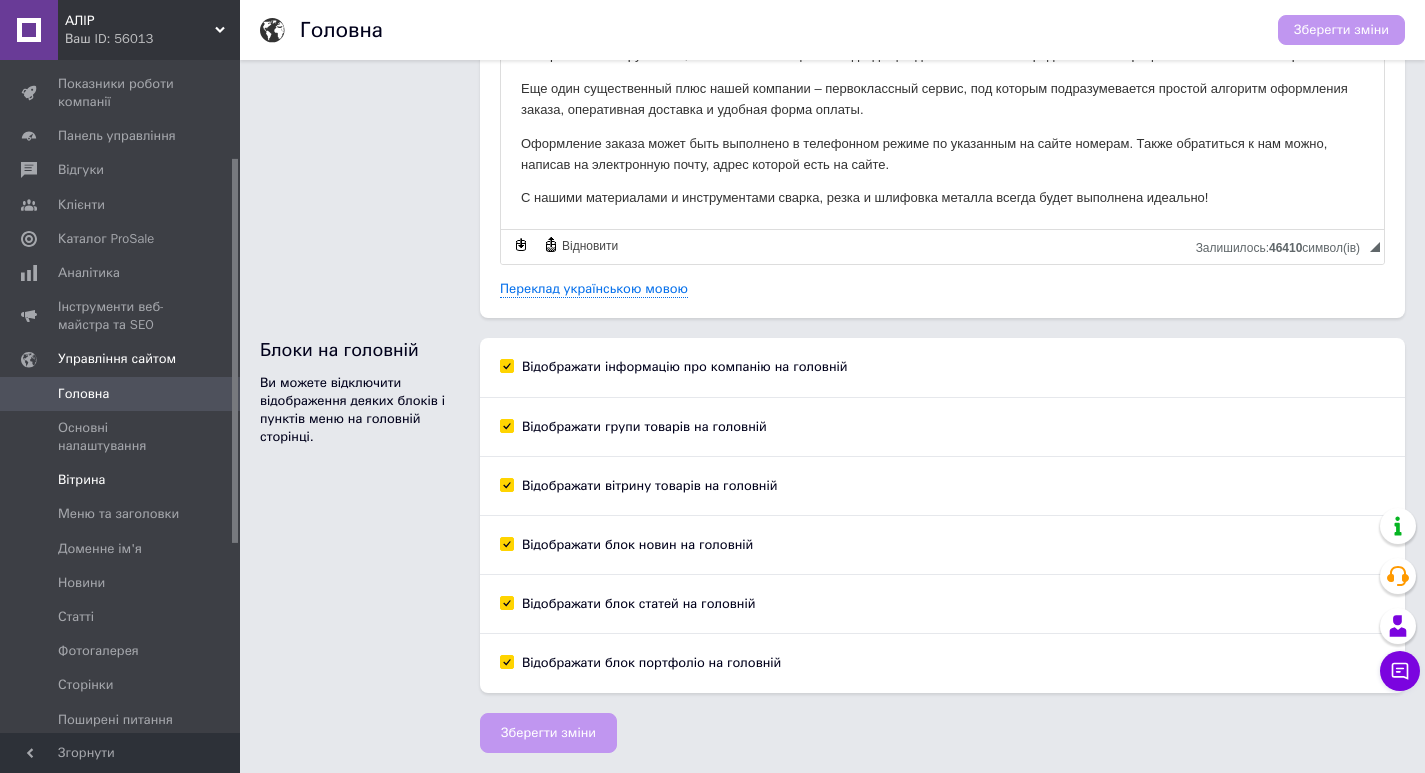 click on "Вітрина" at bounding box center (81, 480) 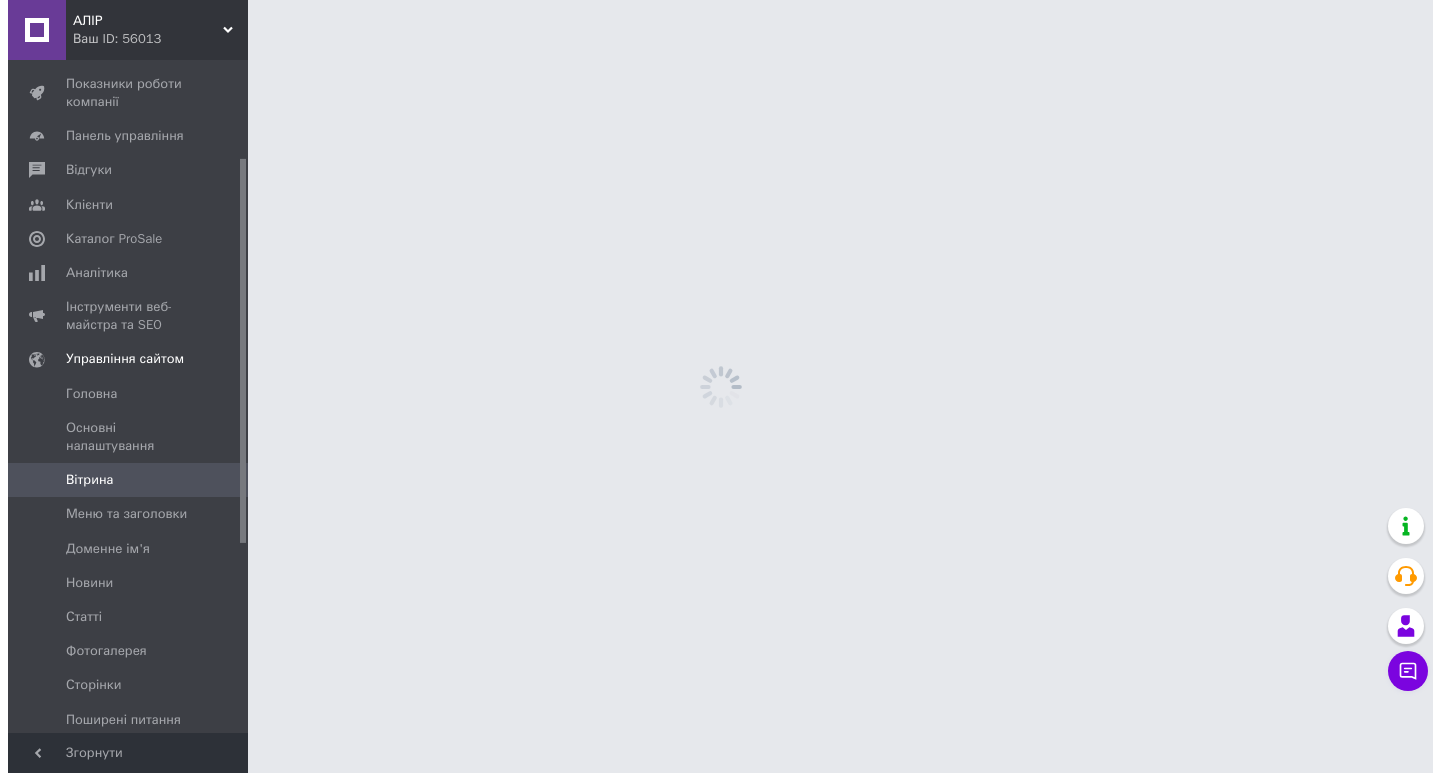 scroll, scrollTop: 0, scrollLeft: 0, axis: both 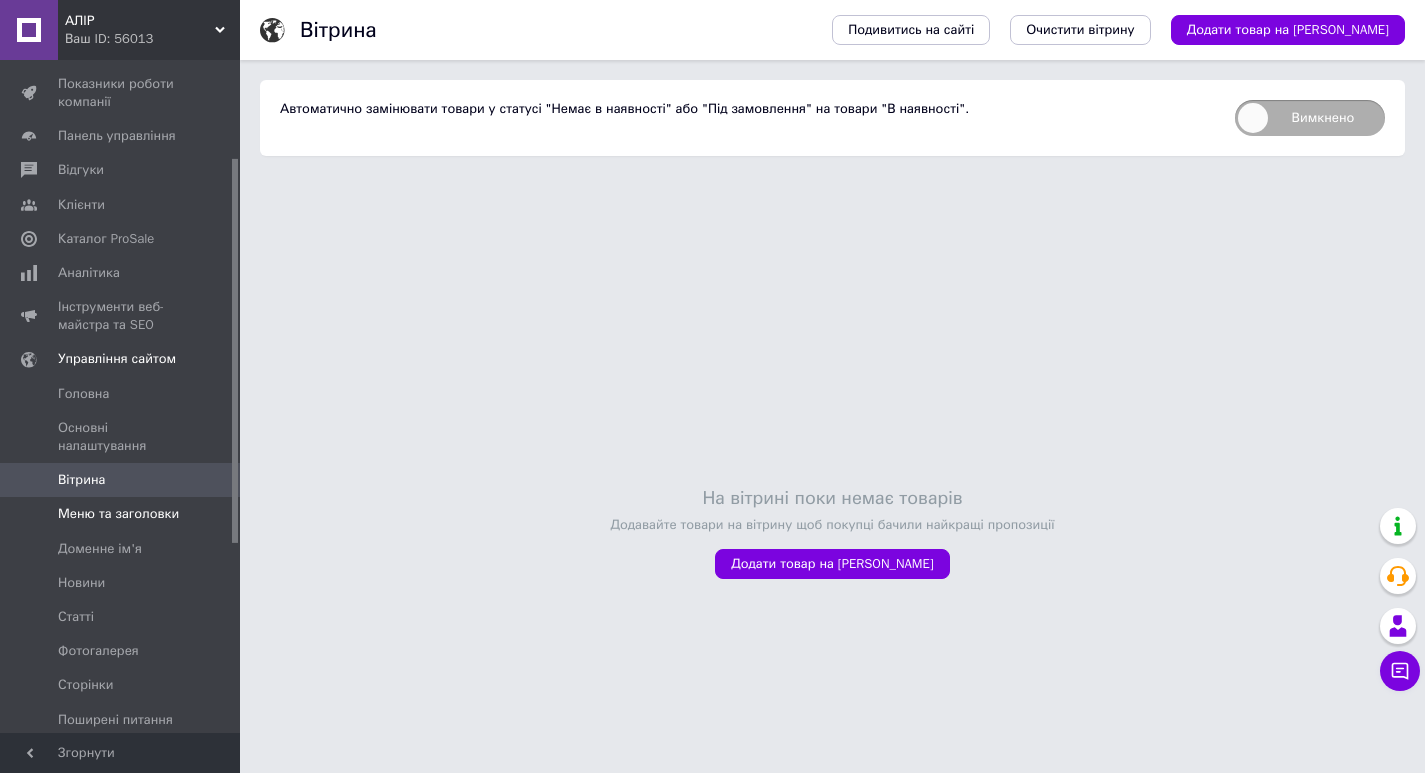 click on "Меню та заголовки" at bounding box center (118, 514) 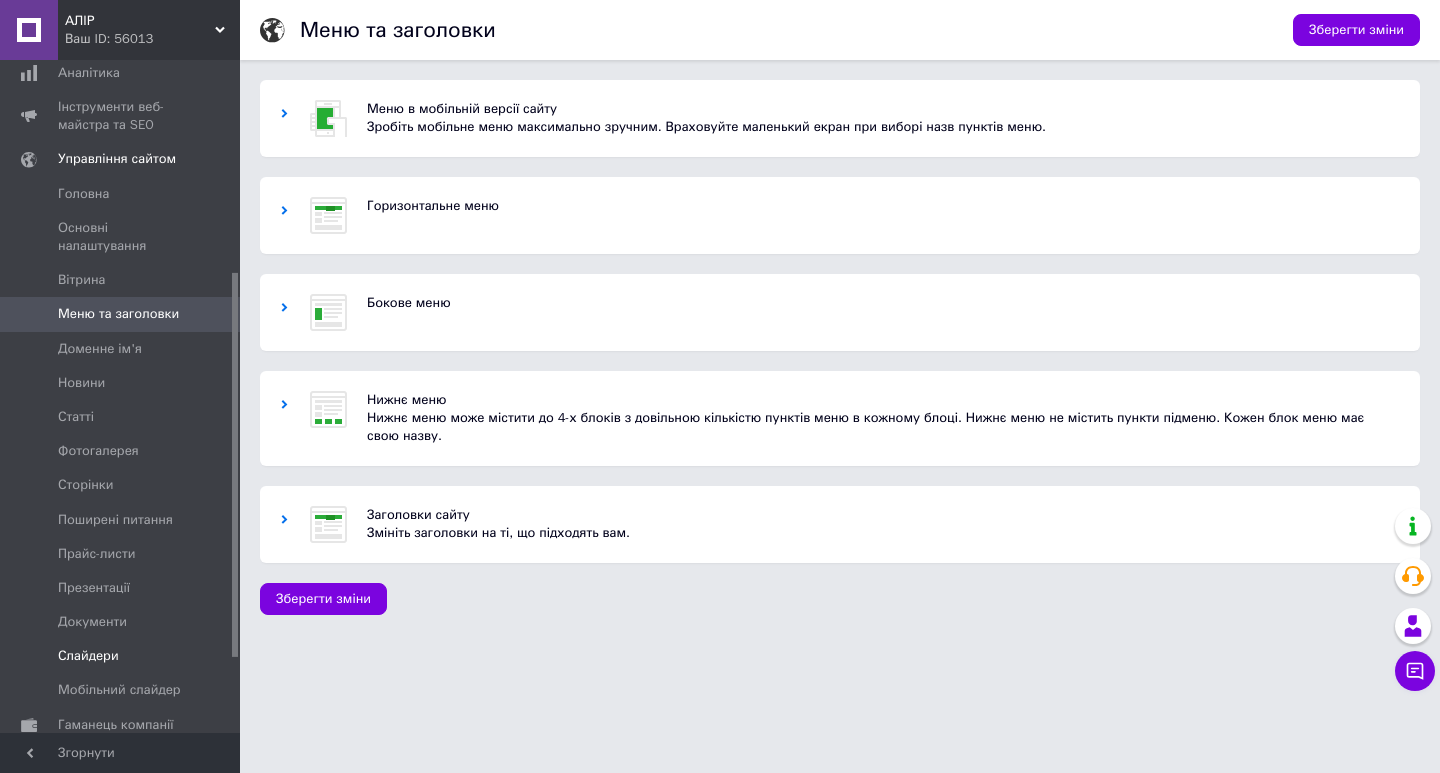 scroll, scrollTop: 470, scrollLeft: 0, axis: vertical 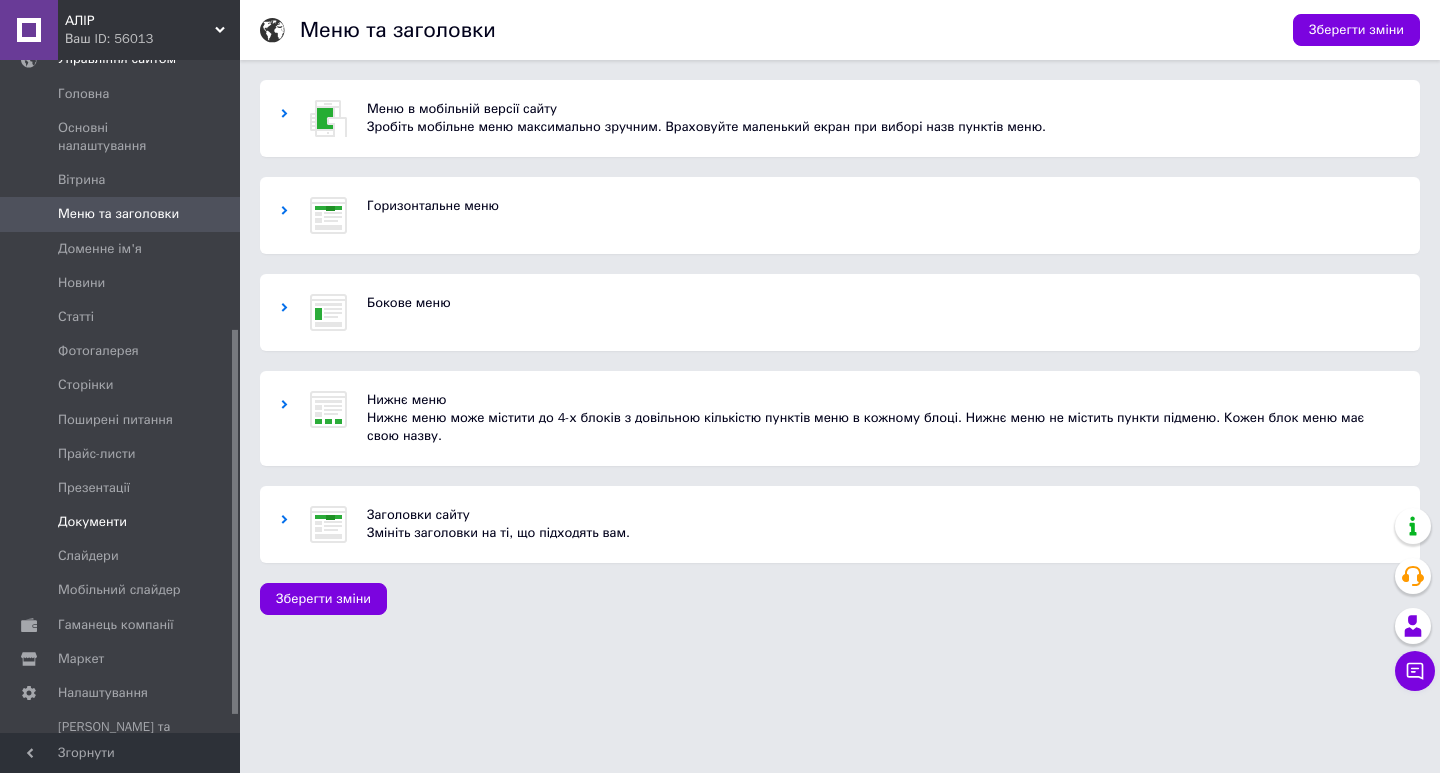 click on "Документи" at bounding box center (92, 522) 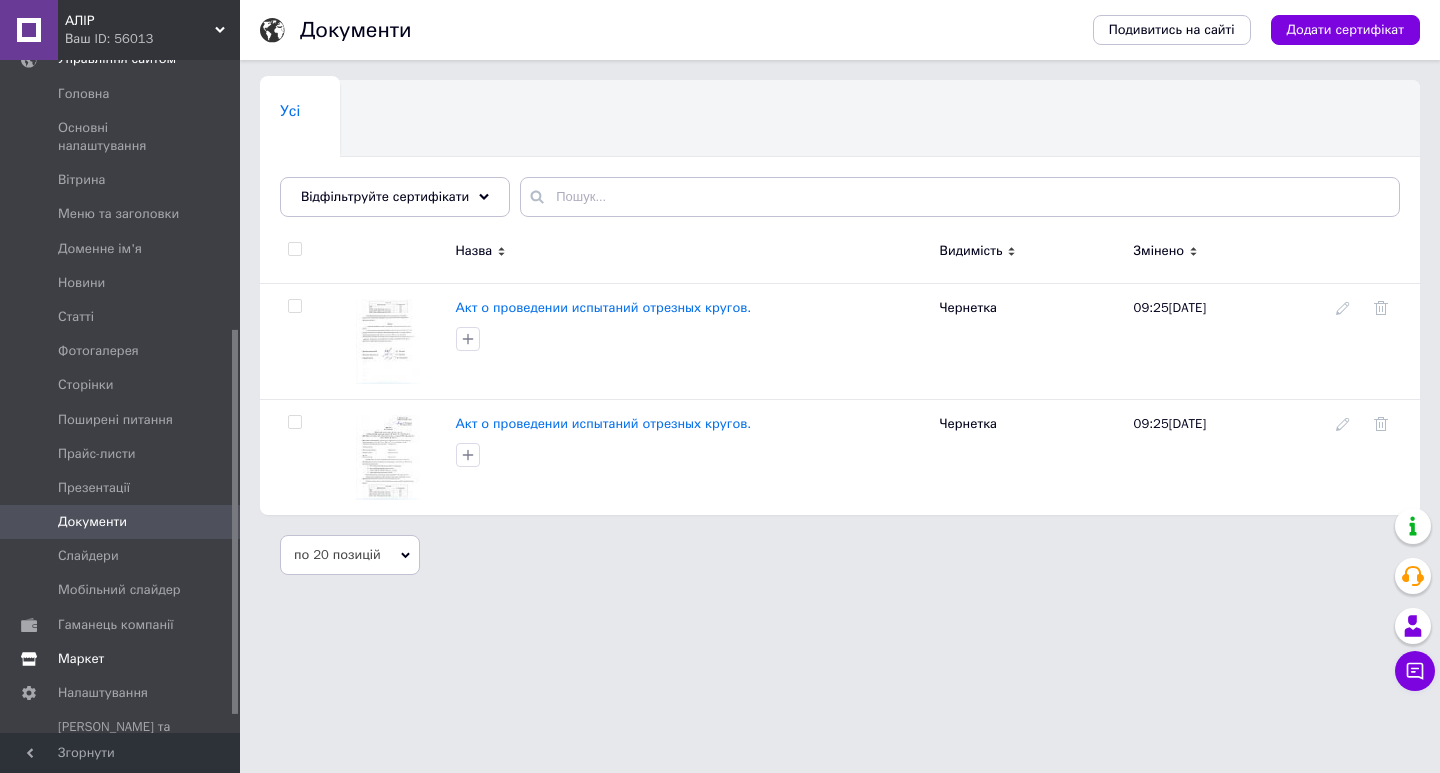 scroll, scrollTop: 500, scrollLeft: 0, axis: vertical 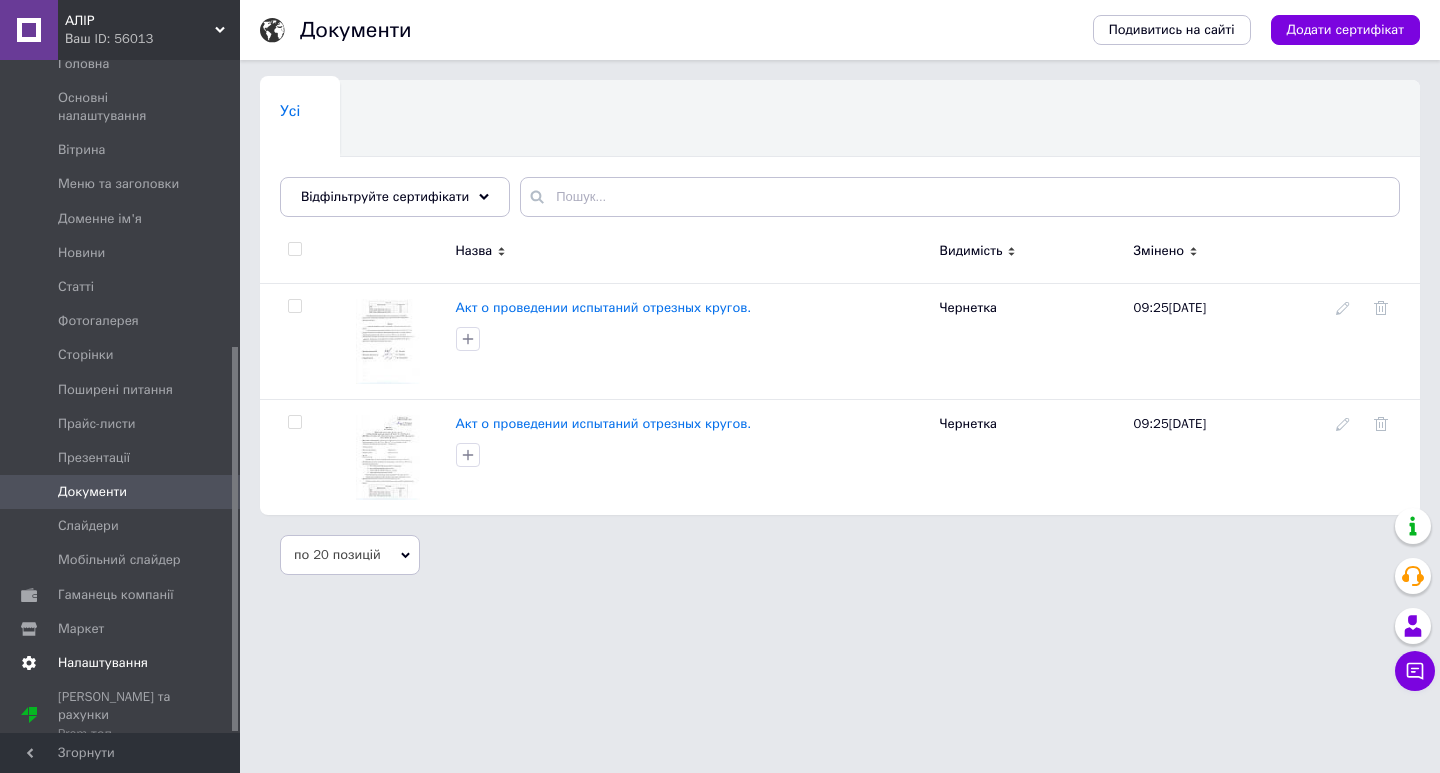 click on "Налаштування" at bounding box center (103, 663) 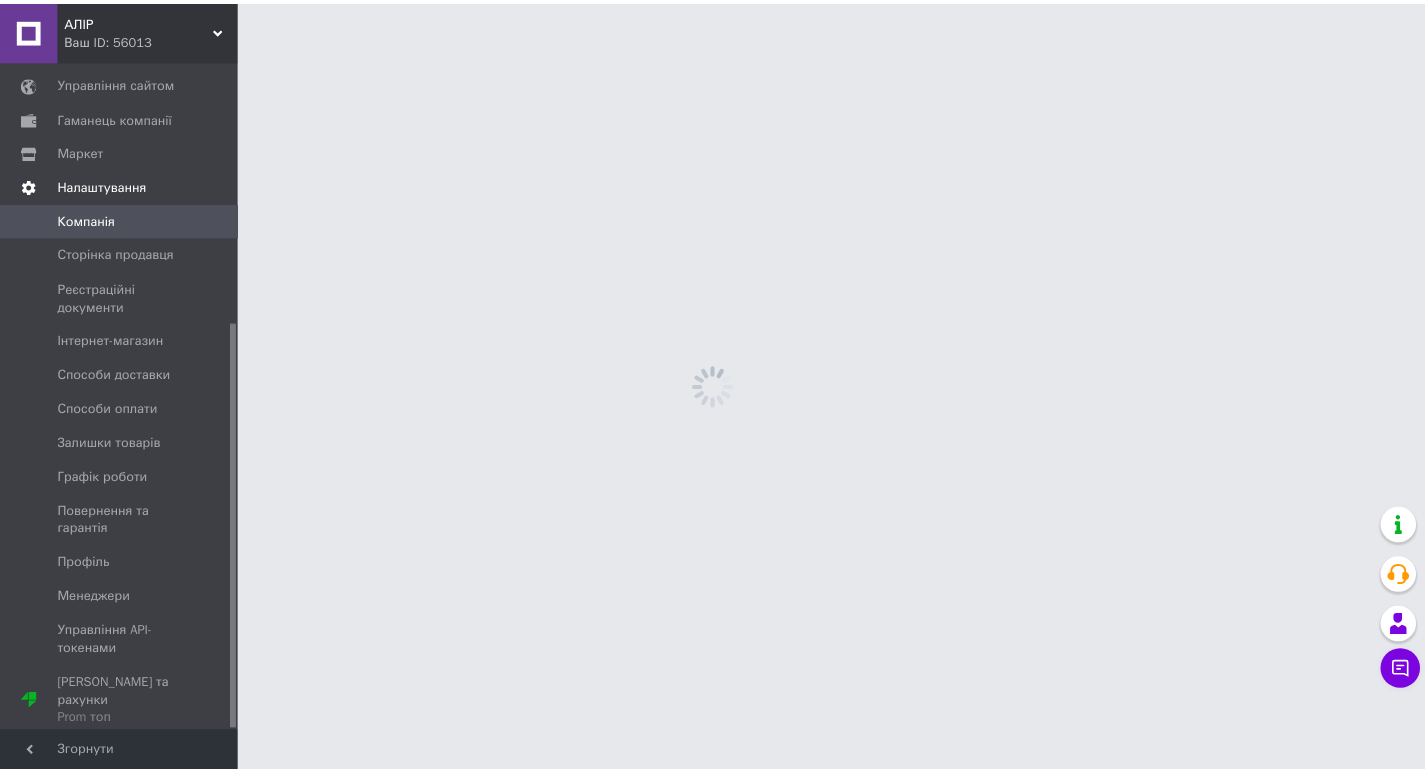 scroll, scrollTop: 433, scrollLeft: 0, axis: vertical 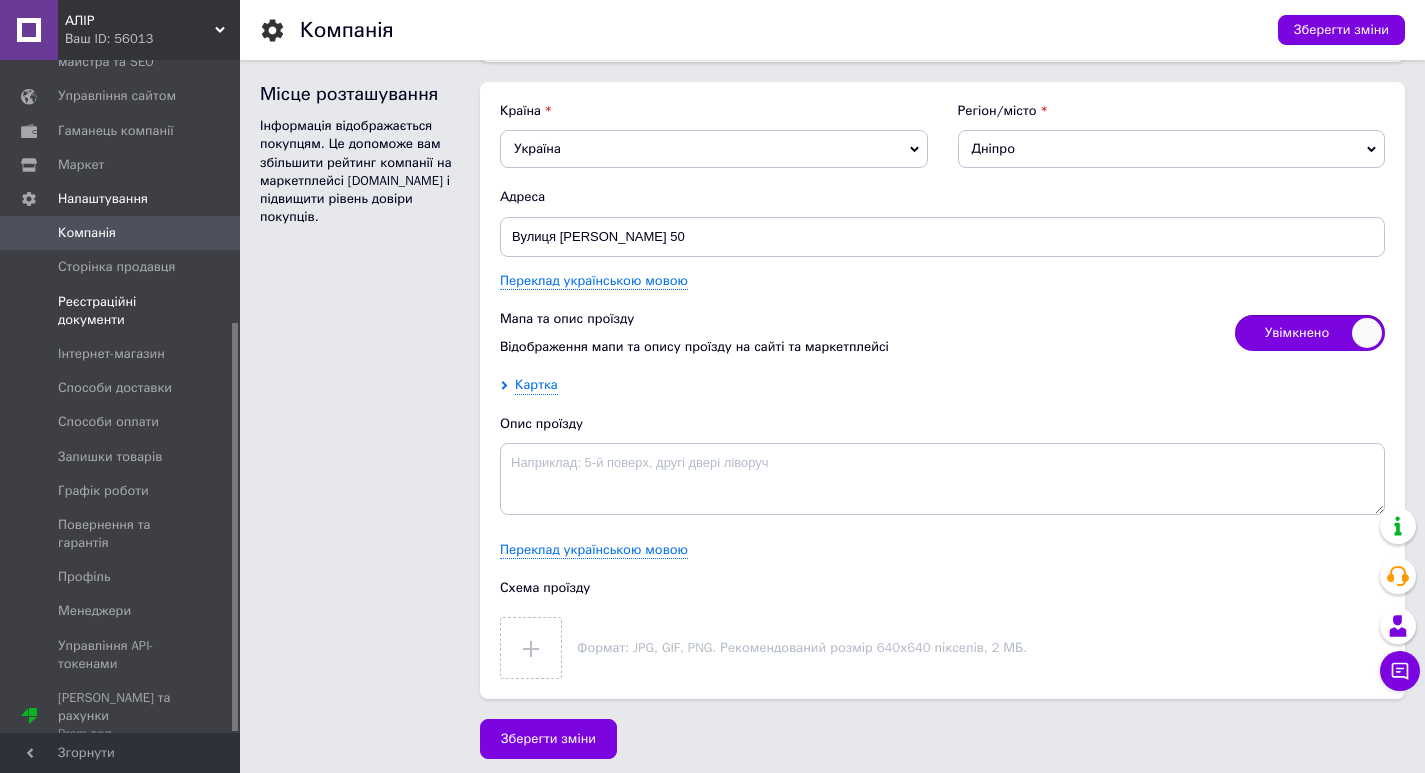 click on "Реєстраційні документи" at bounding box center (121, 311) 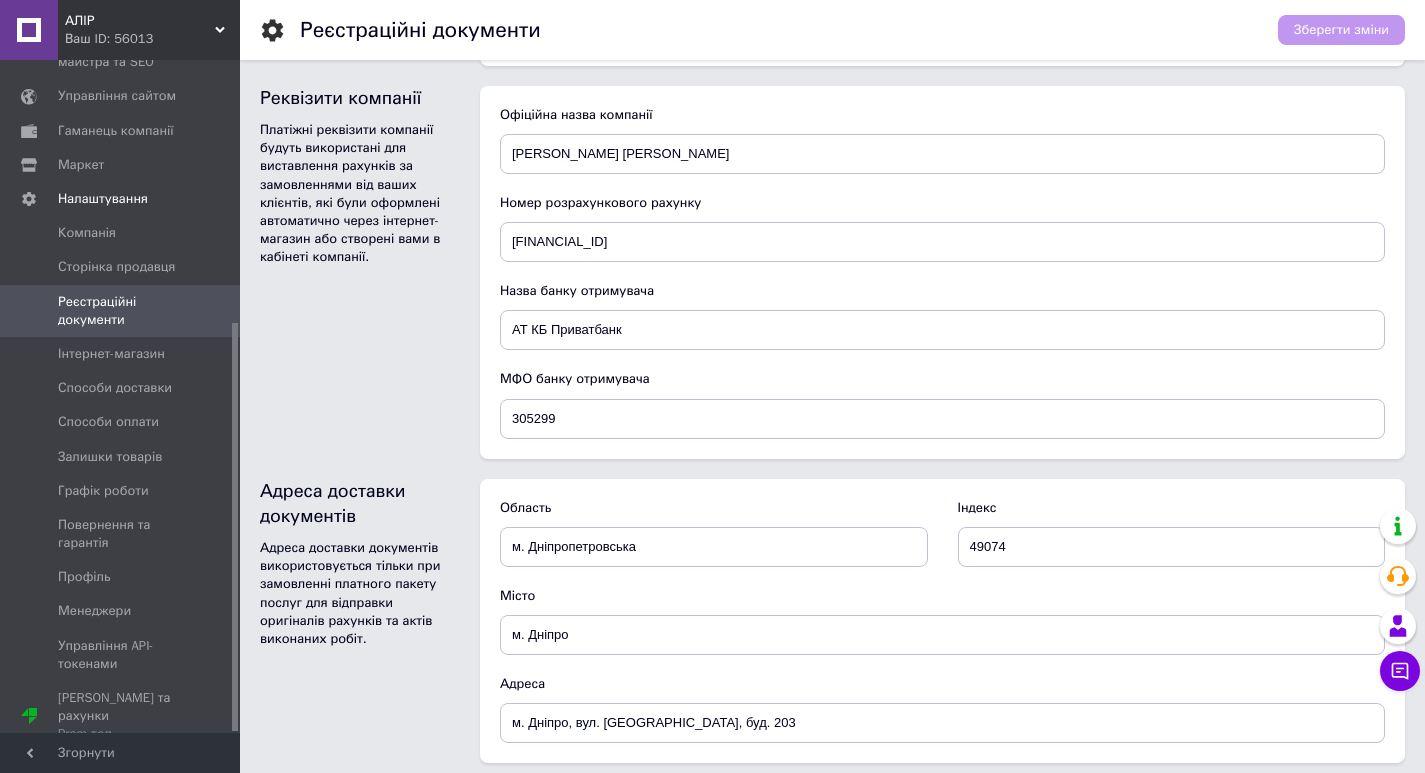 scroll, scrollTop: 1054, scrollLeft: 0, axis: vertical 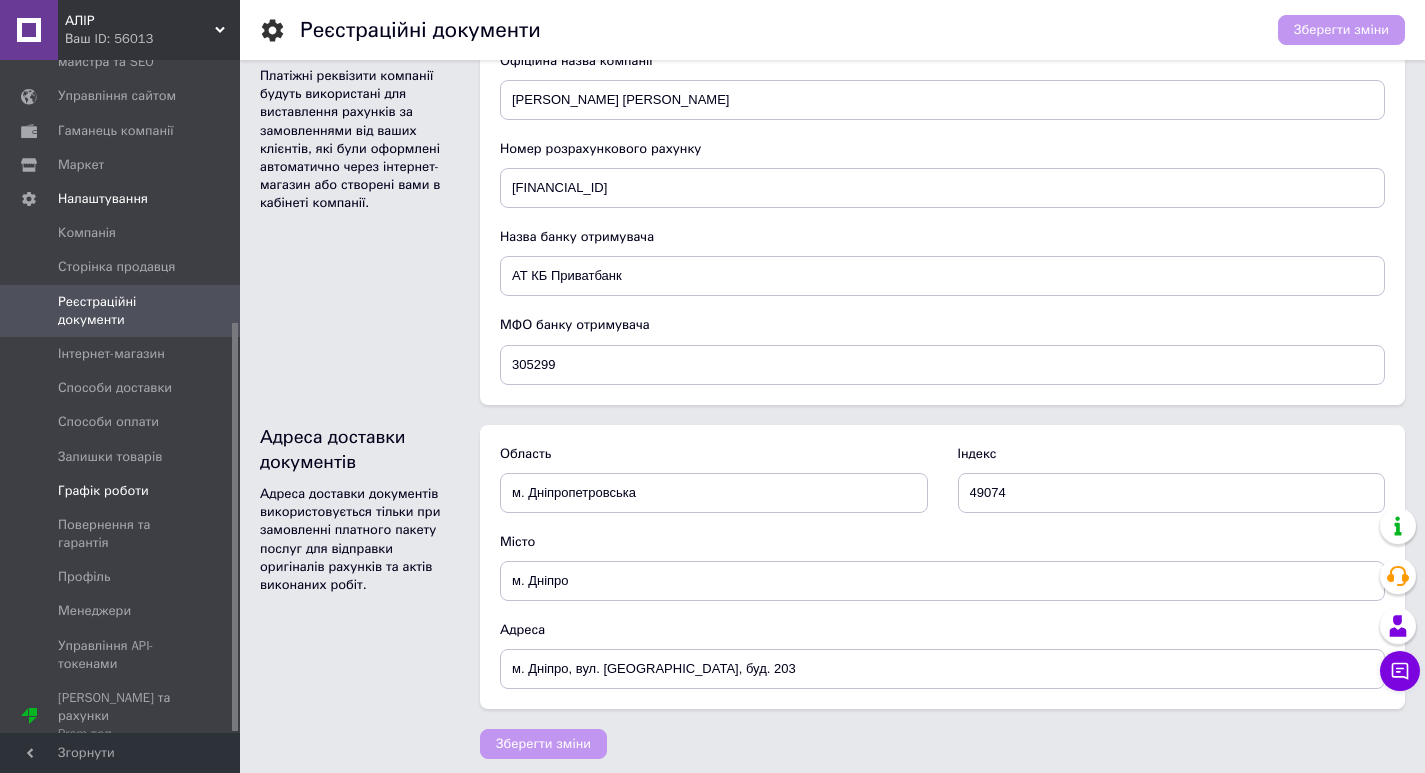 click on "Графік роботи" at bounding box center [103, 491] 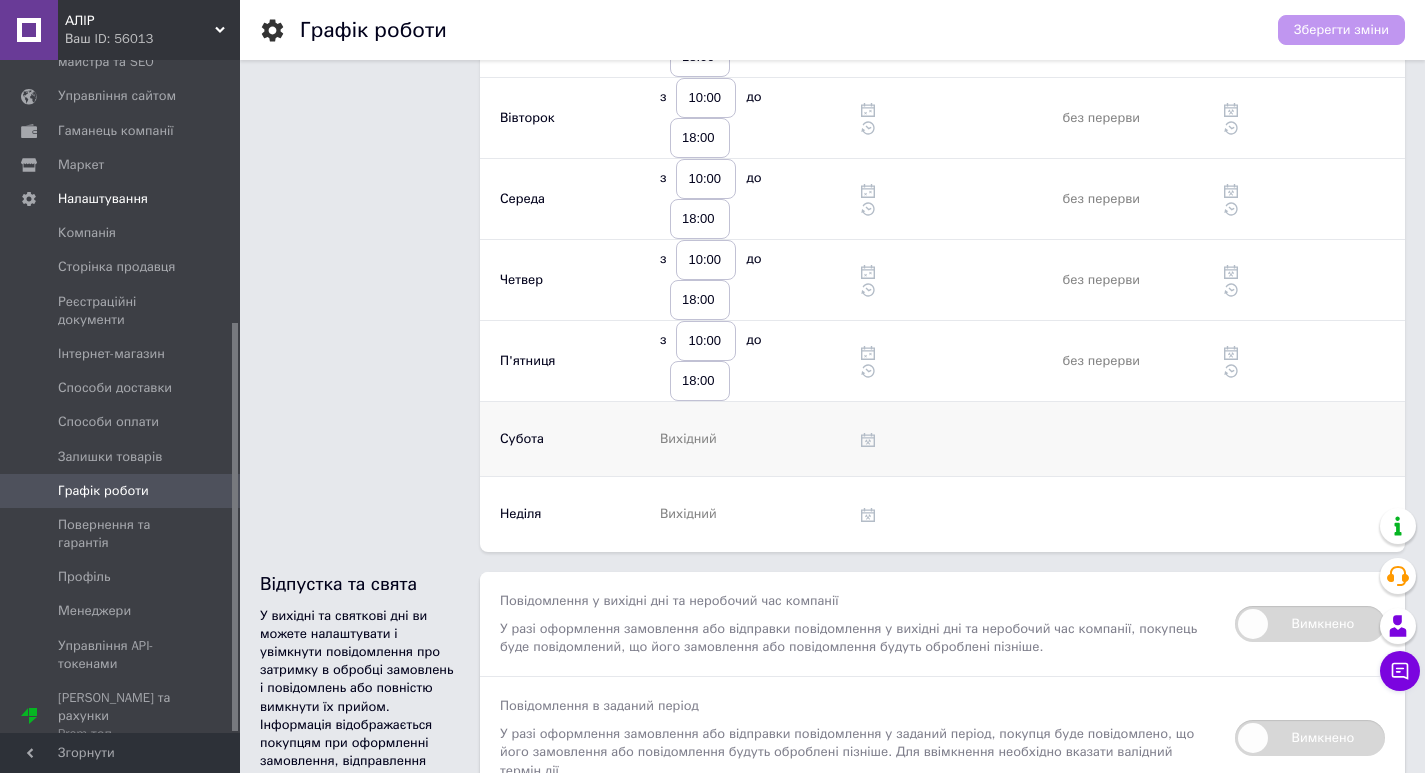 scroll, scrollTop: 300, scrollLeft: 0, axis: vertical 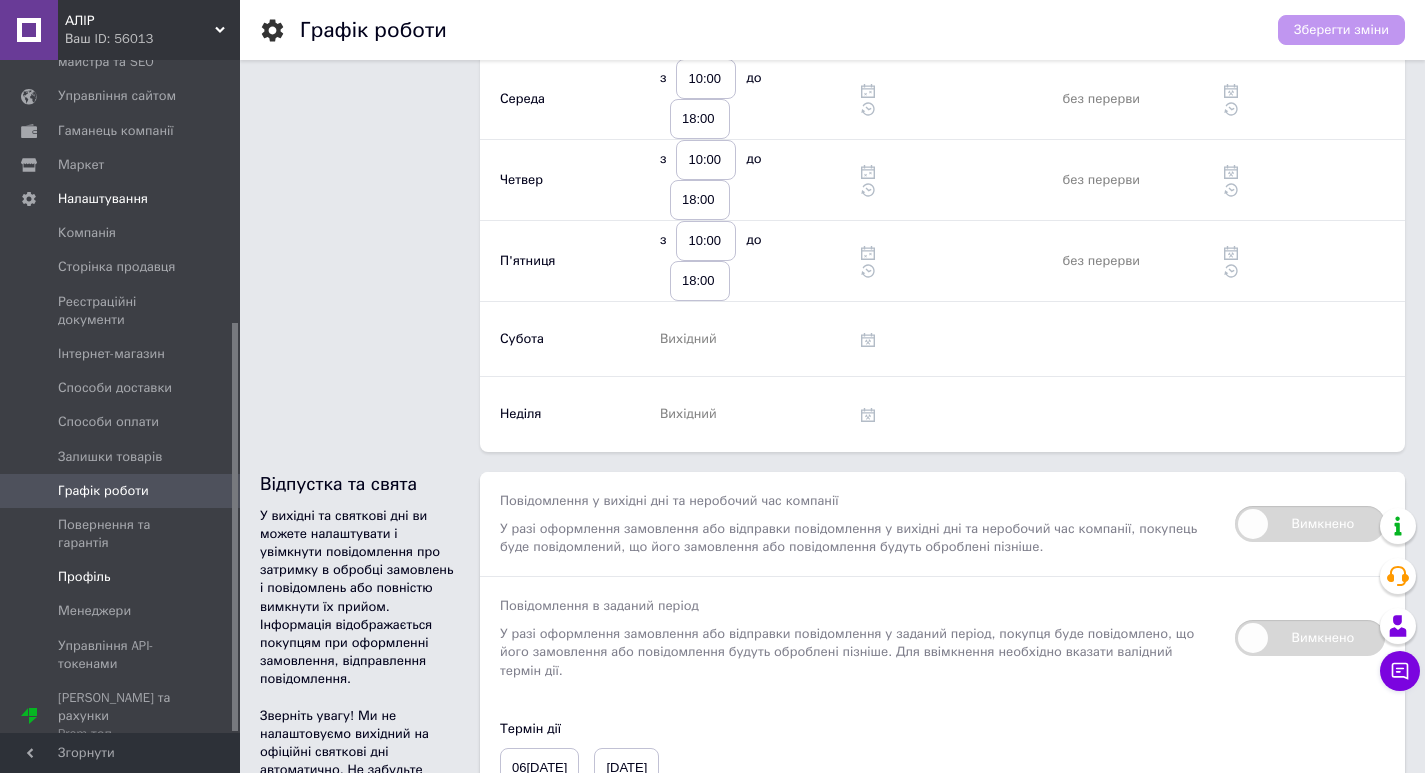 click on "Профіль" at bounding box center [84, 577] 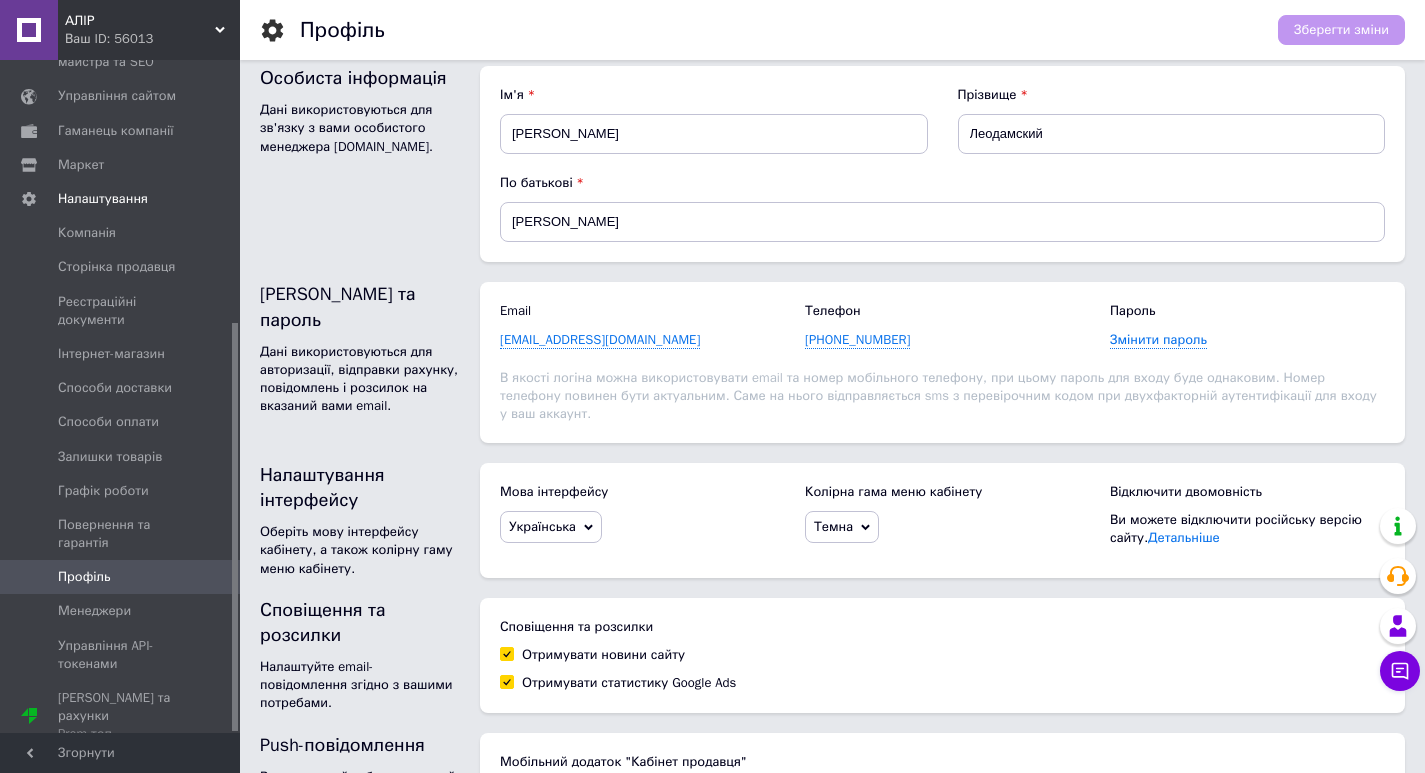 scroll, scrollTop: 0, scrollLeft: 0, axis: both 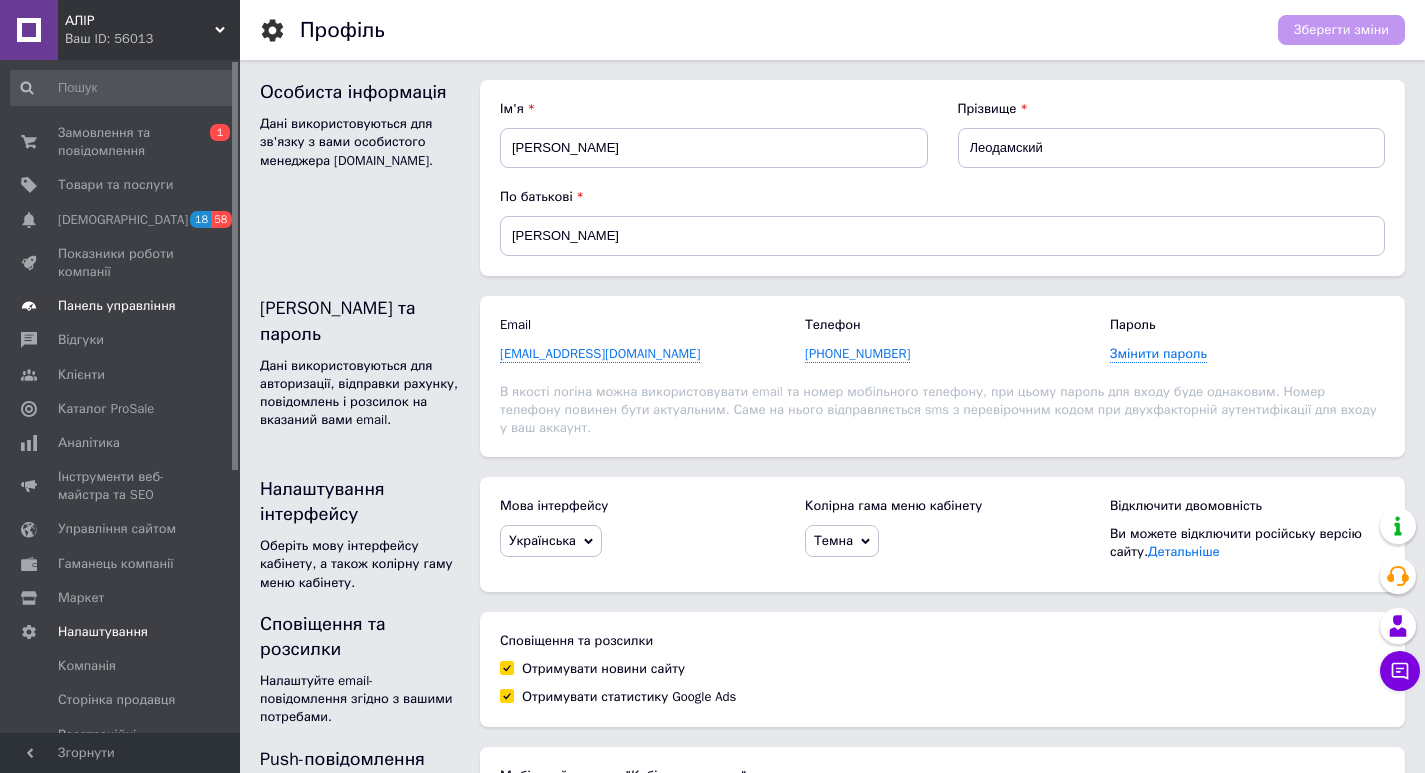 click on "Панель управління" at bounding box center (117, 306) 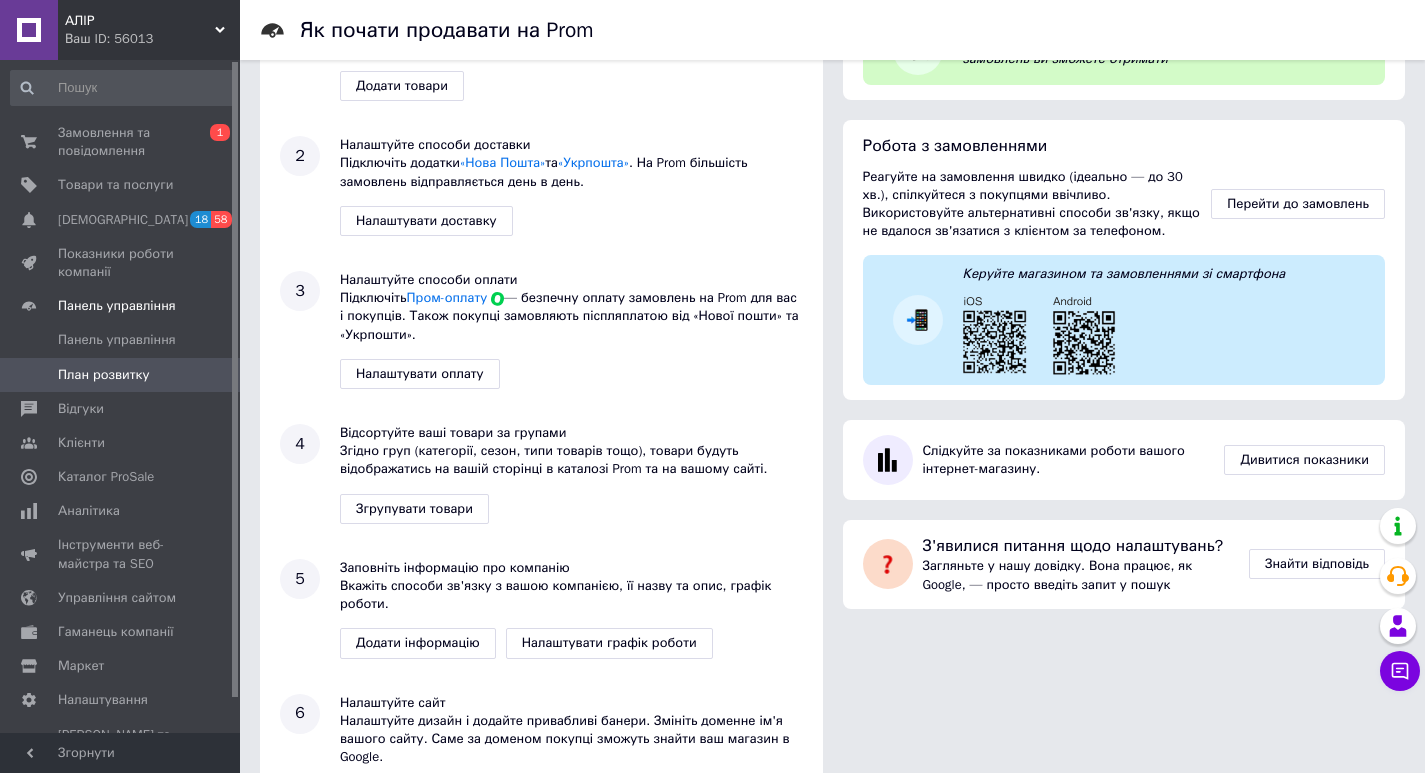 scroll, scrollTop: 295, scrollLeft: 0, axis: vertical 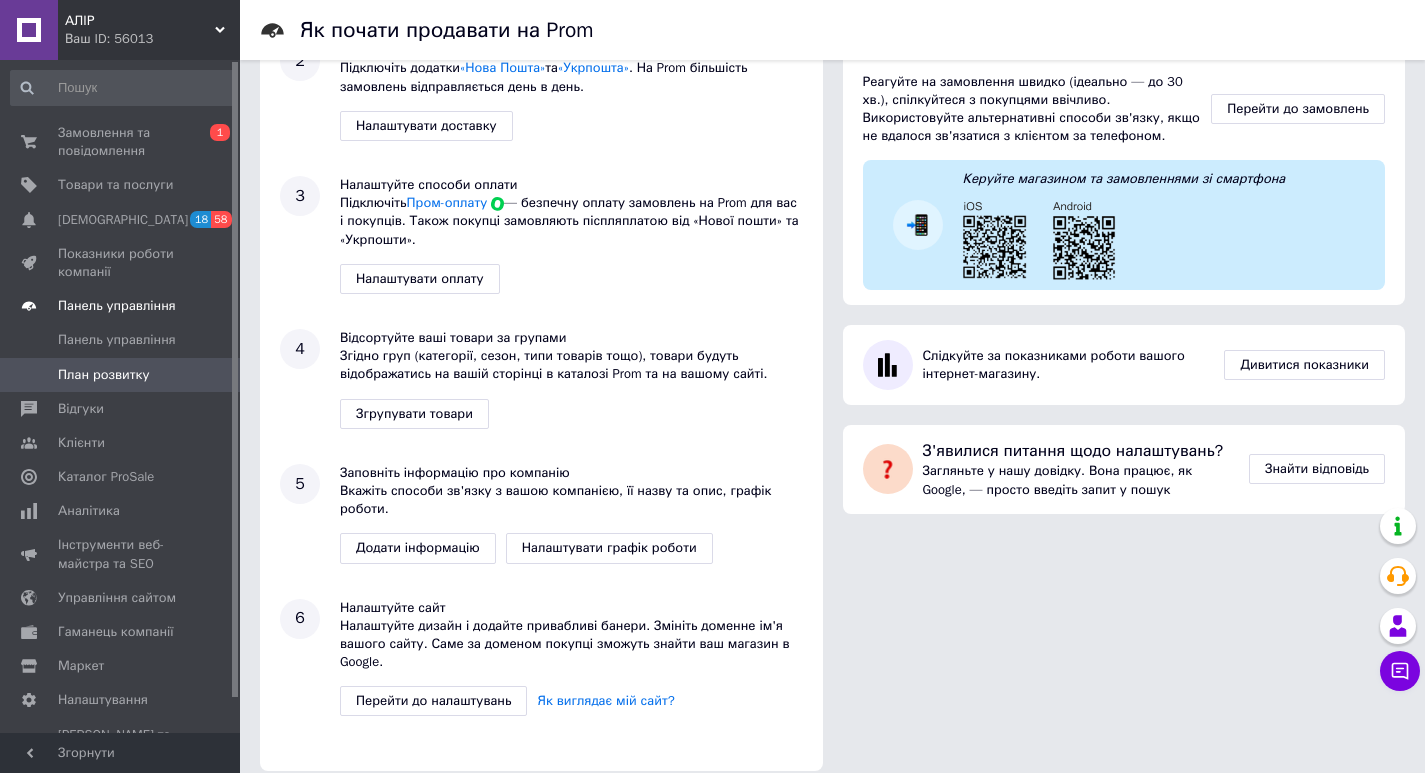 click on "Панель управління" at bounding box center (117, 306) 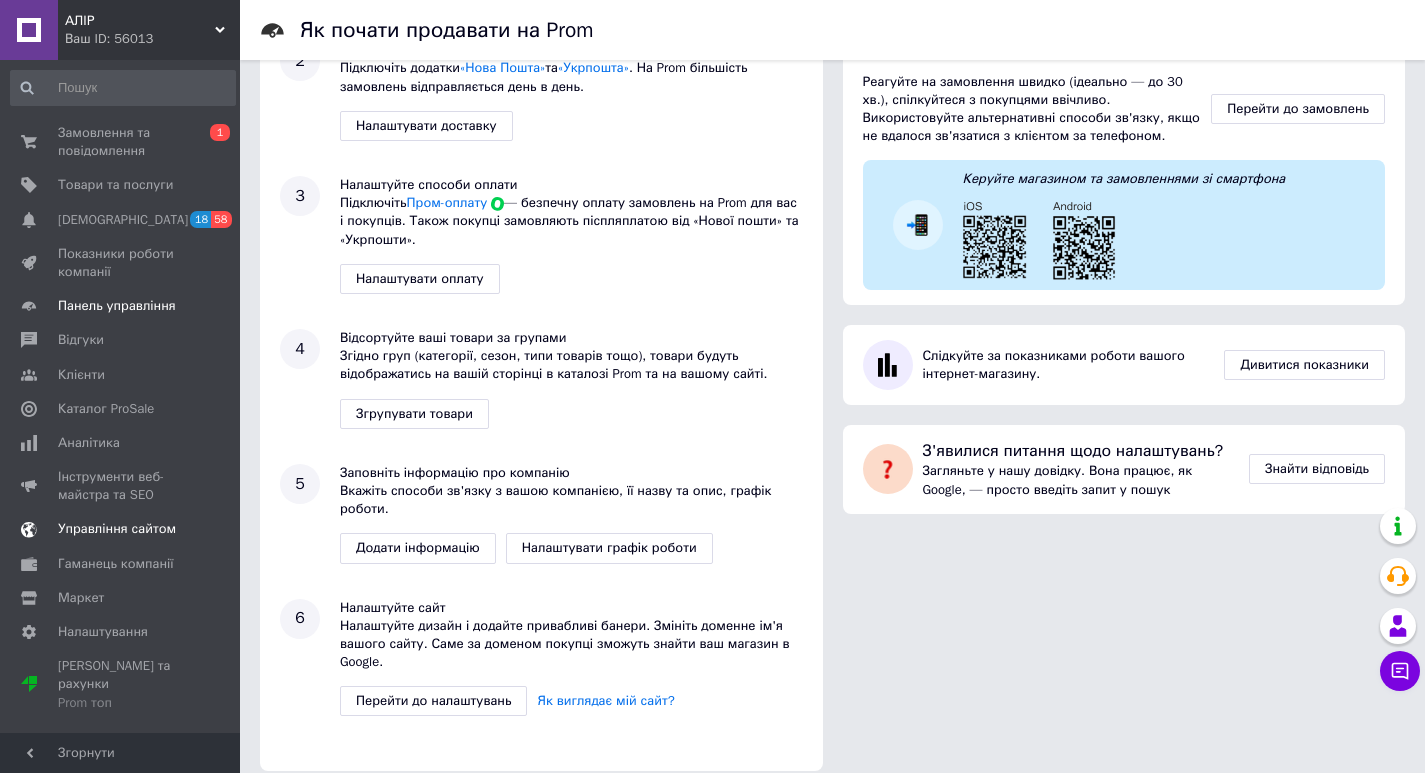 click on "Управління сайтом" at bounding box center [117, 529] 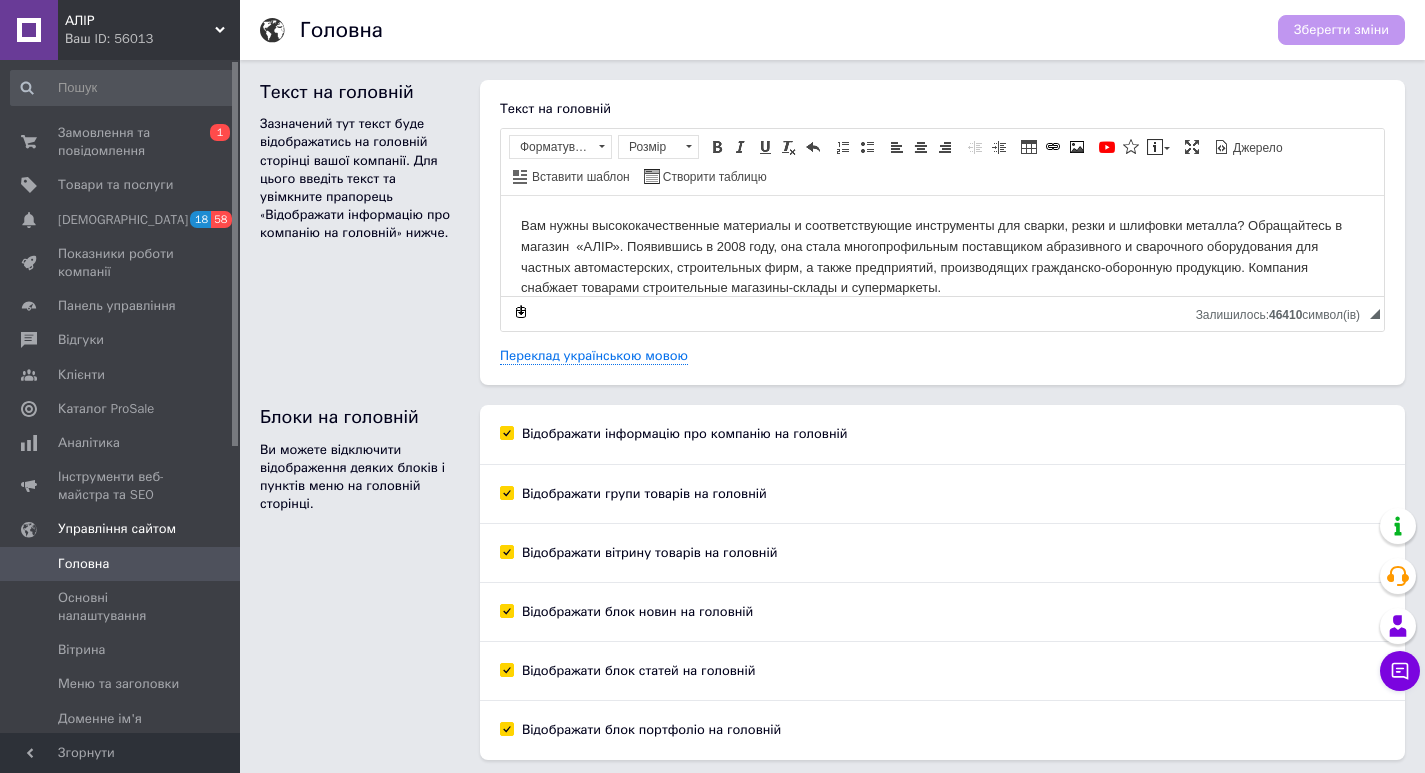 scroll, scrollTop: 67, scrollLeft: 0, axis: vertical 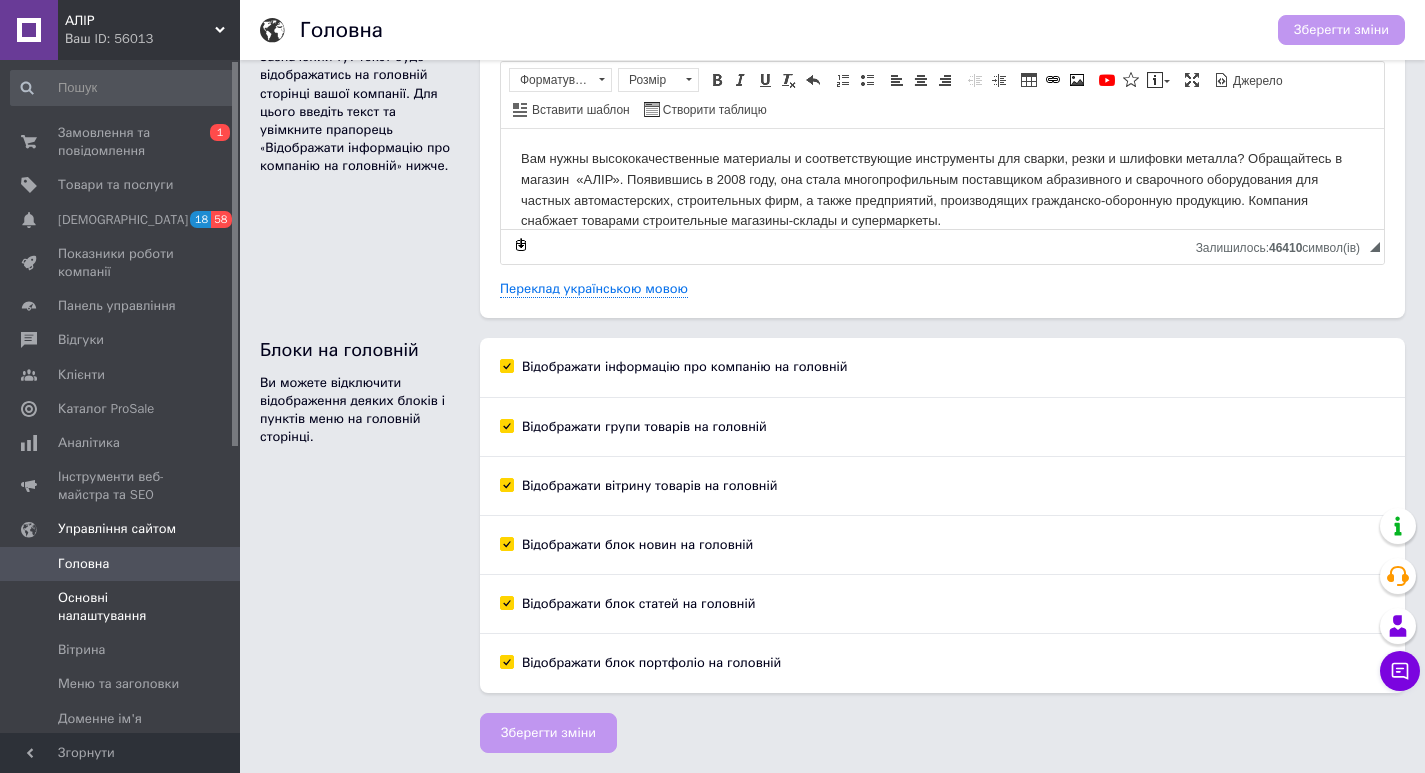 click on "Основні налаштування" at bounding box center [121, 607] 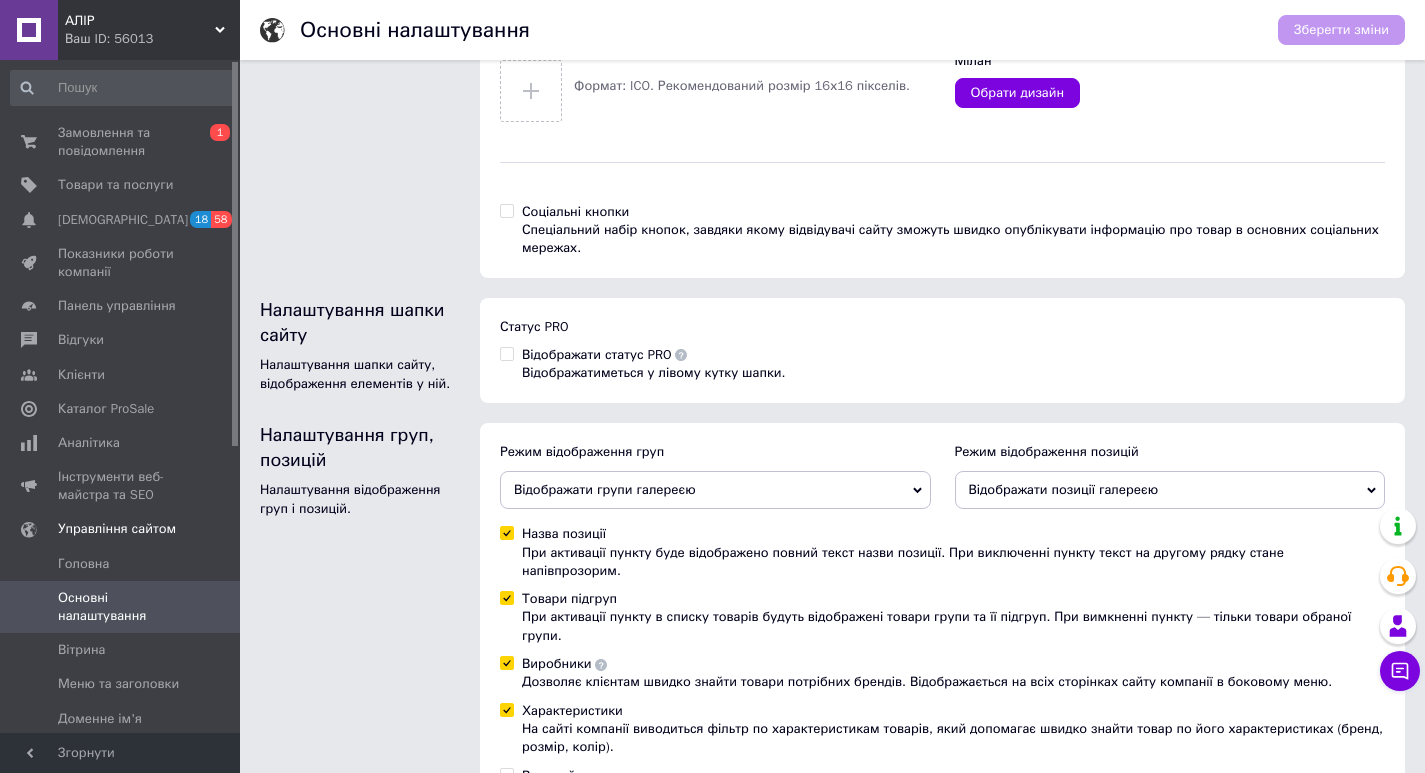 scroll, scrollTop: 377, scrollLeft: 0, axis: vertical 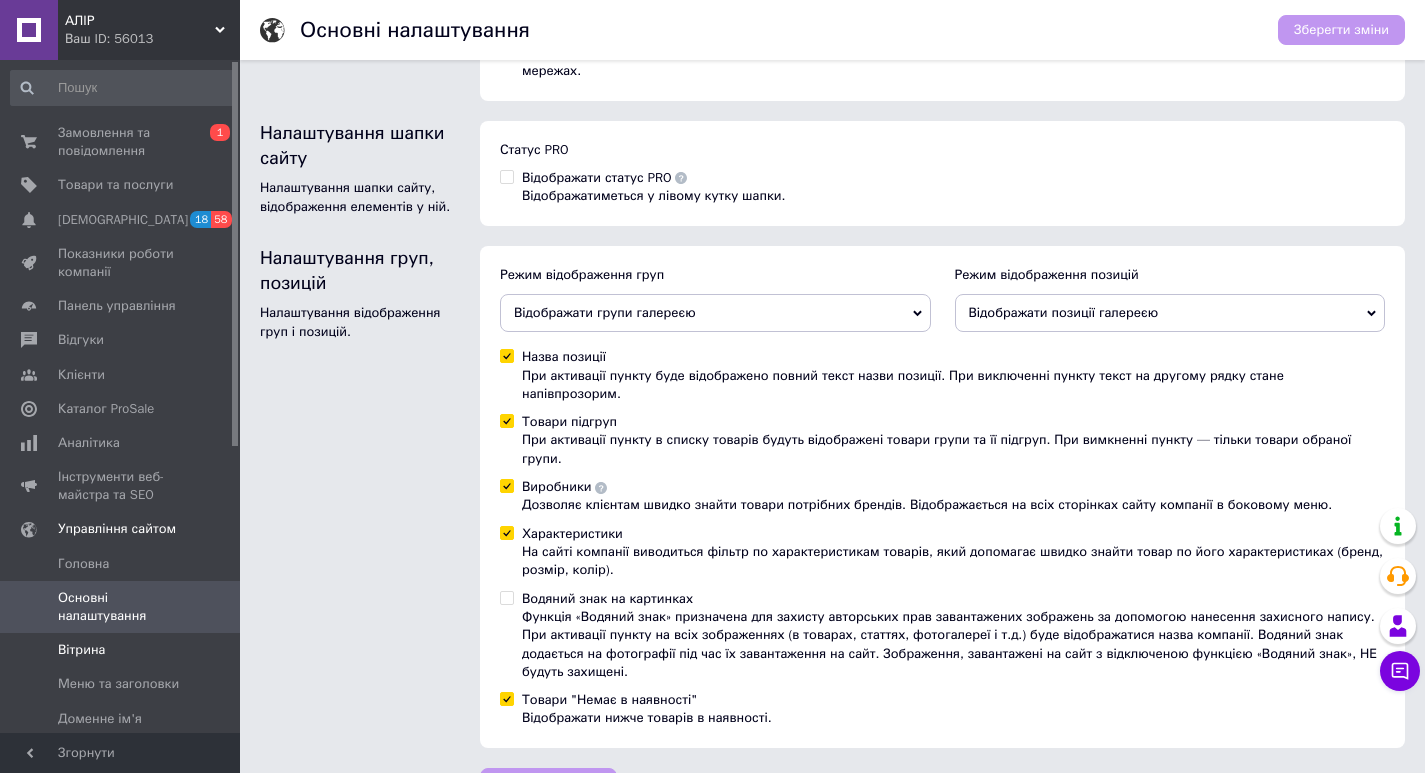 click on "Вітрина" at bounding box center (81, 650) 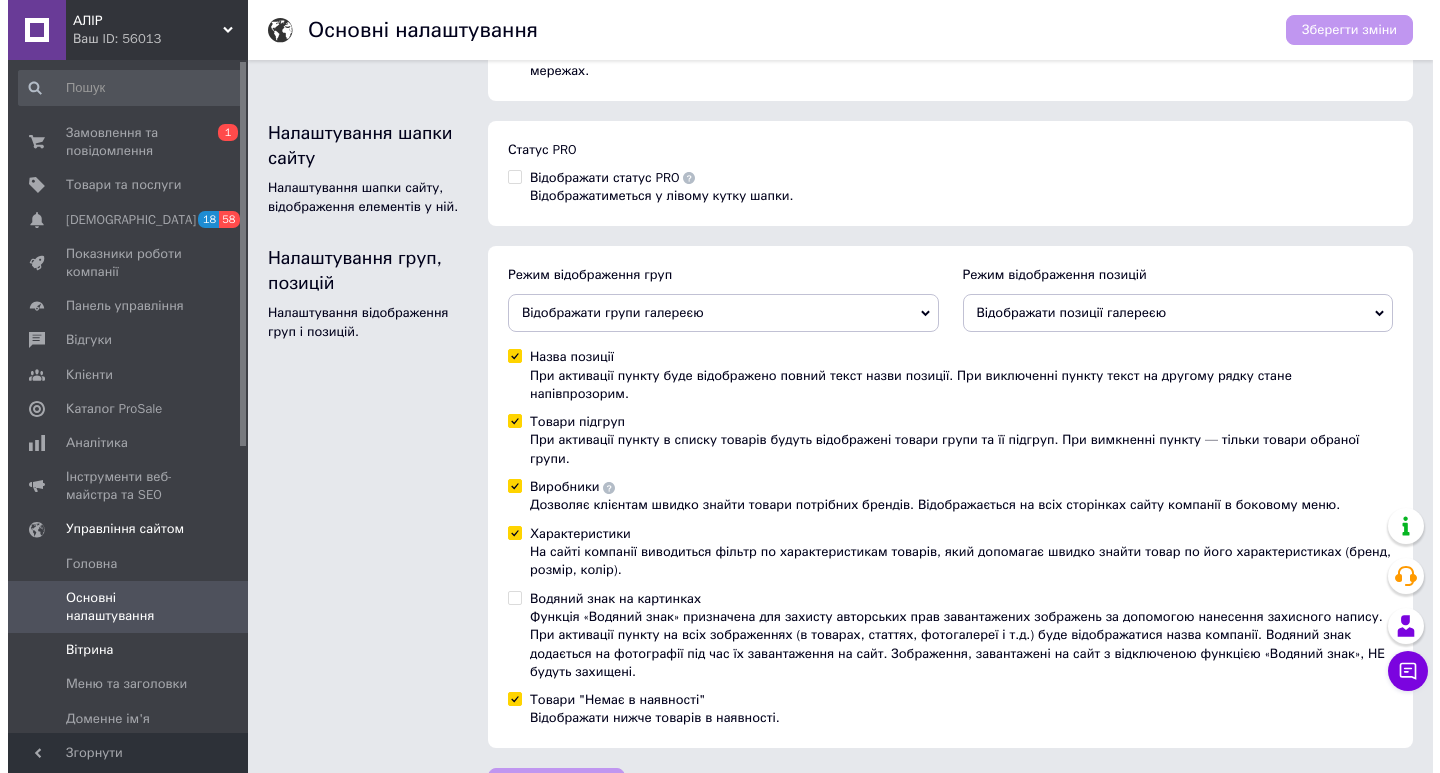 scroll, scrollTop: 0, scrollLeft: 0, axis: both 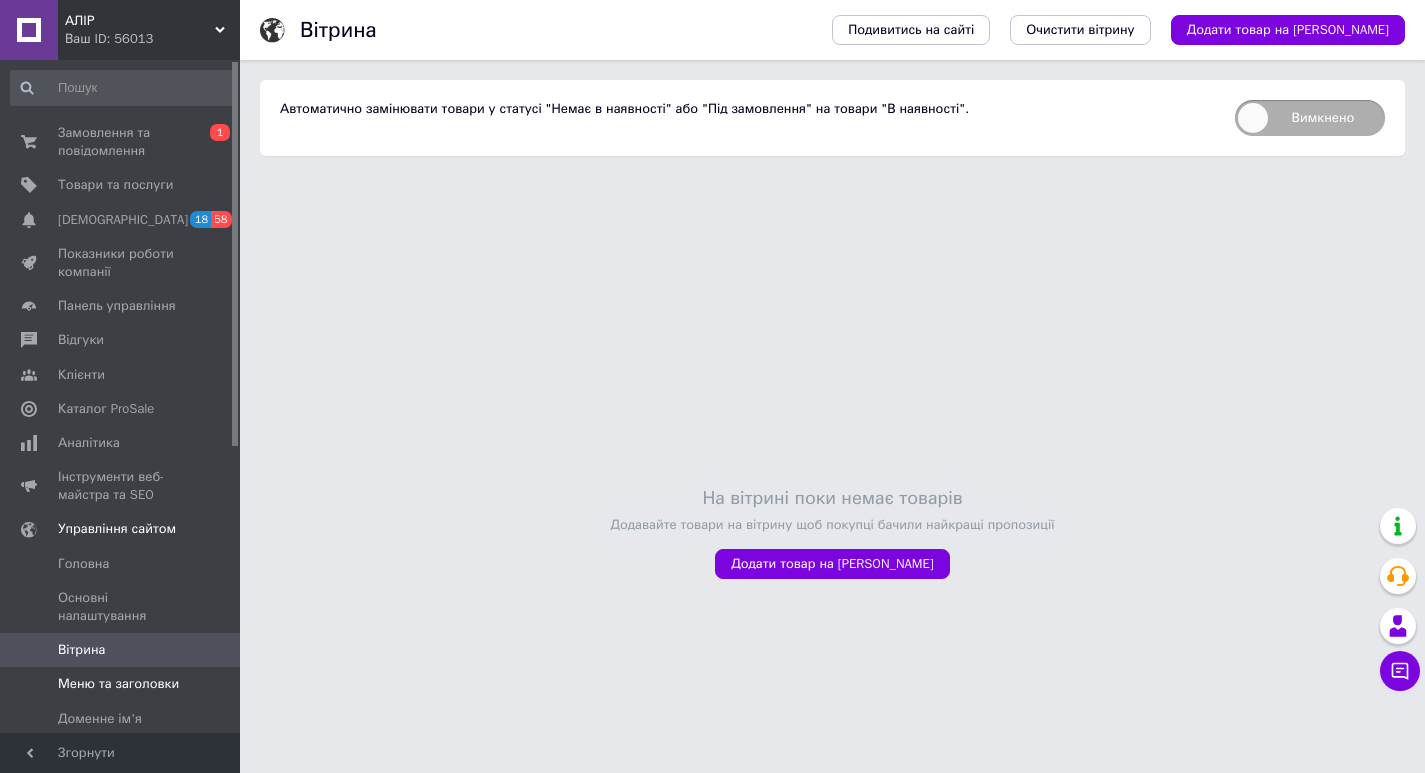 click on "Меню та заголовки" at bounding box center (118, 684) 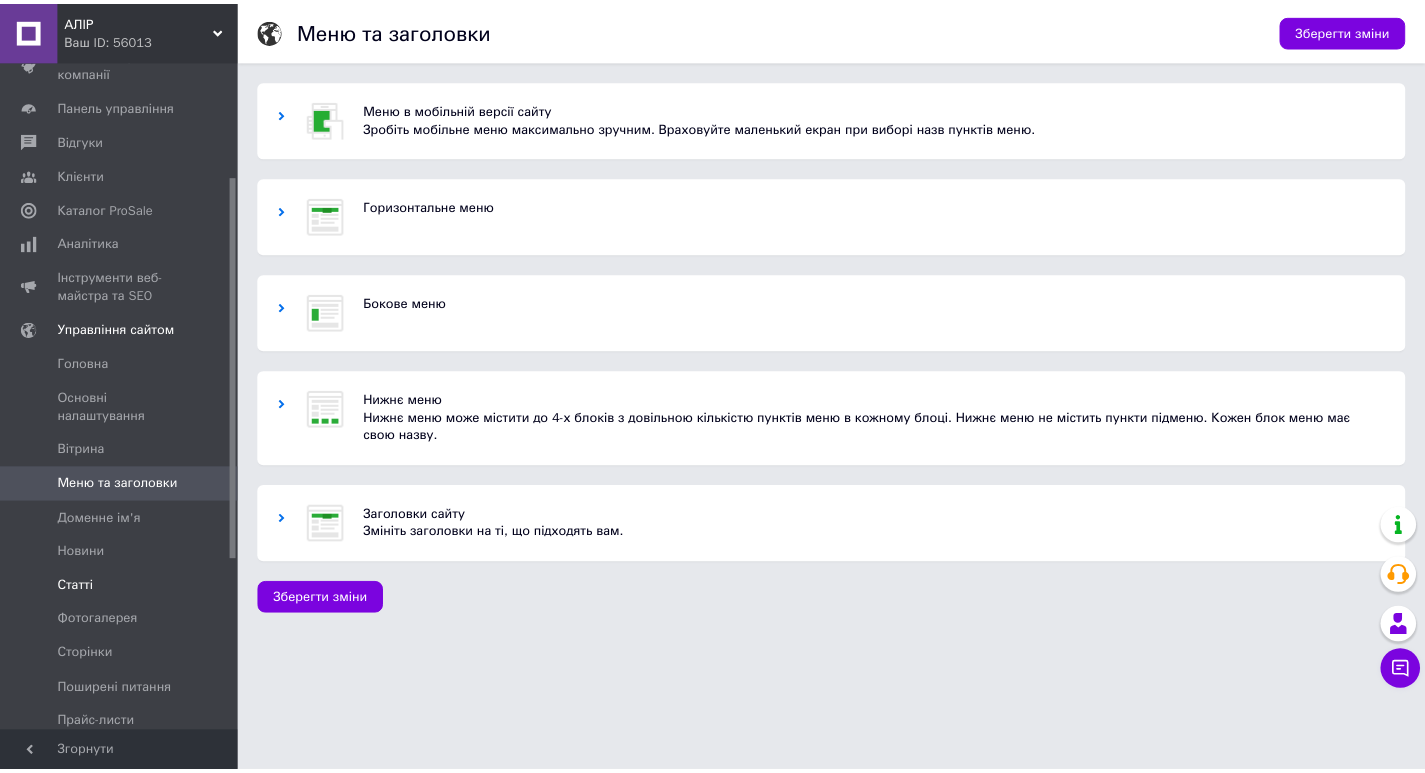 scroll, scrollTop: 400, scrollLeft: 0, axis: vertical 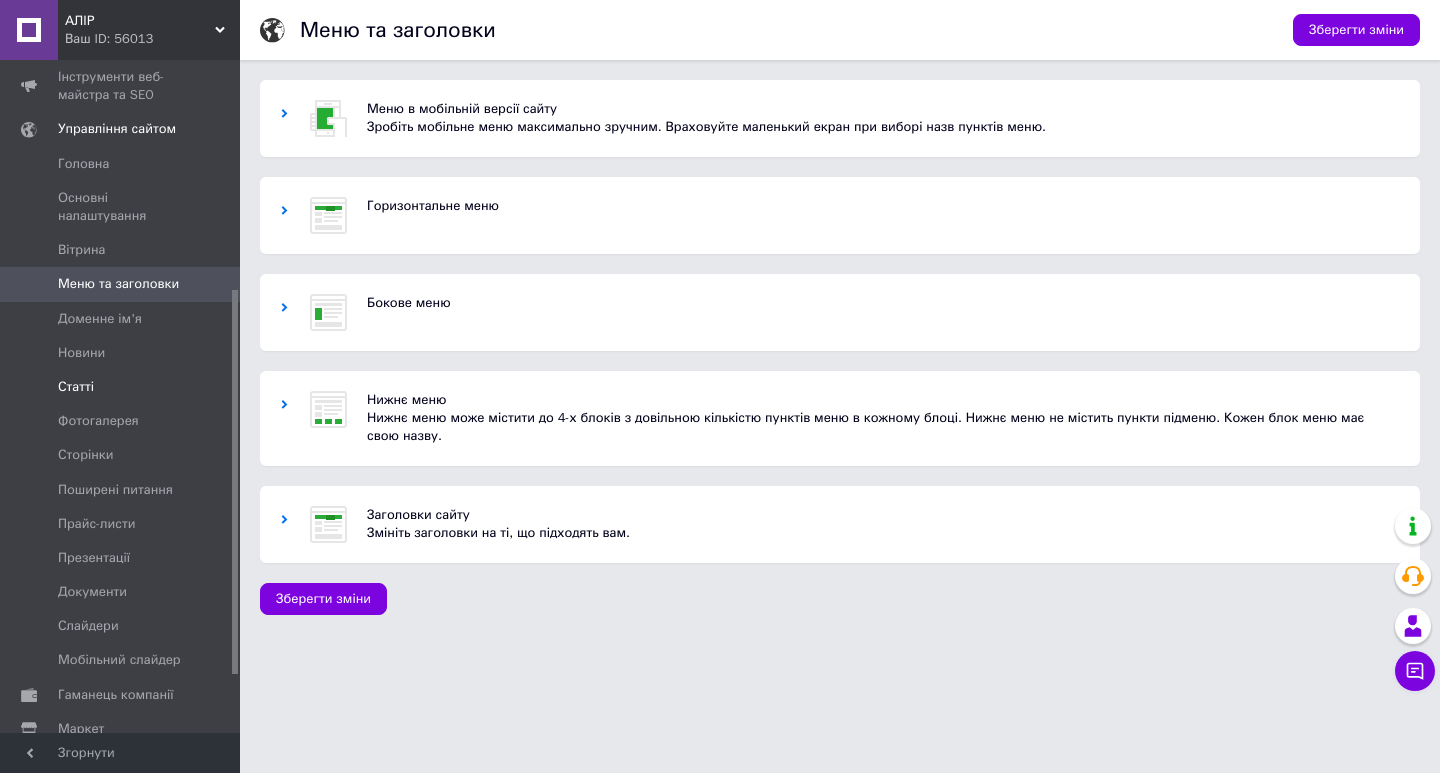 click on "Статті" at bounding box center (76, 387) 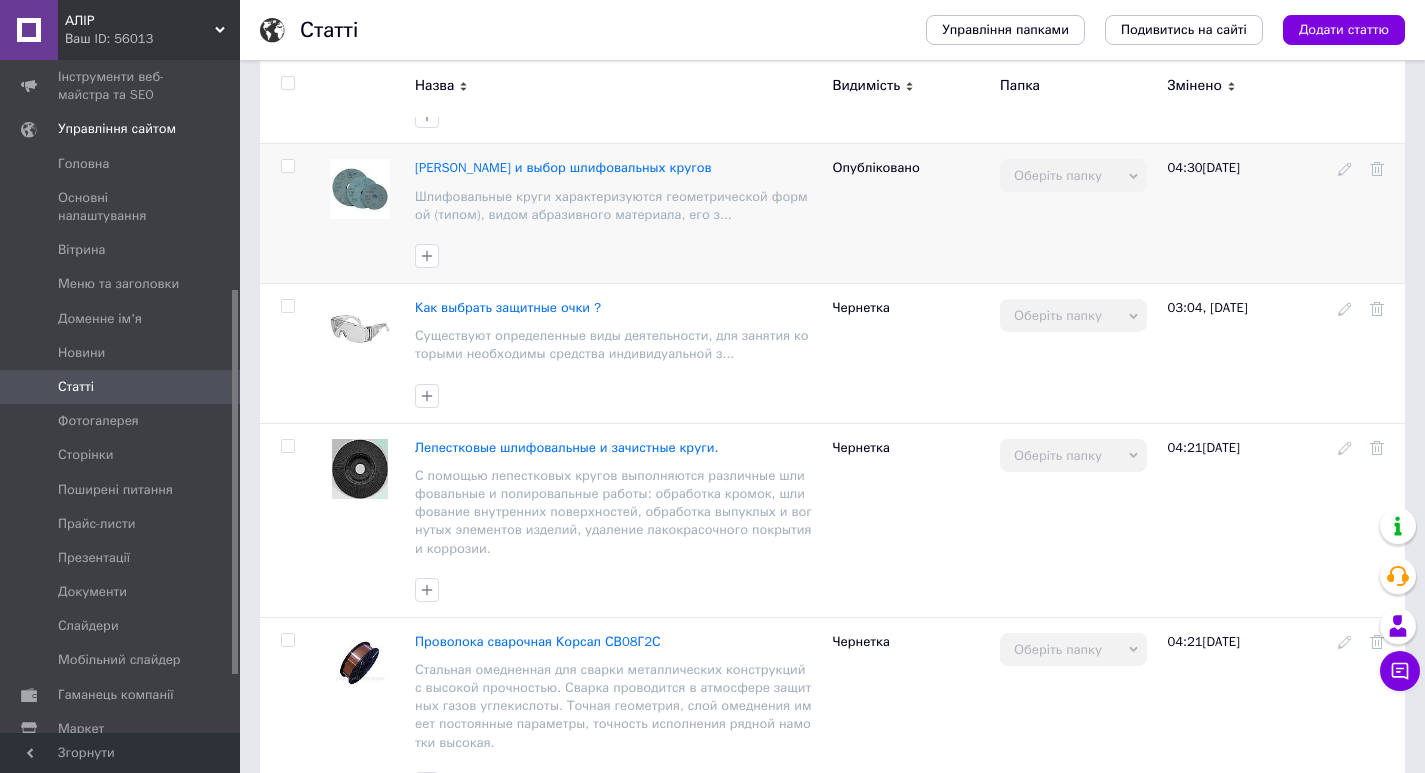 scroll, scrollTop: 700, scrollLeft: 0, axis: vertical 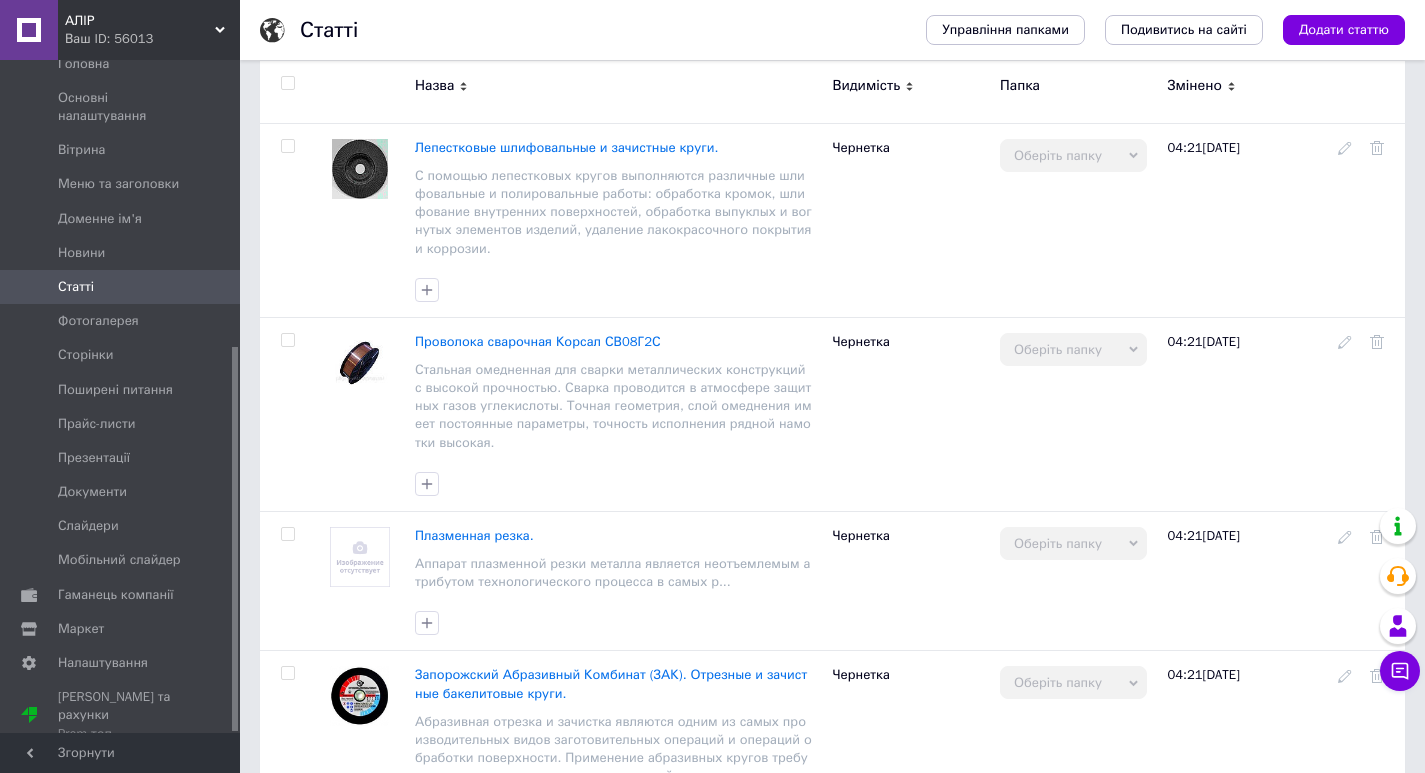 click 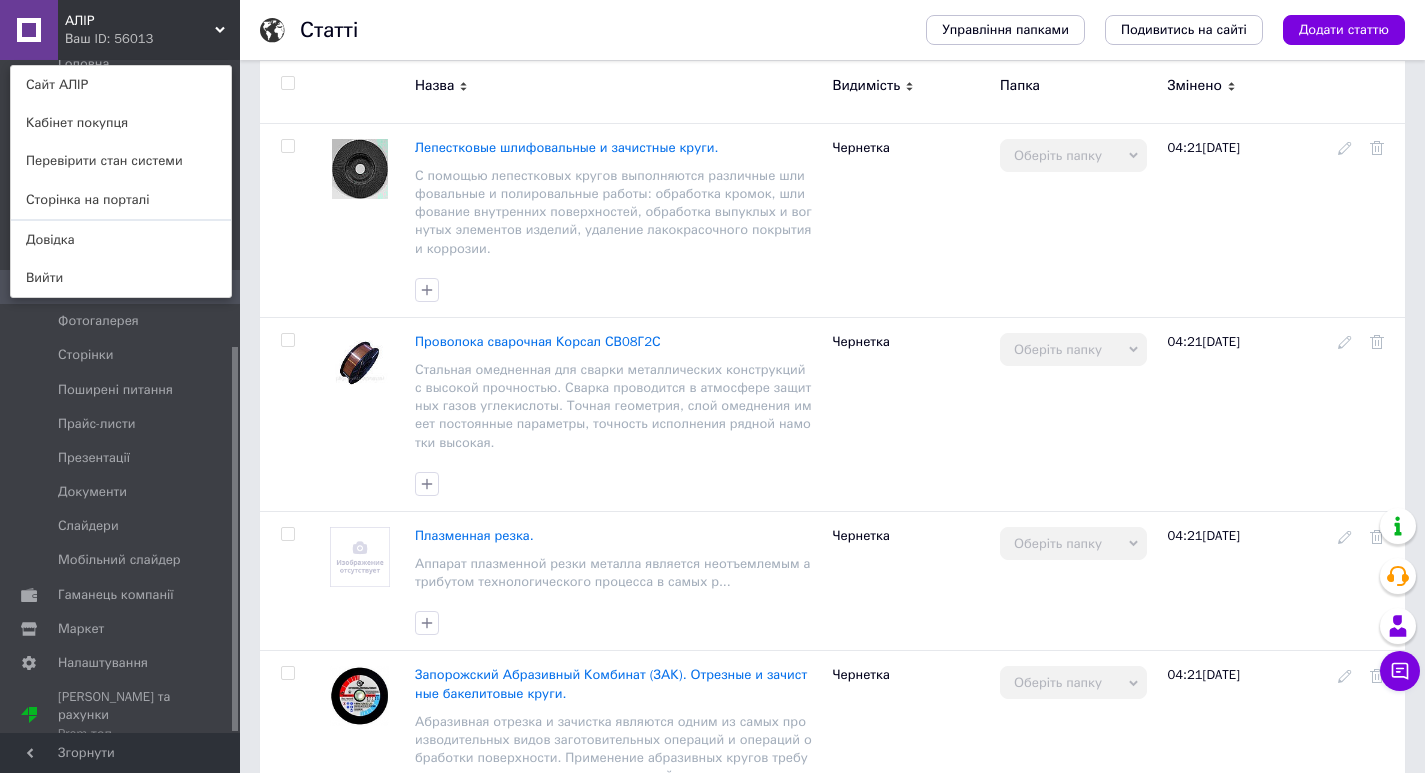 click 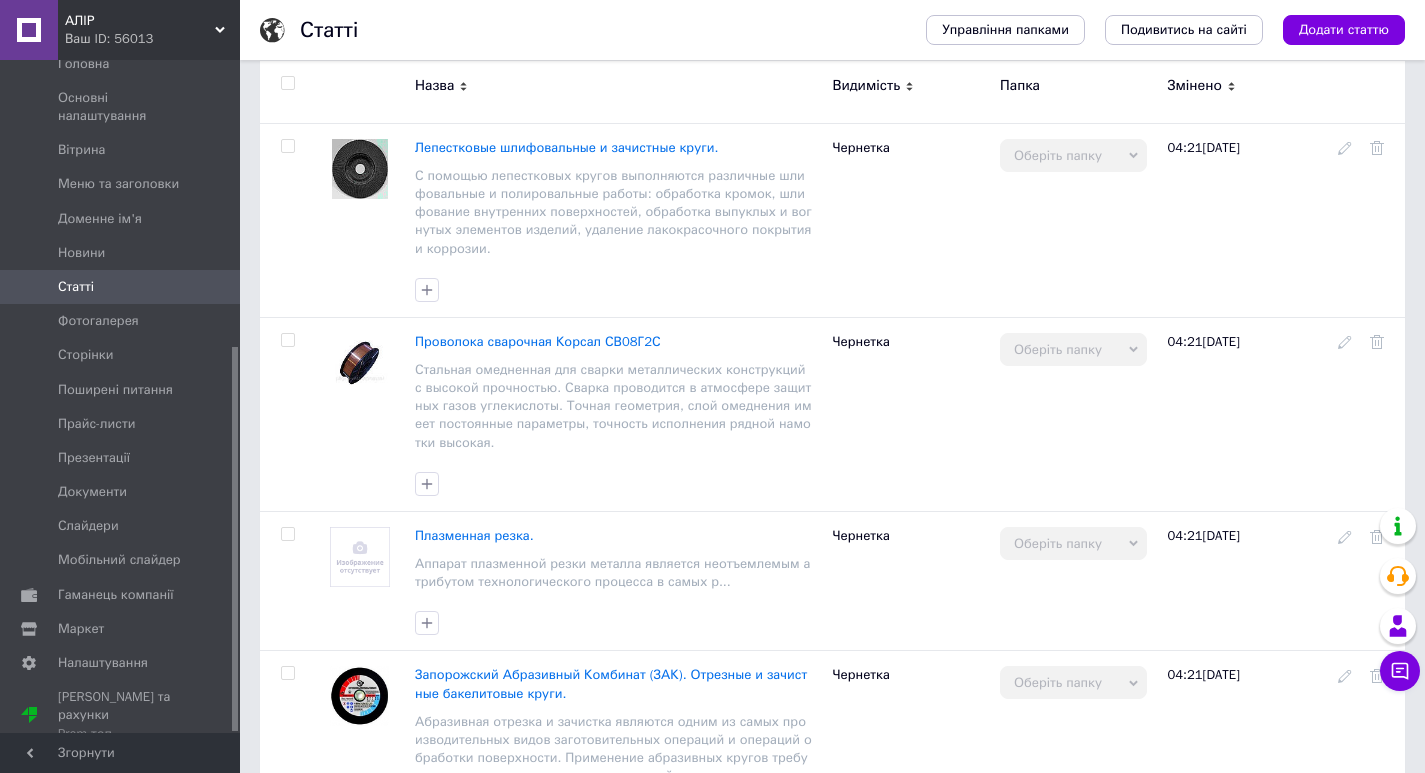 click on "АЛІР Ваш ID: 56013" at bounding box center [149, 30] 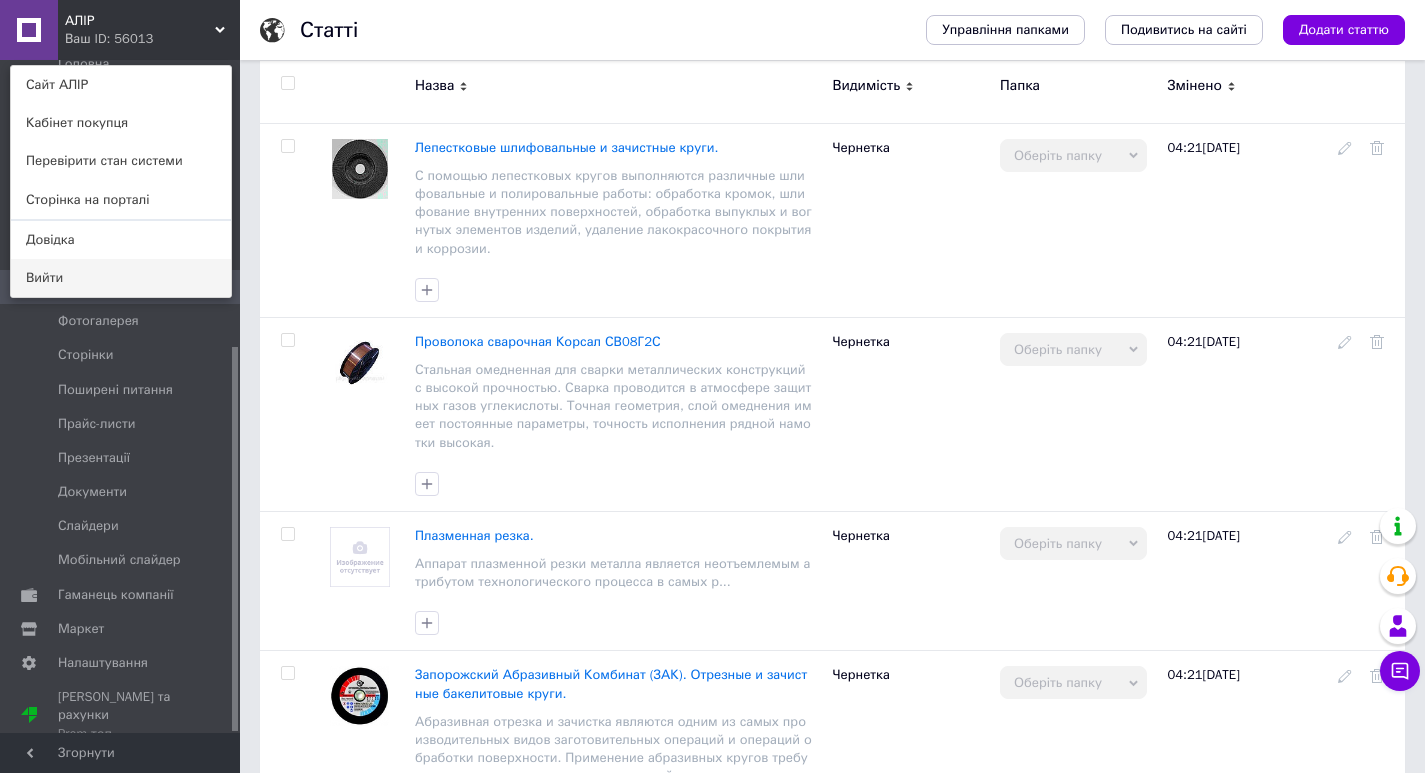 click on "Вийти" at bounding box center [121, 278] 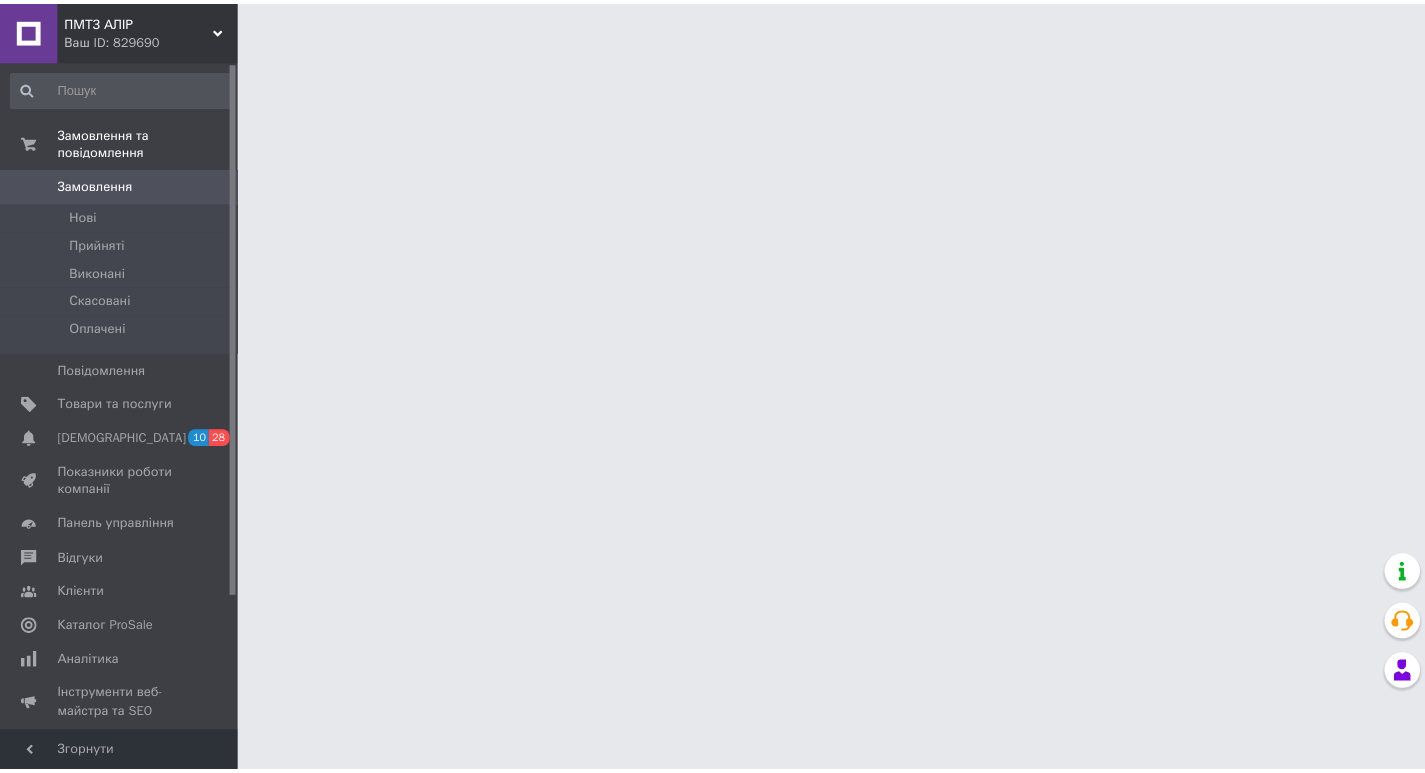 scroll, scrollTop: 0, scrollLeft: 0, axis: both 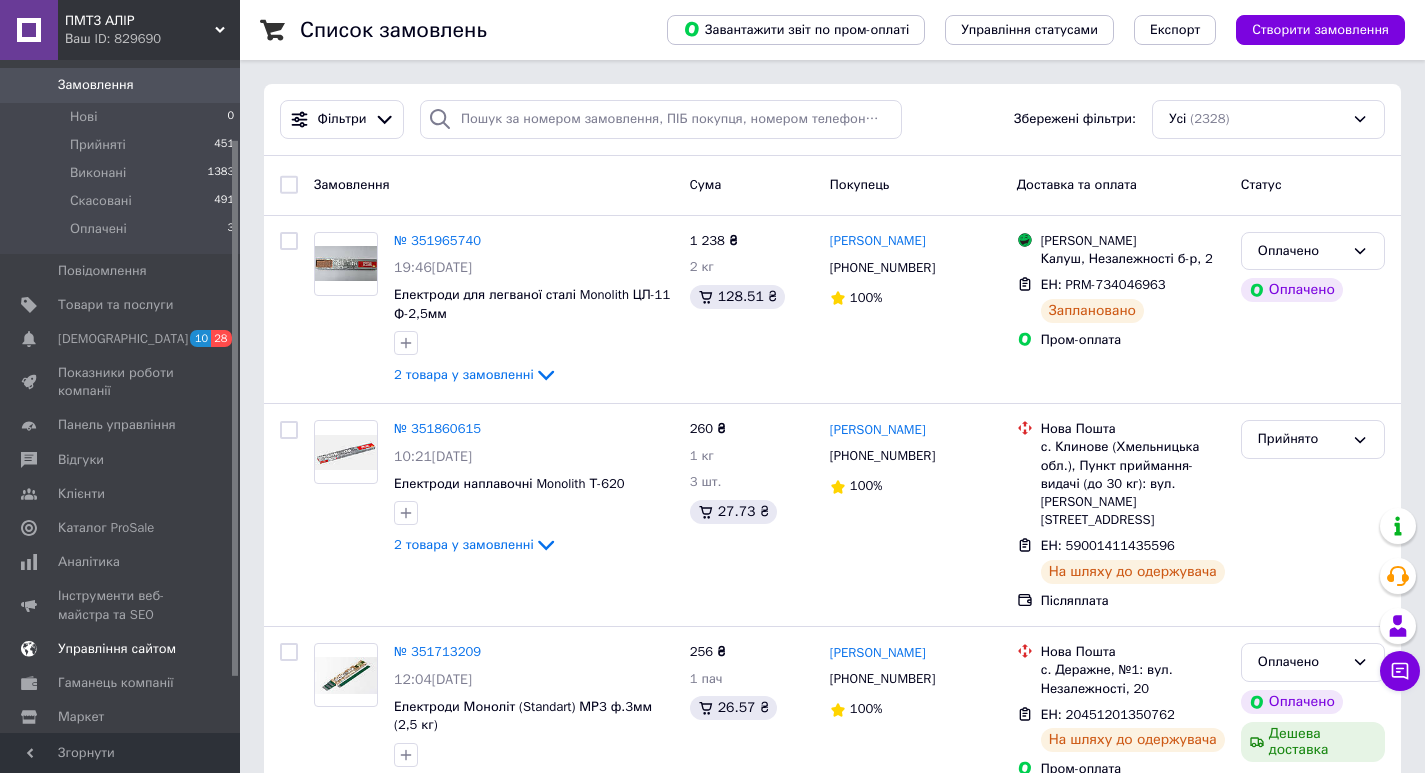 click on "Управління сайтом" at bounding box center (117, 649) 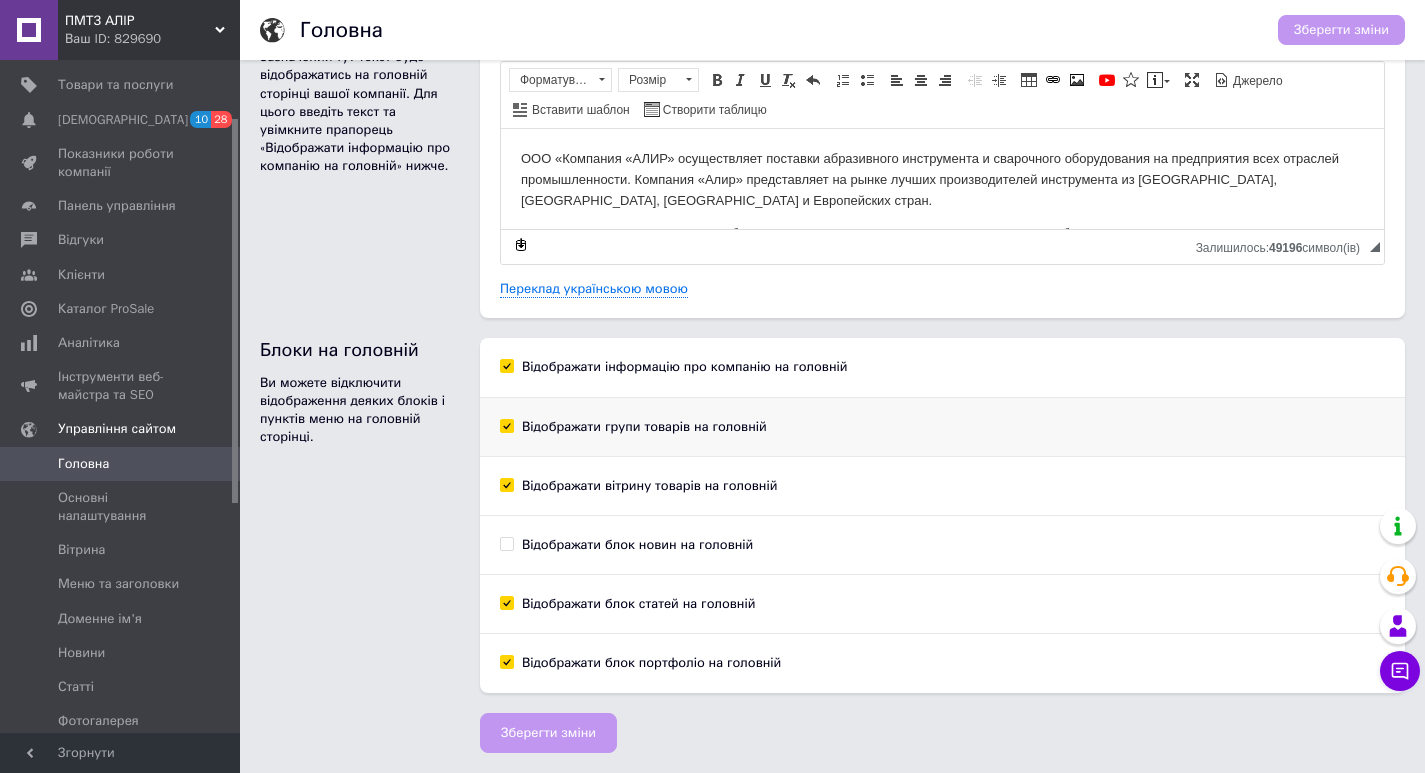 scroll, scrollTop: 0, scrollLeft: 0, axis: both 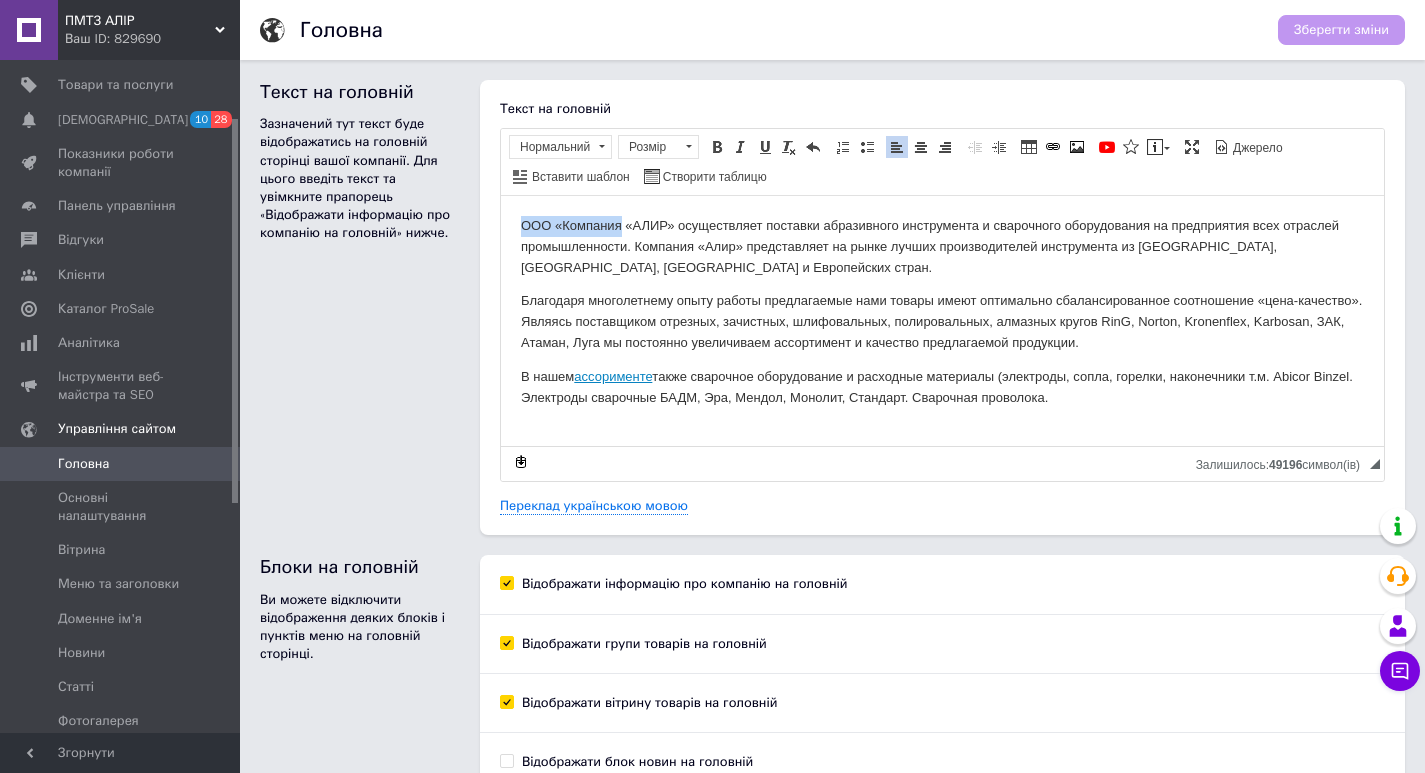 drag, startPoint x: 620, startPoint y: 223, endPoint x: 523, endPoint y: 232, distance: 97.41663 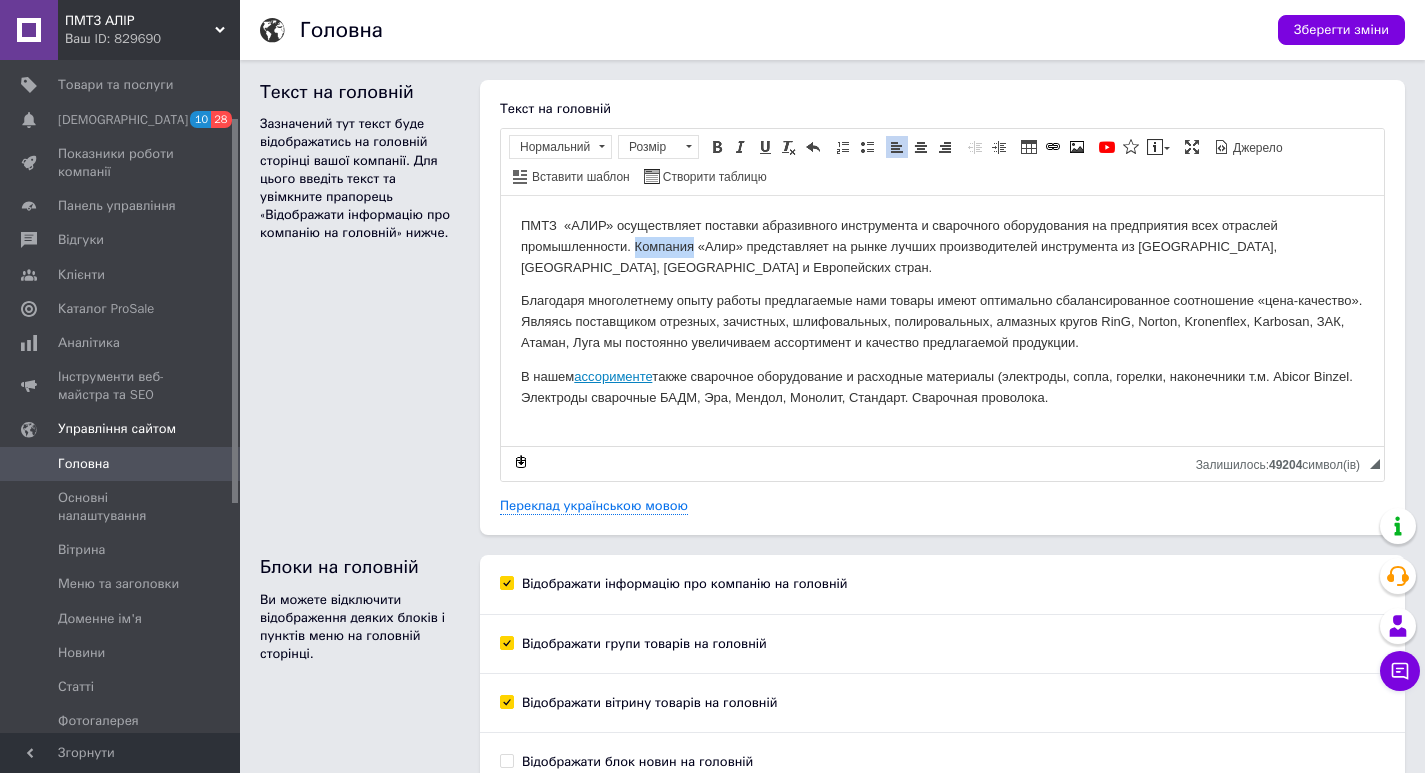 drag, startPoint x: 634, startPoint y: 241, endPoint x: 691, endPoint y: 250, distance: 57.706154 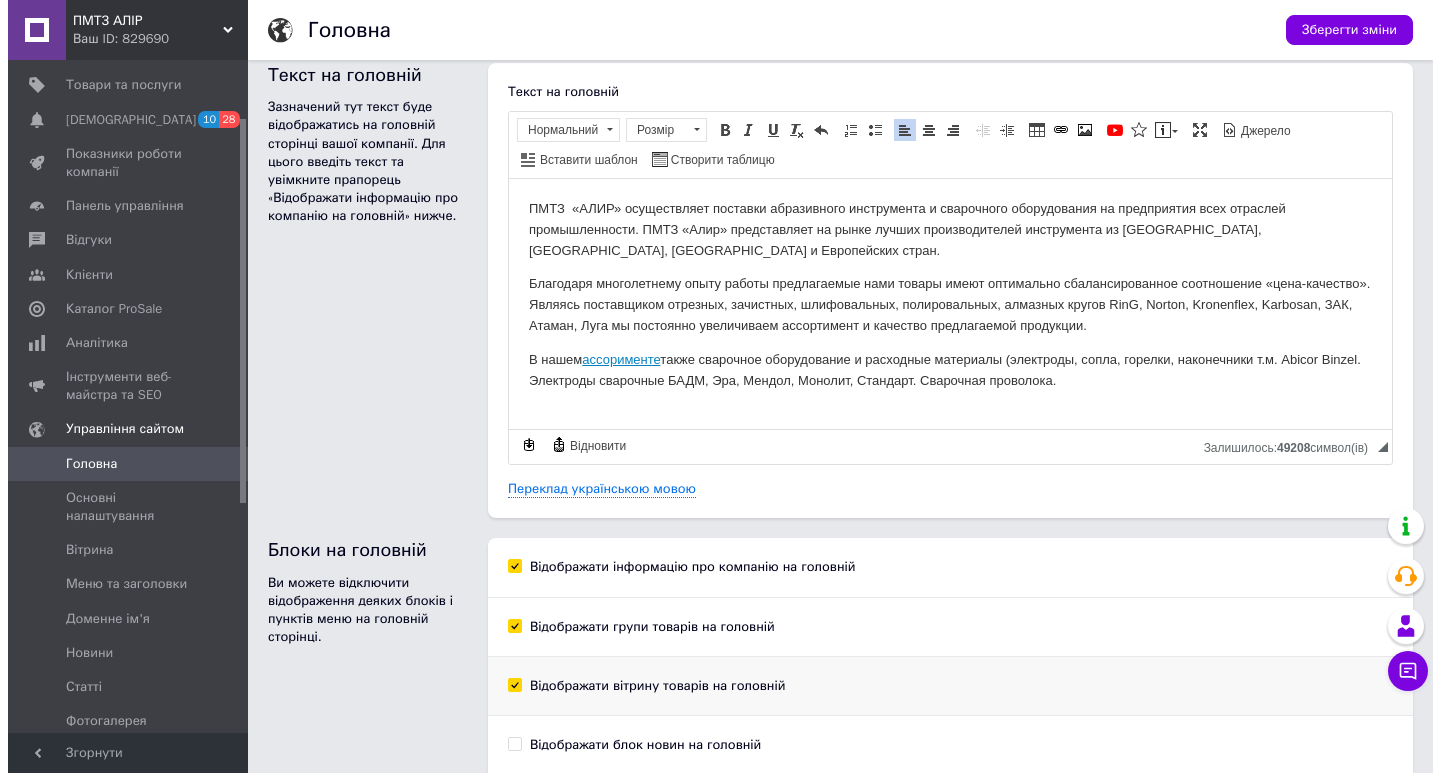 scroll, scrollTop: 0, scrollLeft: 0, axis: both 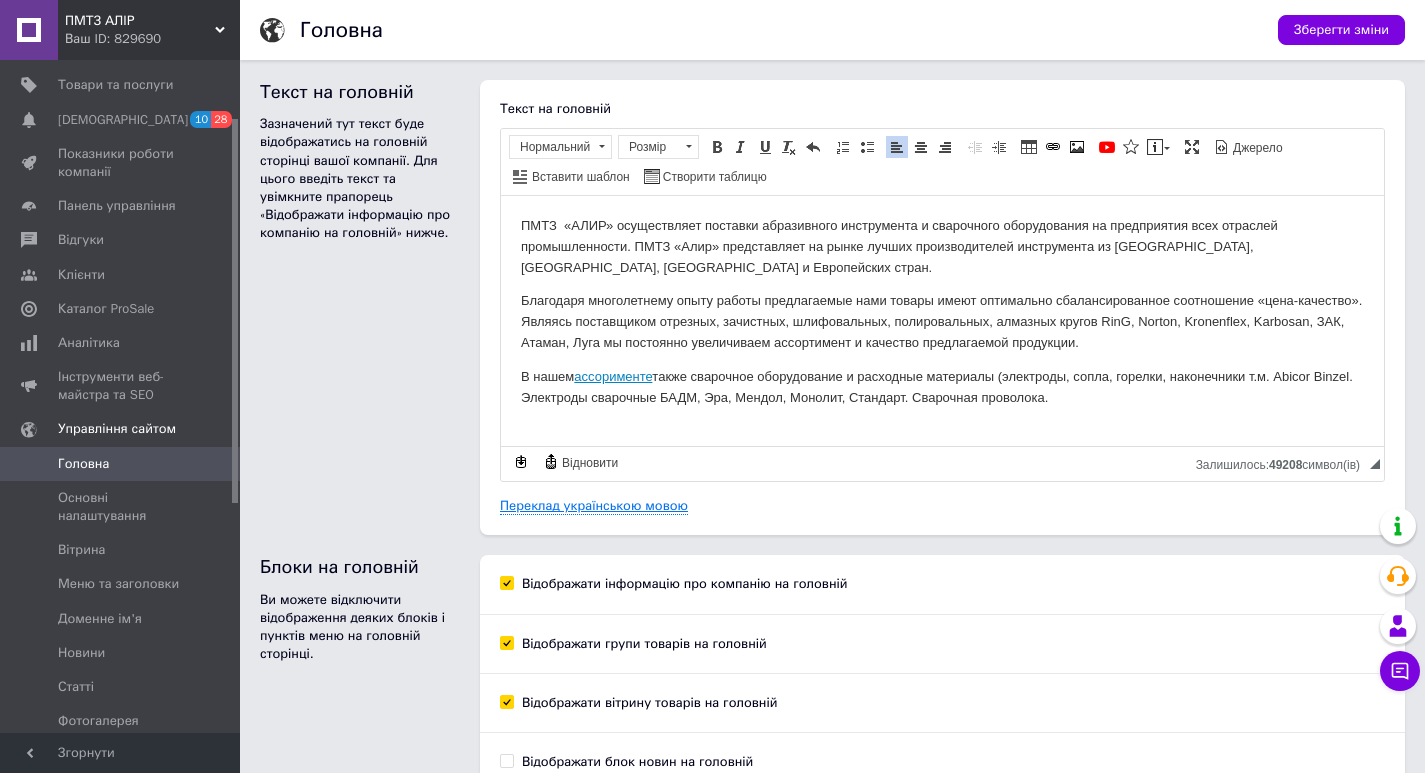 click on "Переклад українською мовою" at bounding box center [594, 506] 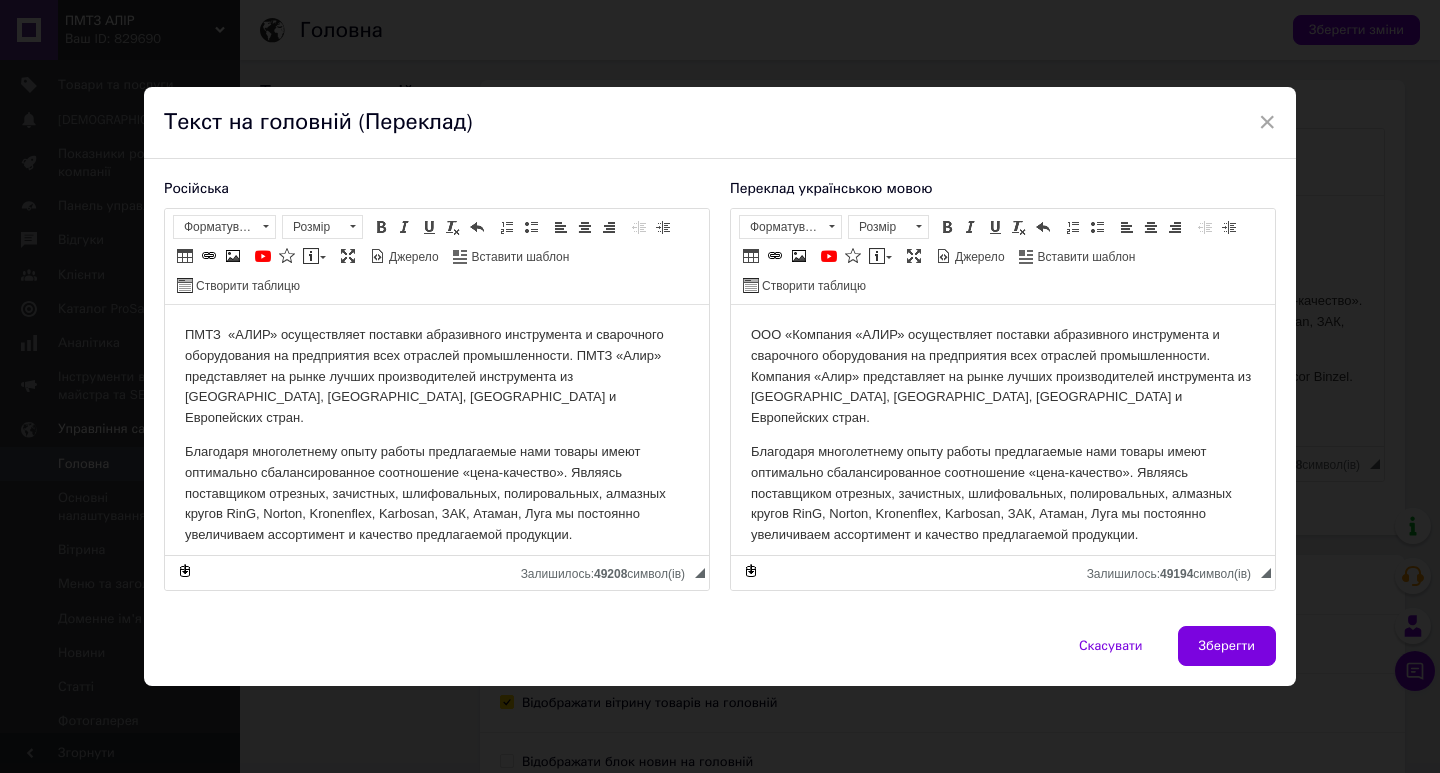 scroll, scrollTop: 0, scrollLeft: 0, axis: both 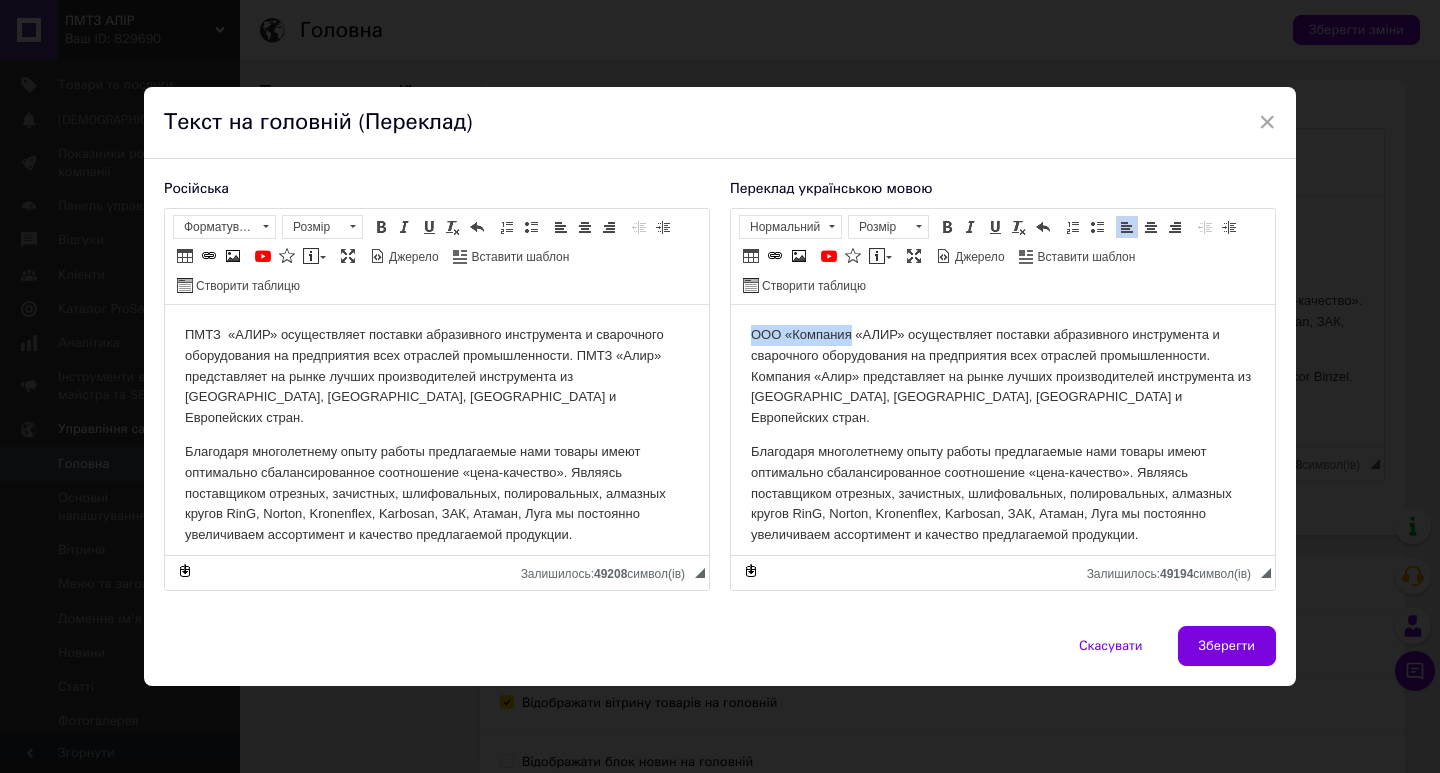 drag, startPoint x: 850, startPoint y: 333, endPoint x: 747, endPoint y: 337, distance: 103.077644 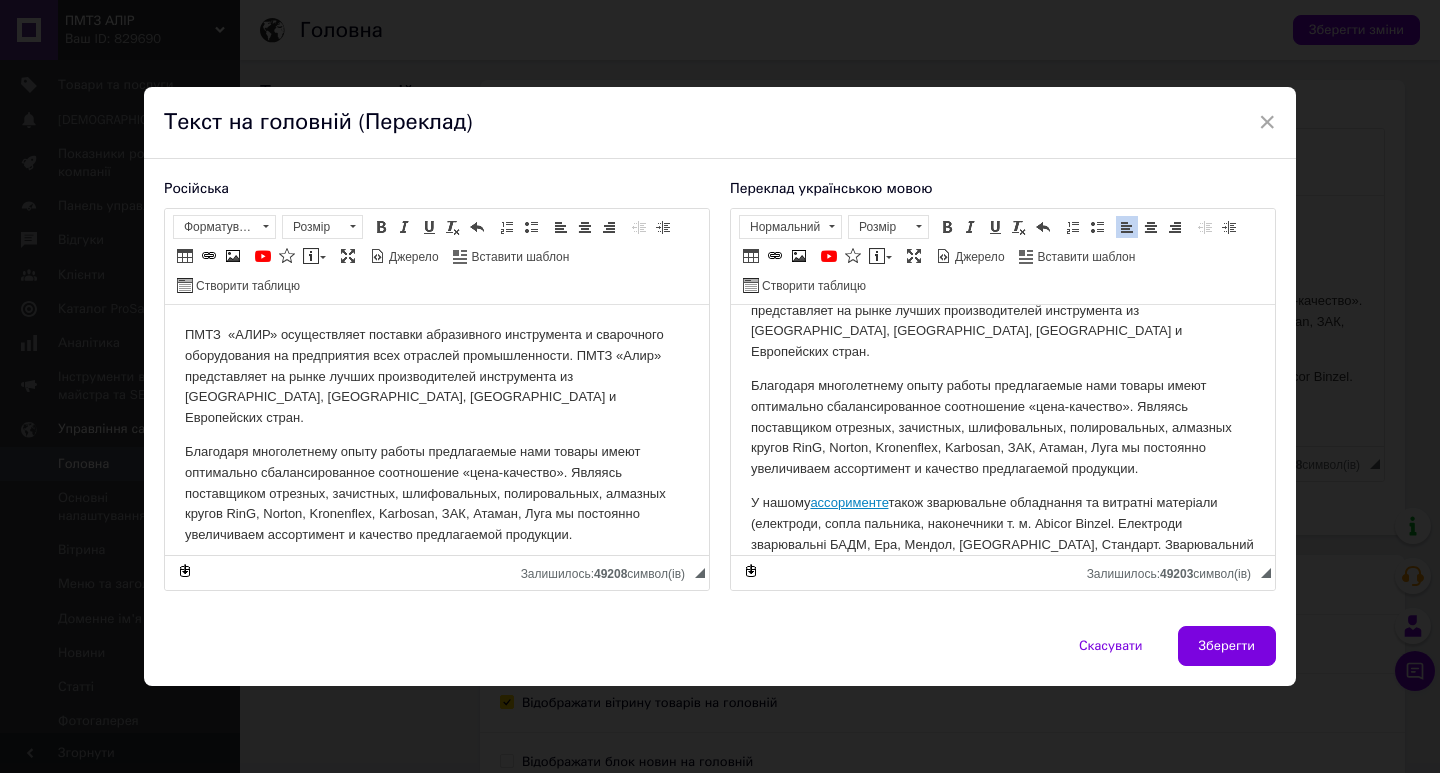 scroll, scrollTop: 0, scrollLeft: 0, axis: both 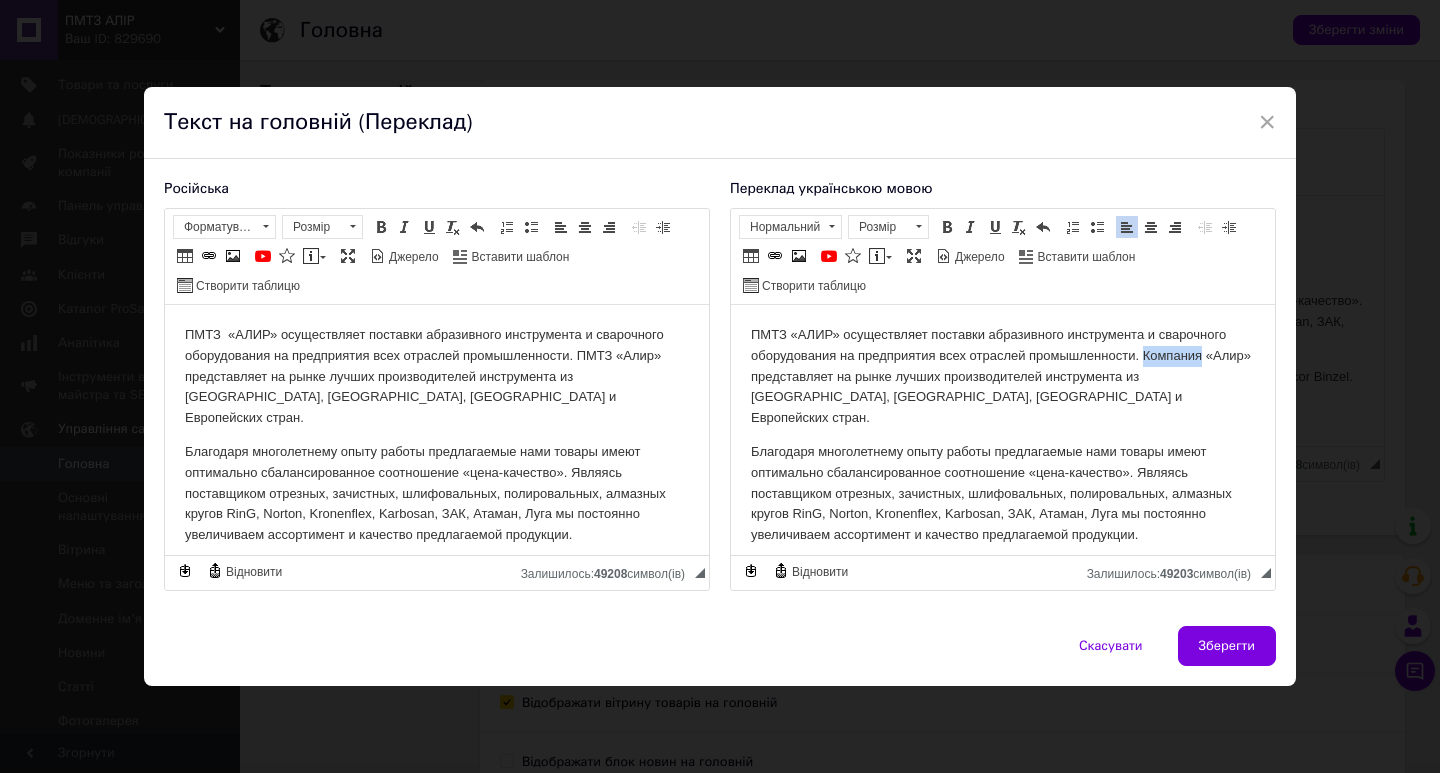 drag, startPoint x: 1145, startPoint y: 356, endPoint x: 1205, endPoint y: 359, distance: 60.074955 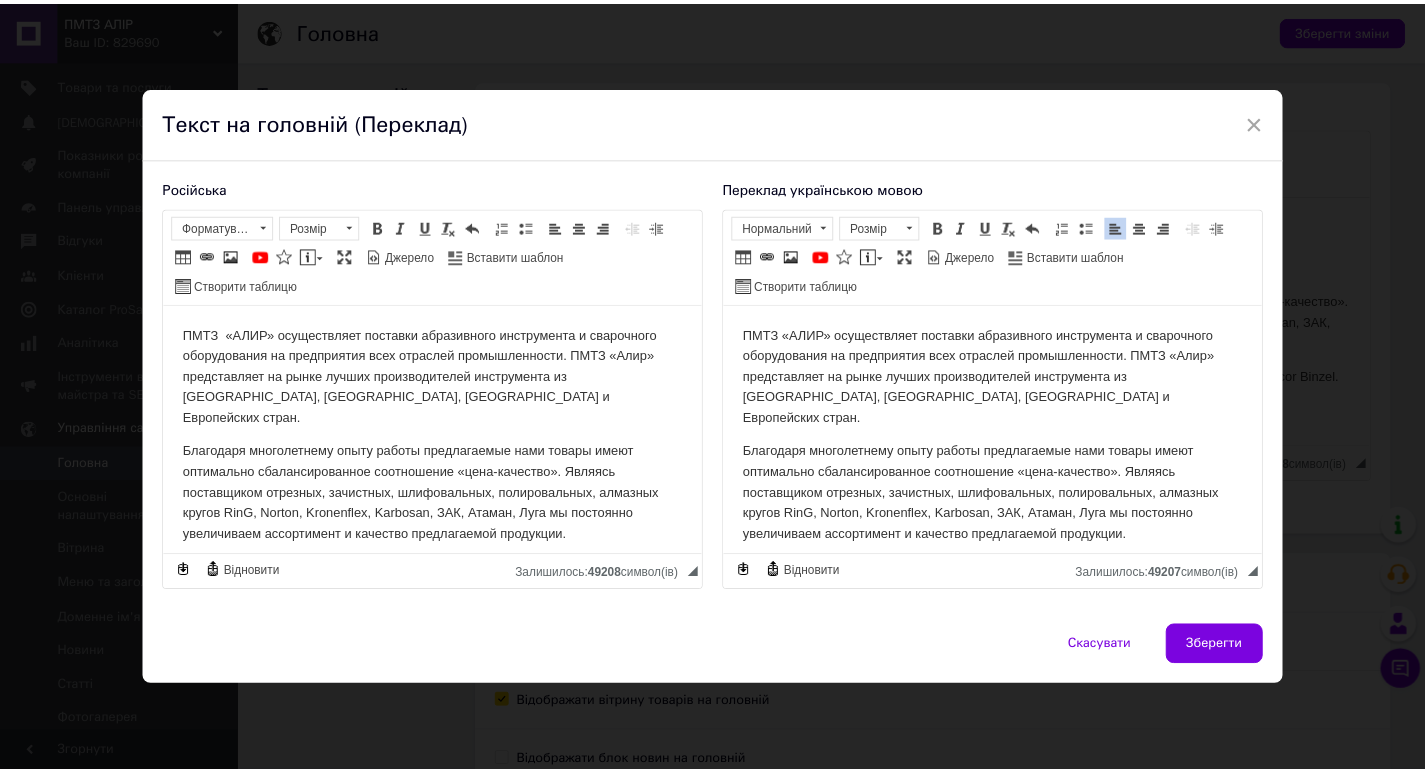 scroll, scrollTop: 66, scrollLeft: 0, axis: vertical 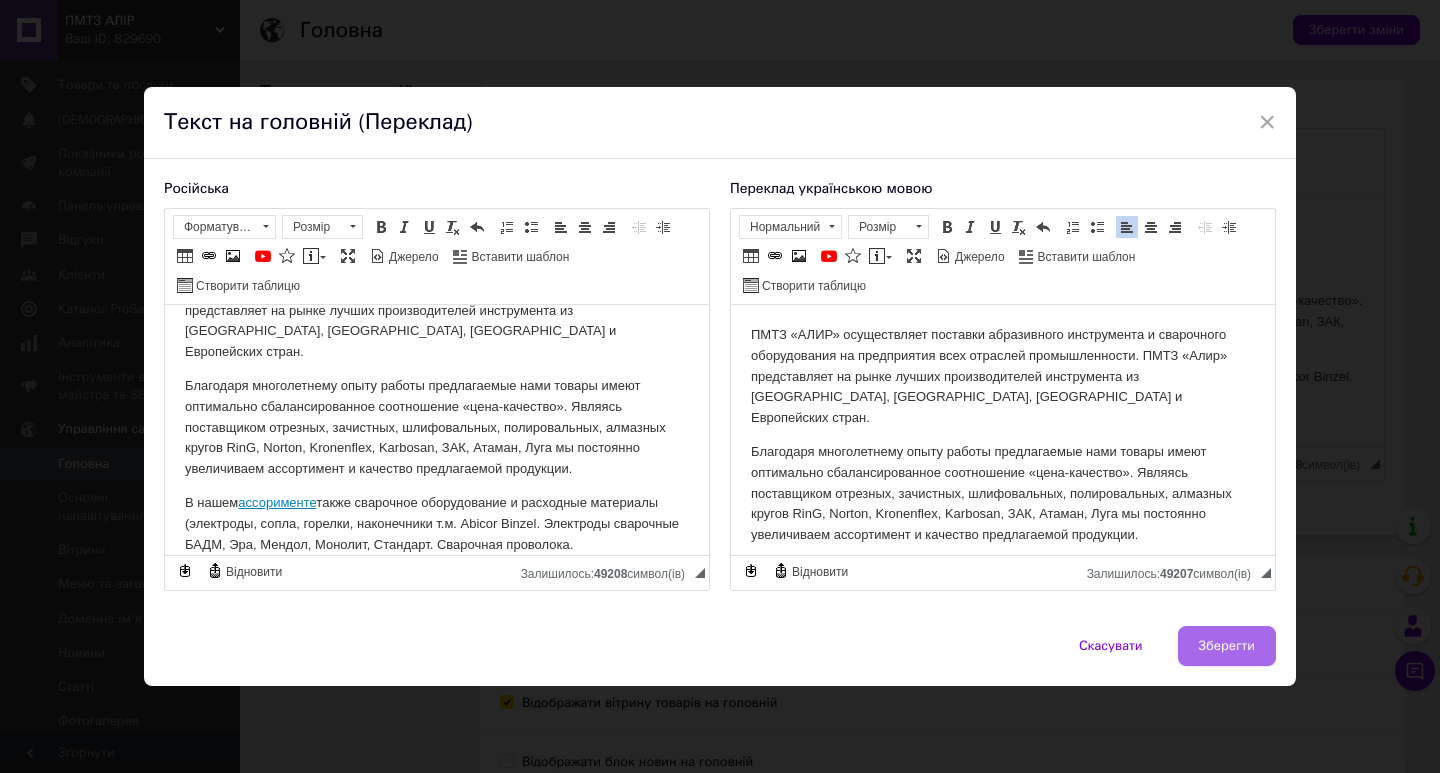 click on "Зберегти" at bounding box center (1227, 646) 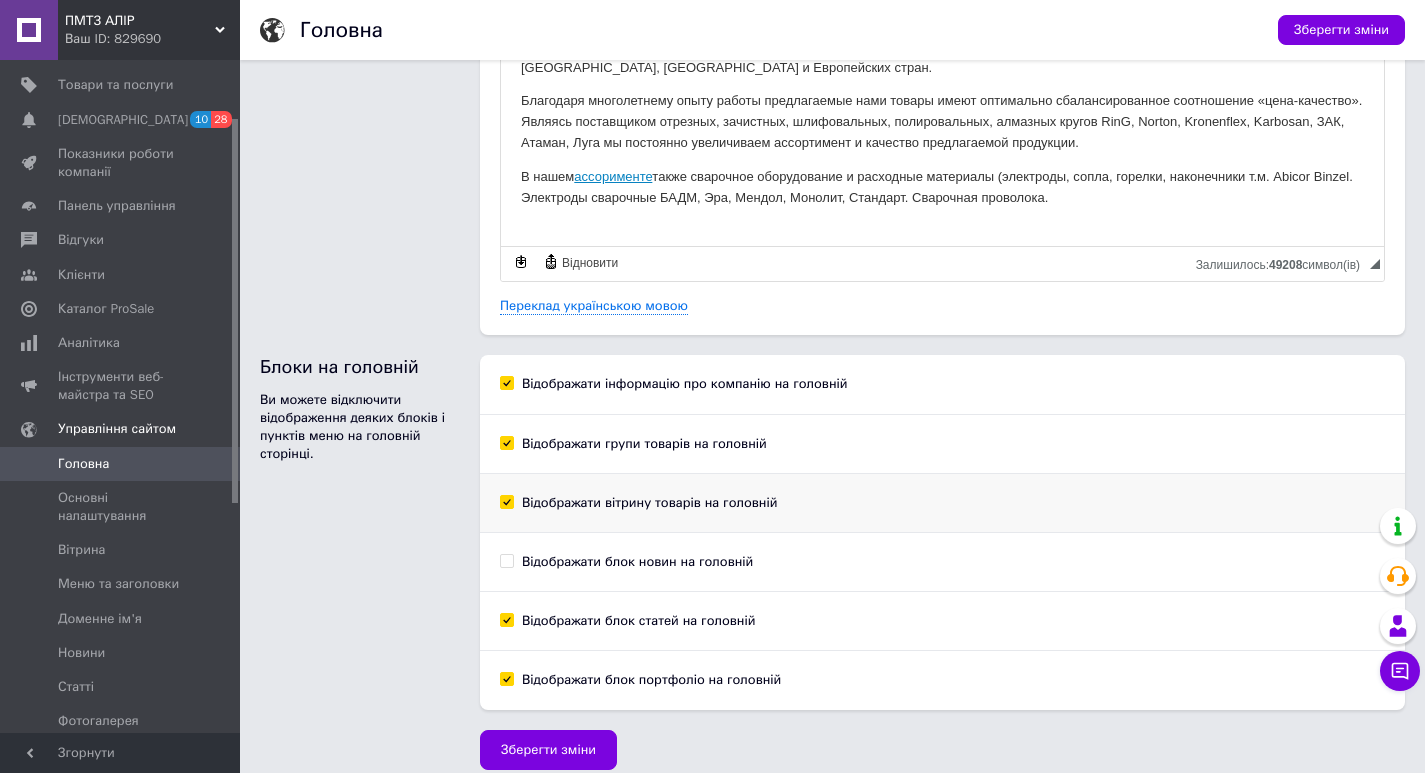 scroll, scrollTop: 217, scrollLeft: 0, axis: vertical 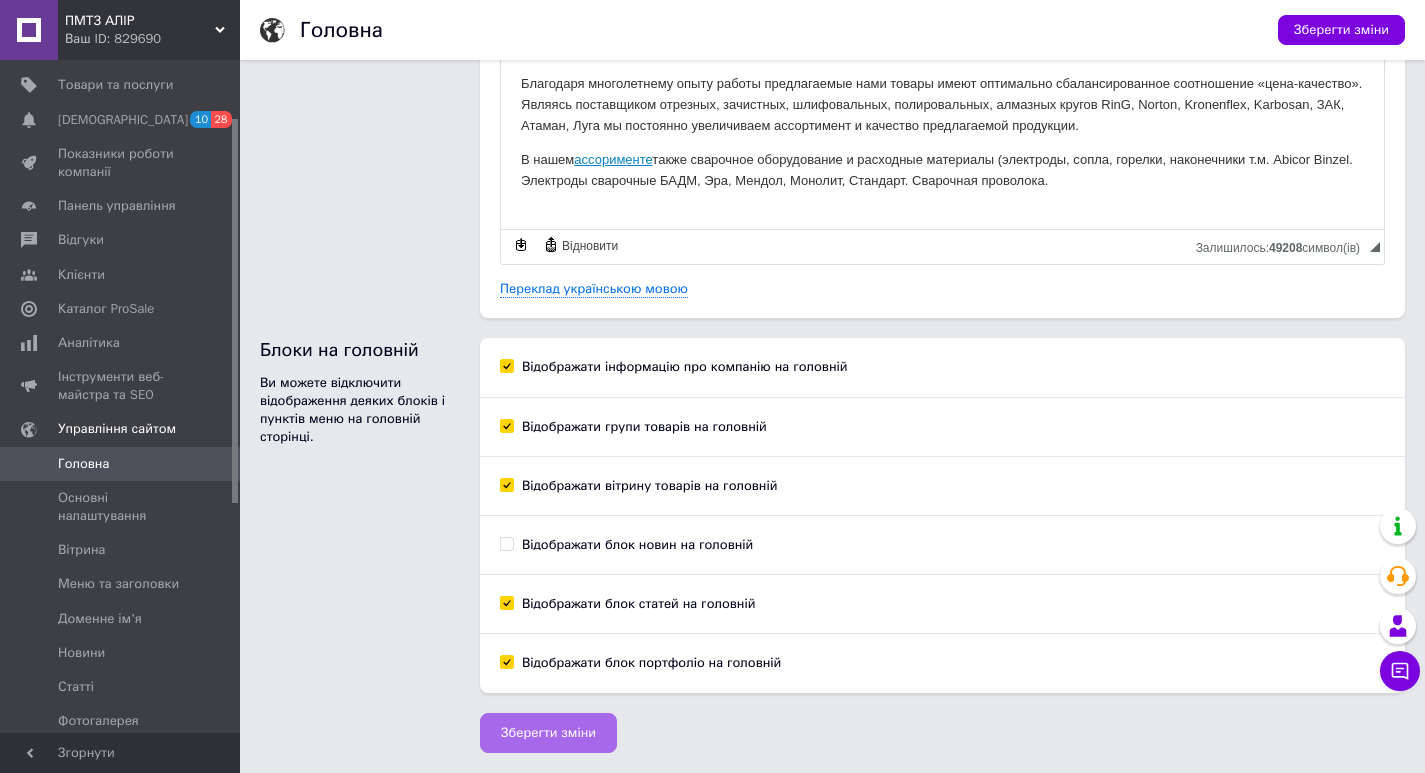 click on "Зберегти зміни" at bounding box center [548, 733] 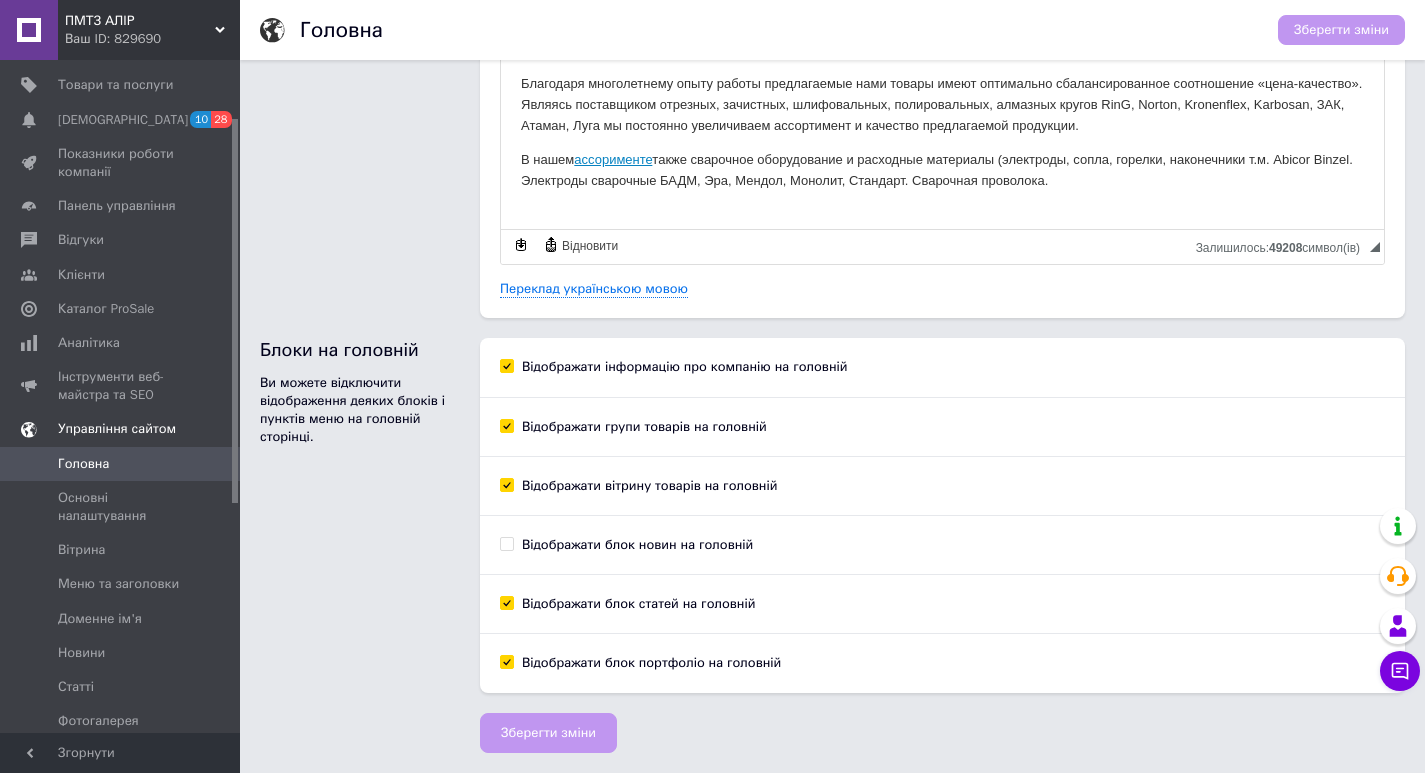 click on "Управління сайтом" at bounding box center [117, 429] 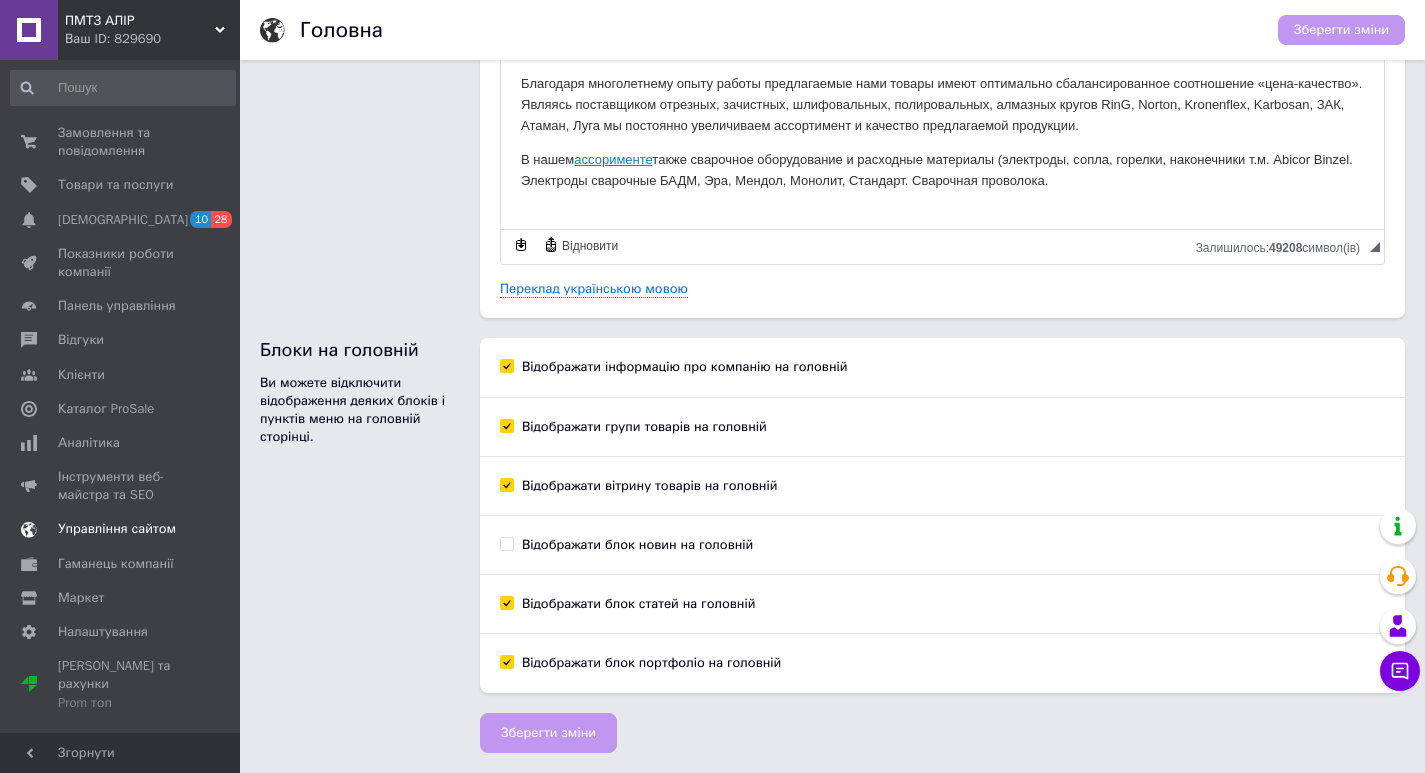 scroll, scrollTop: 0, scrollLeft: 0, axis: both 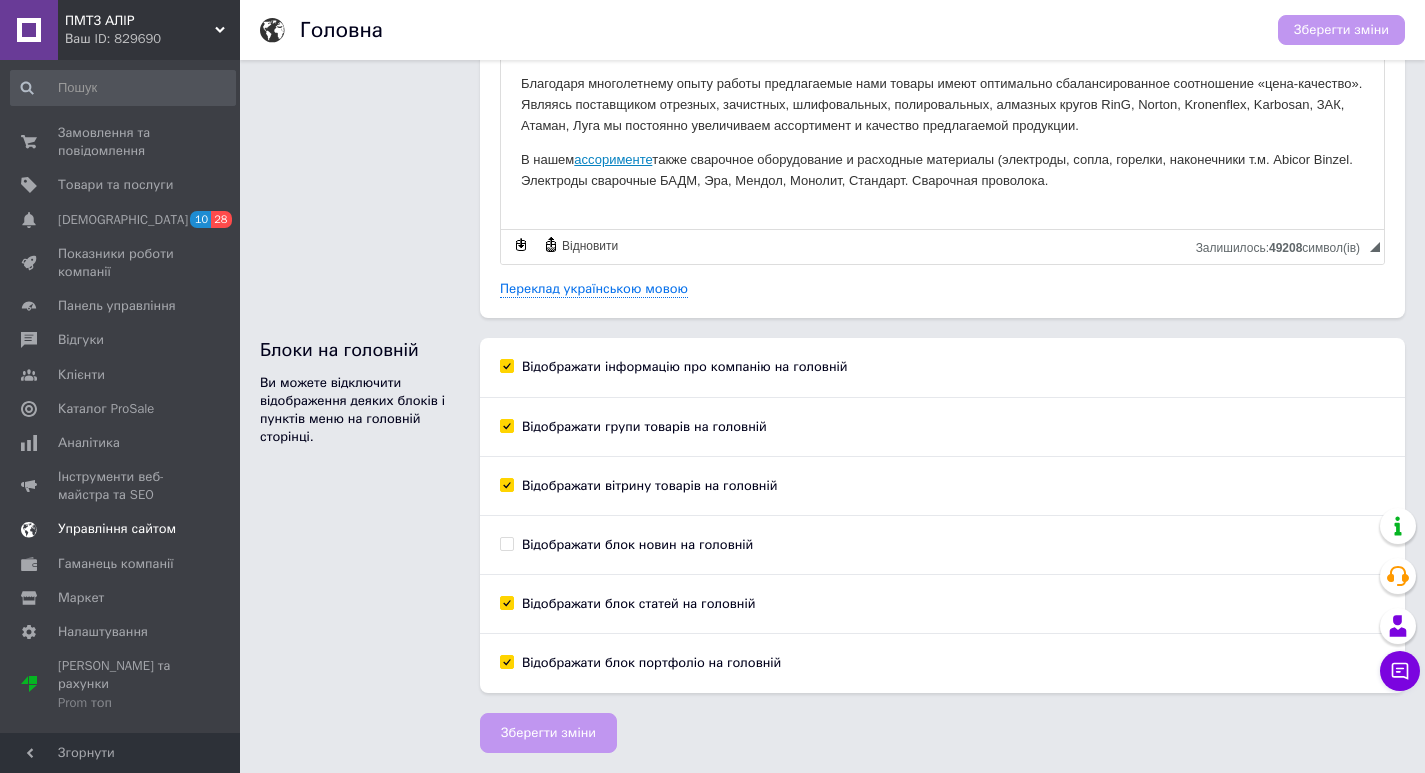 click on "Управління сайтом" at bounding box center (117, 529) 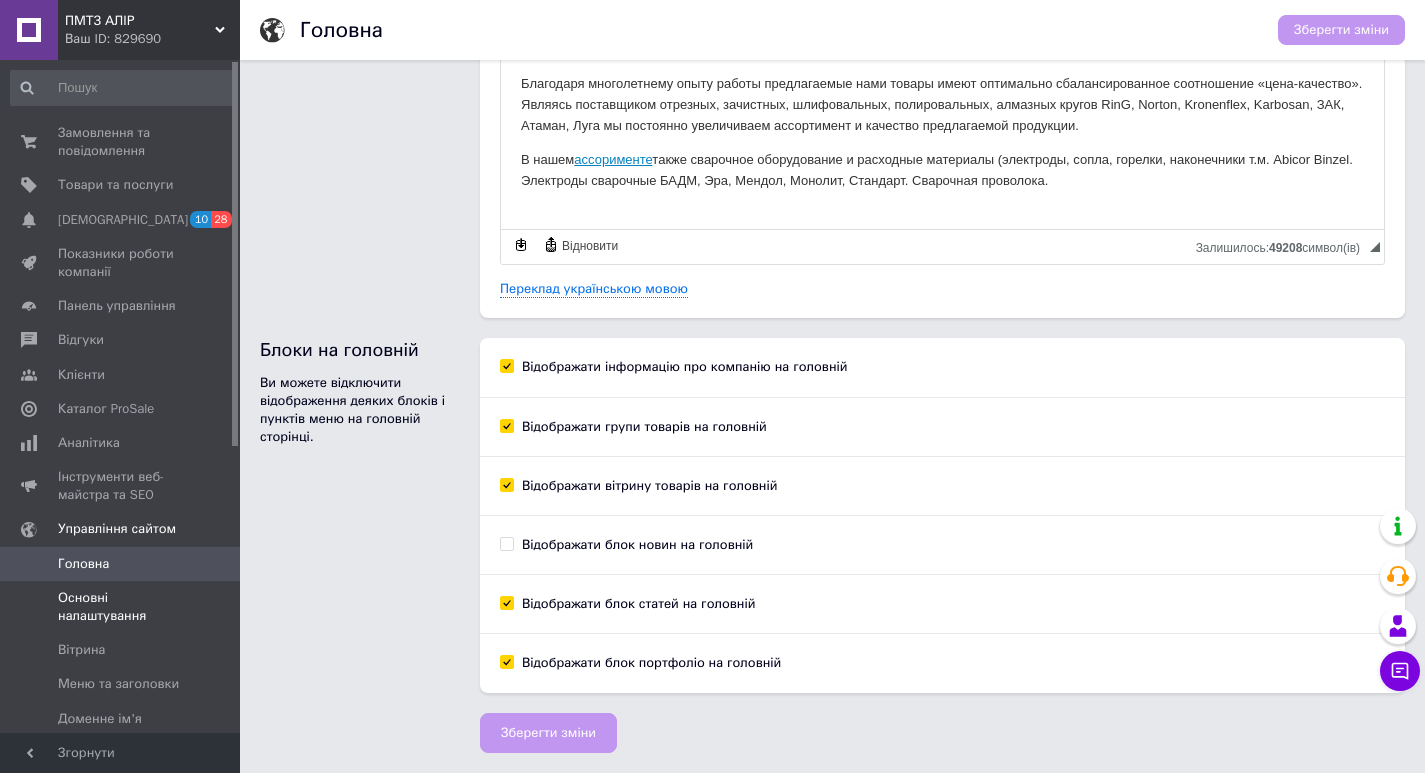 click on "Основні налаштування" at bounding box center [121, 607] 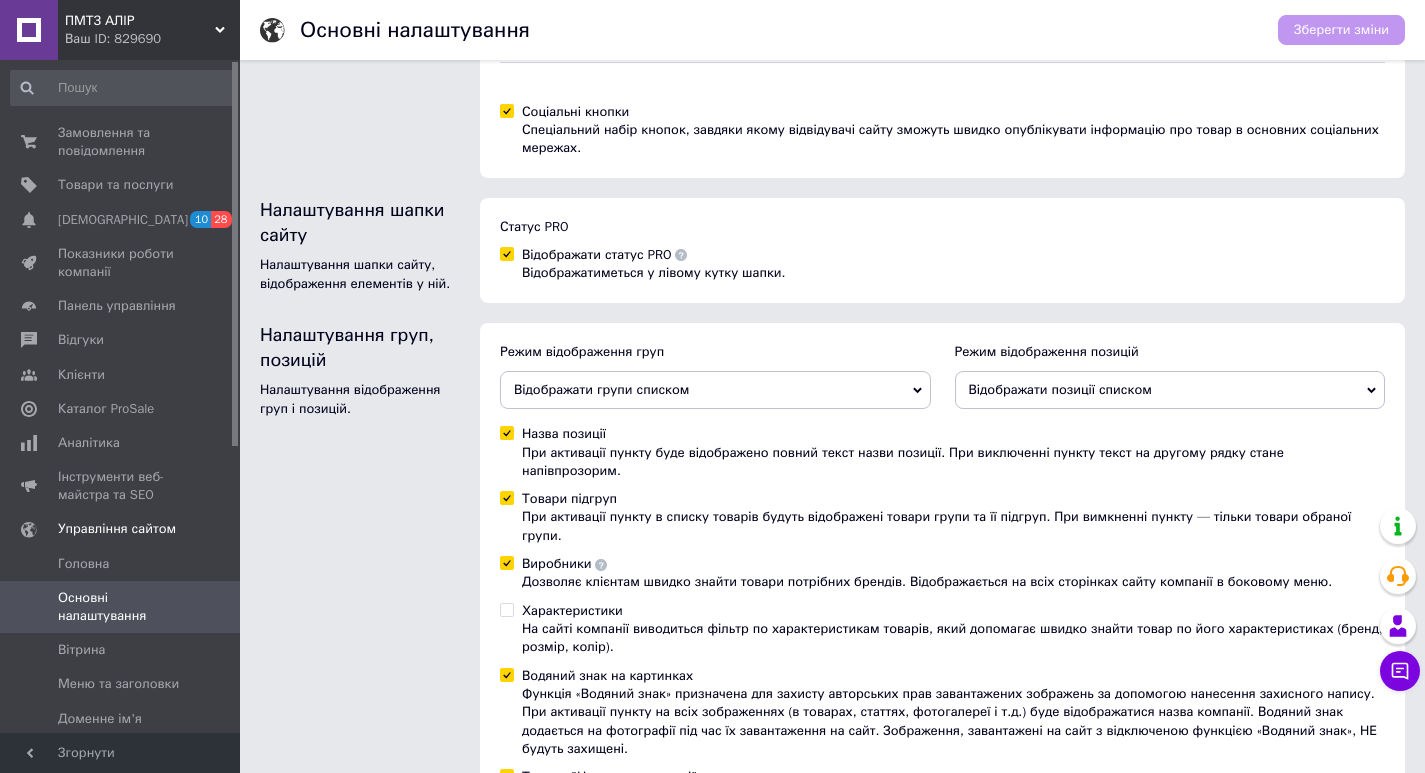 scroll, scrollTop: 377, scrollLeft: 0, axis: vertical 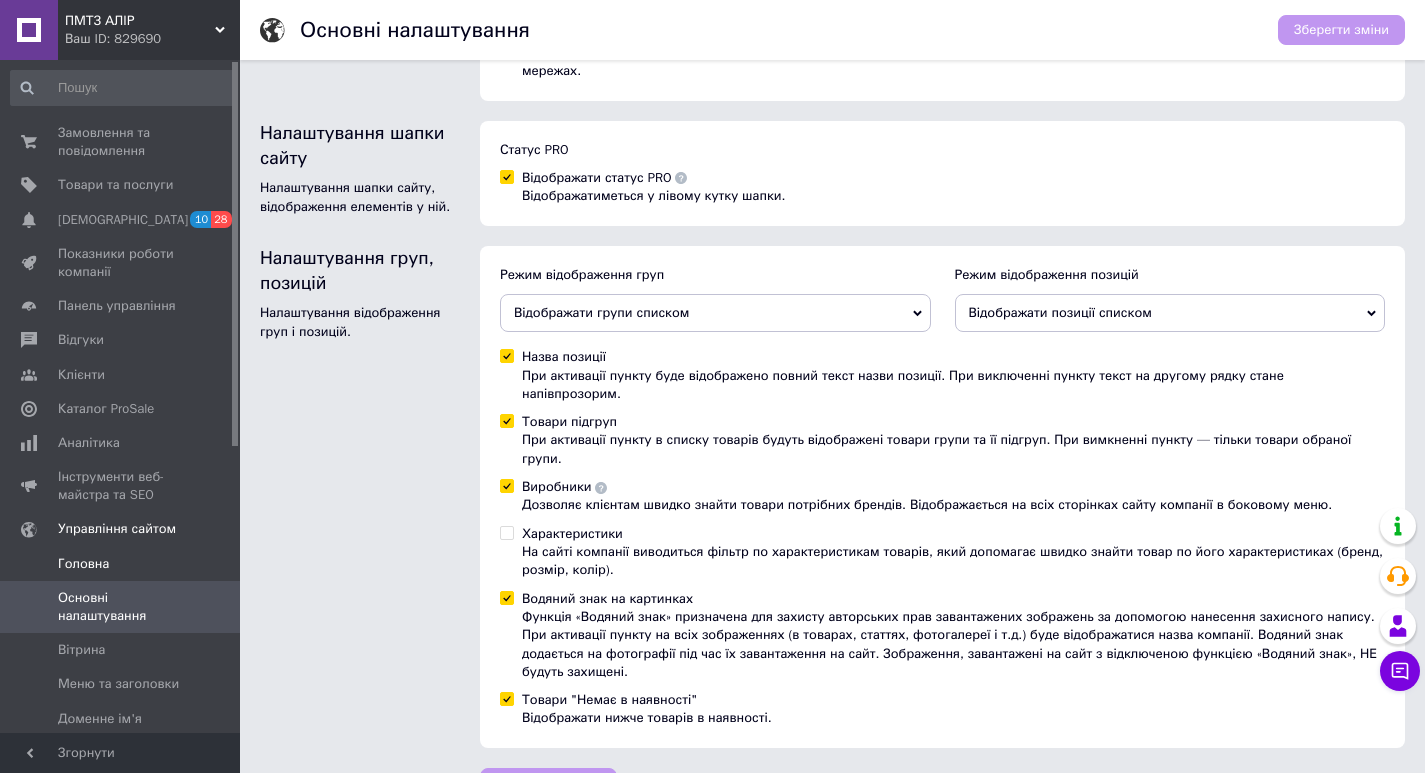 click on "Головна" at bounding box center (83, 564) 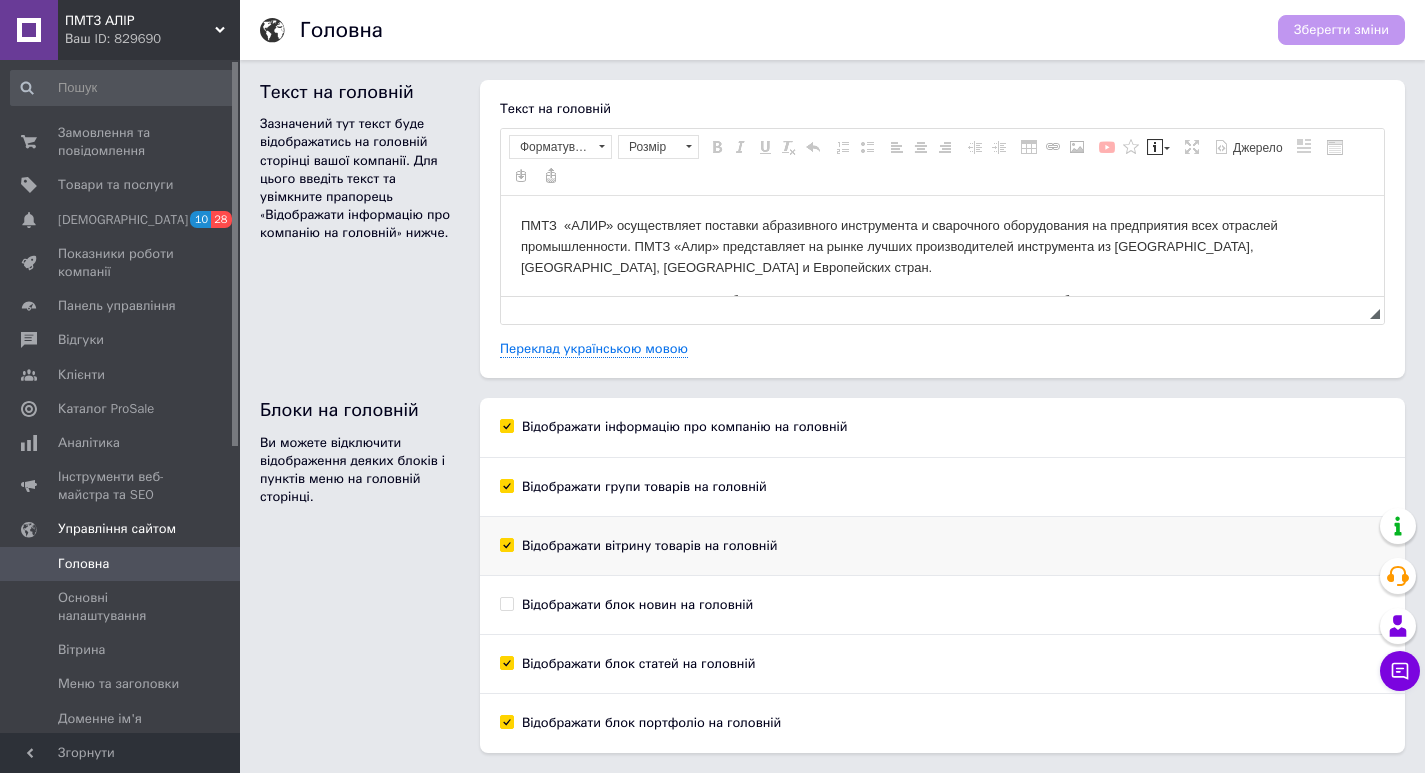 scroll, scrollTop: 0, scrollLeft: 0, axis: both 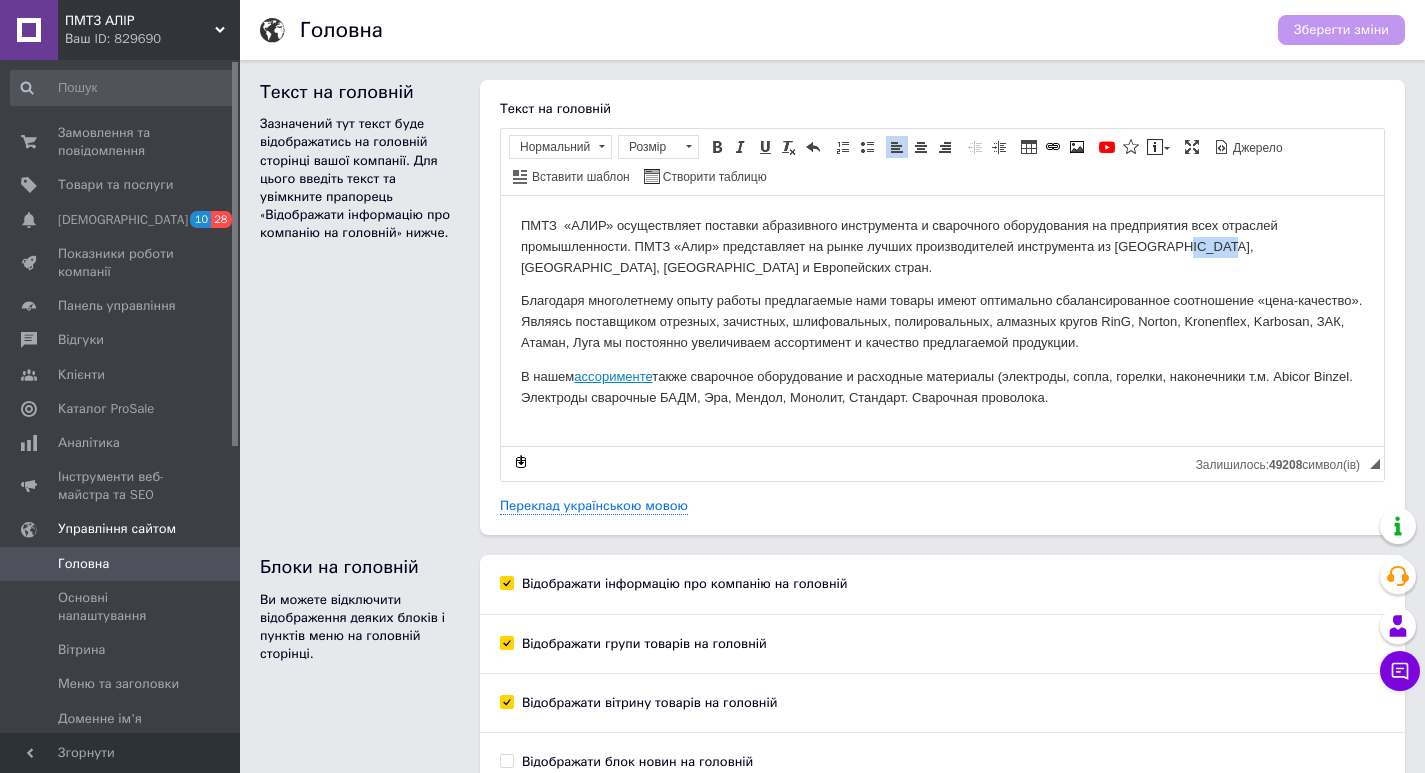 drag, startPoint x: 1175, startPoint y: 246, endPoint x: 1218, endPoint y: 242, distance: 43.185646 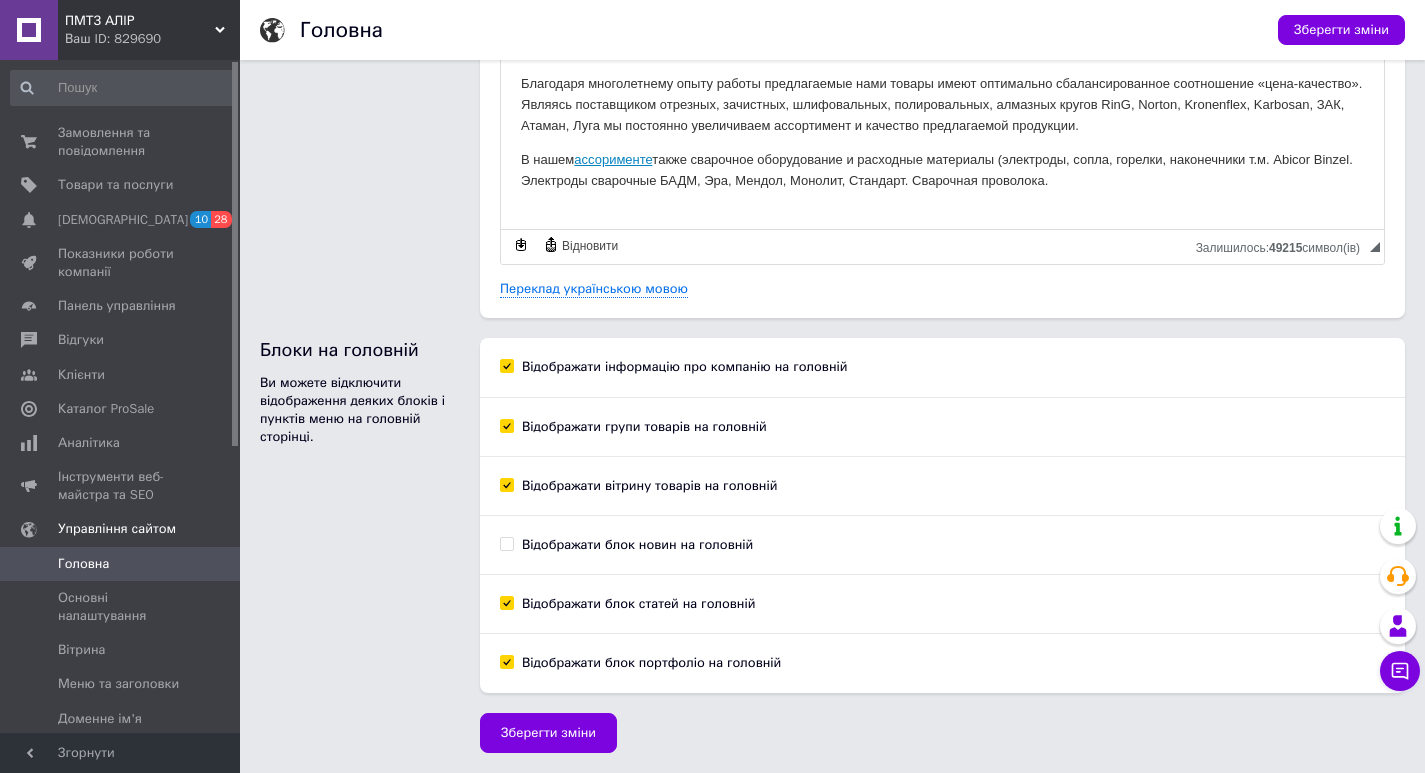 scroll, scrollTop: 0, scrollLeft: 0, axis: both 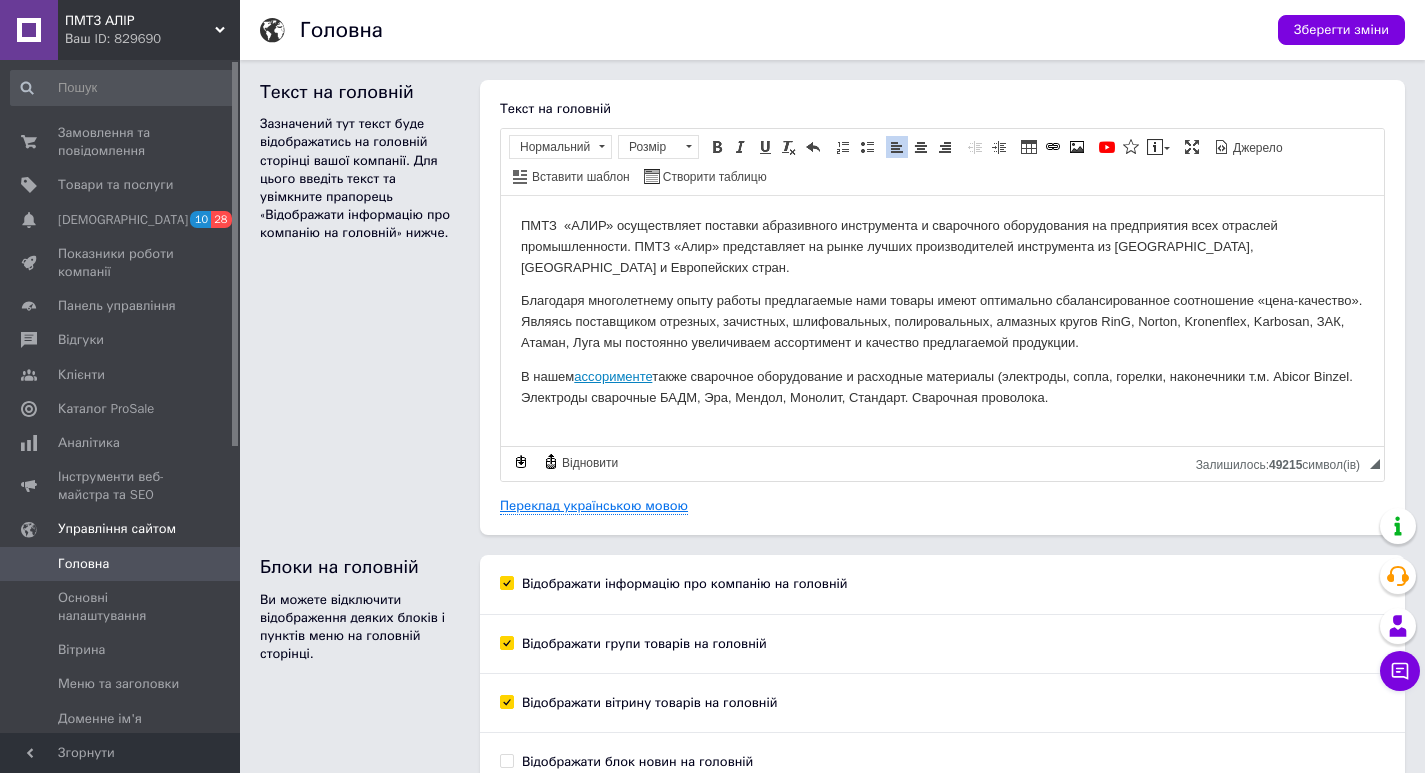 click on "Переклад українською мовою" at bounding box center (594, 506) 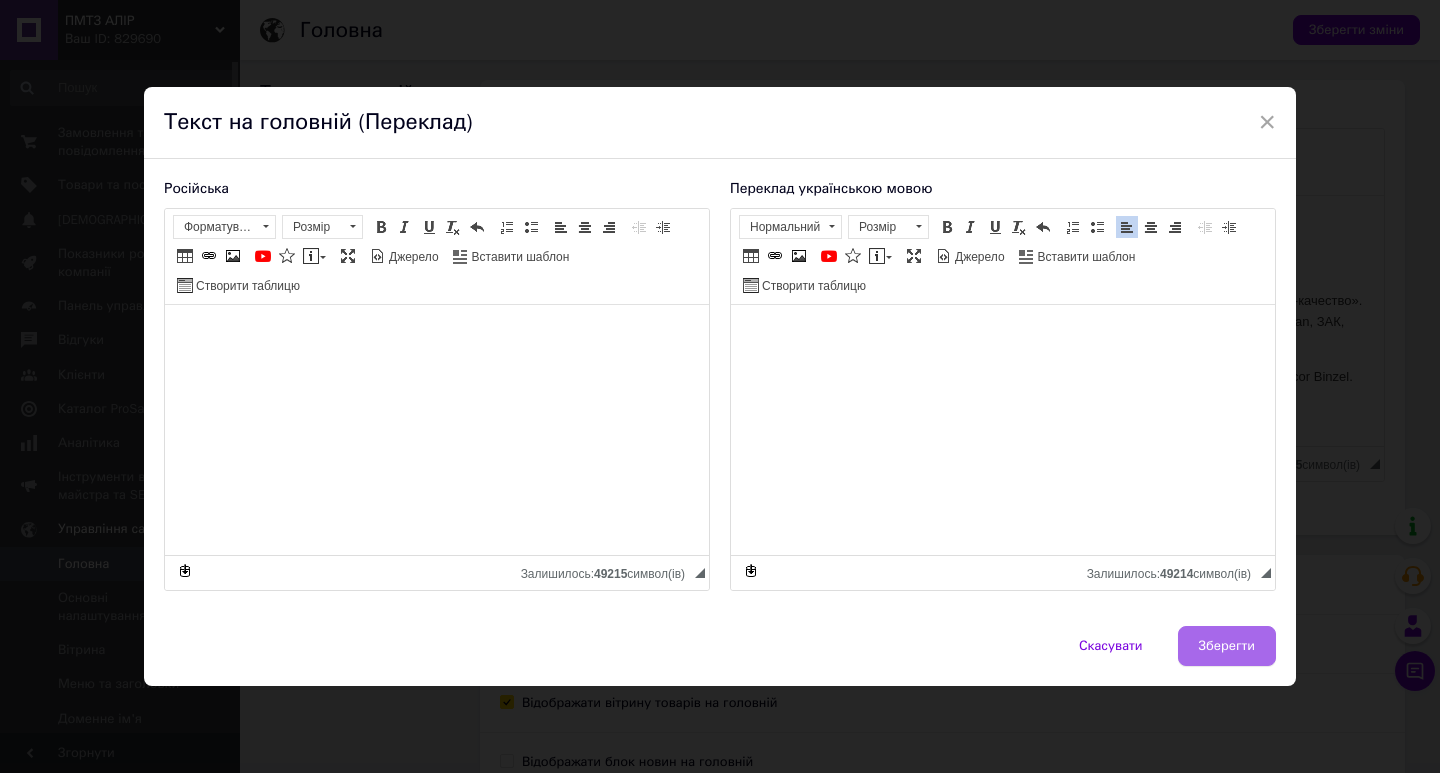 click on "Зберегти" at bounding box center (1227, 646) 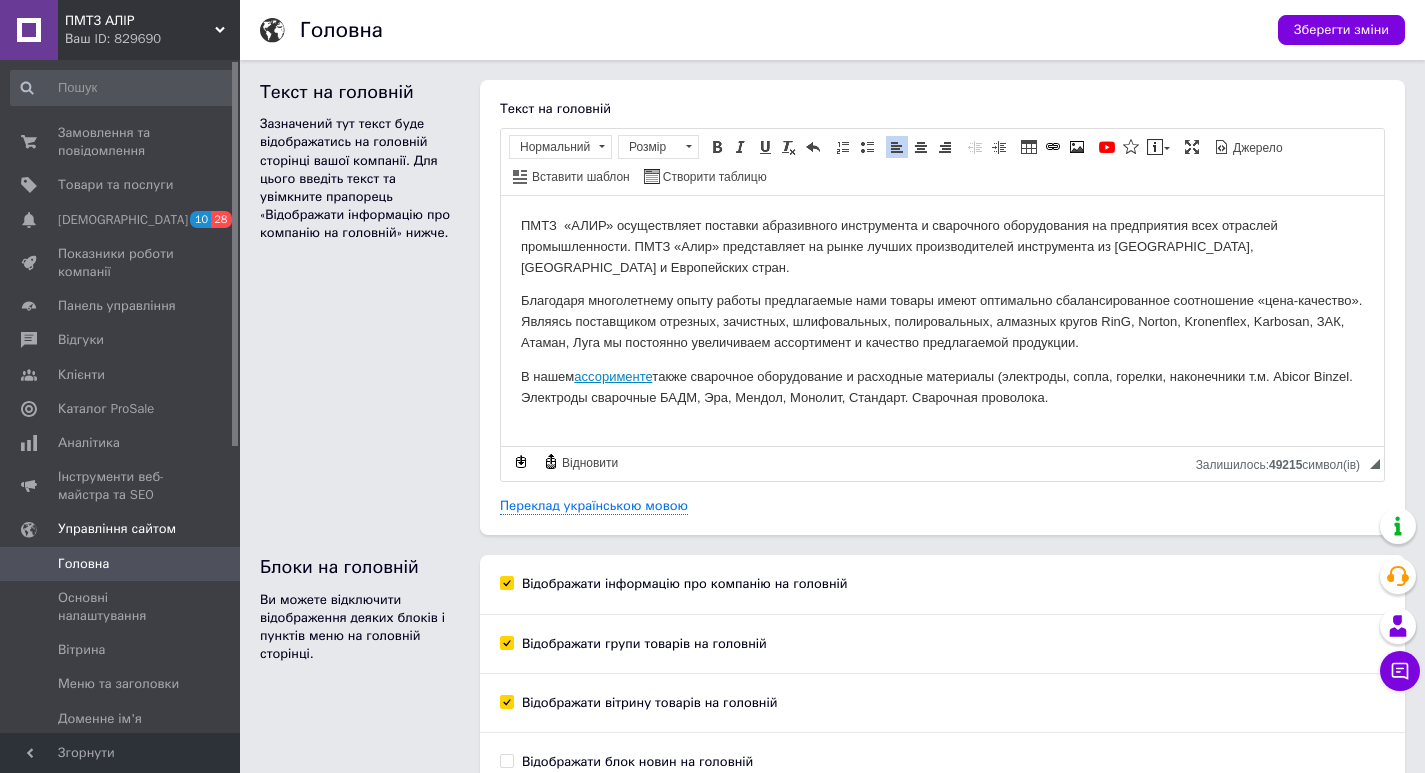 scroll, scrollTop: 217, scrollLeft: 0, axis: vertical 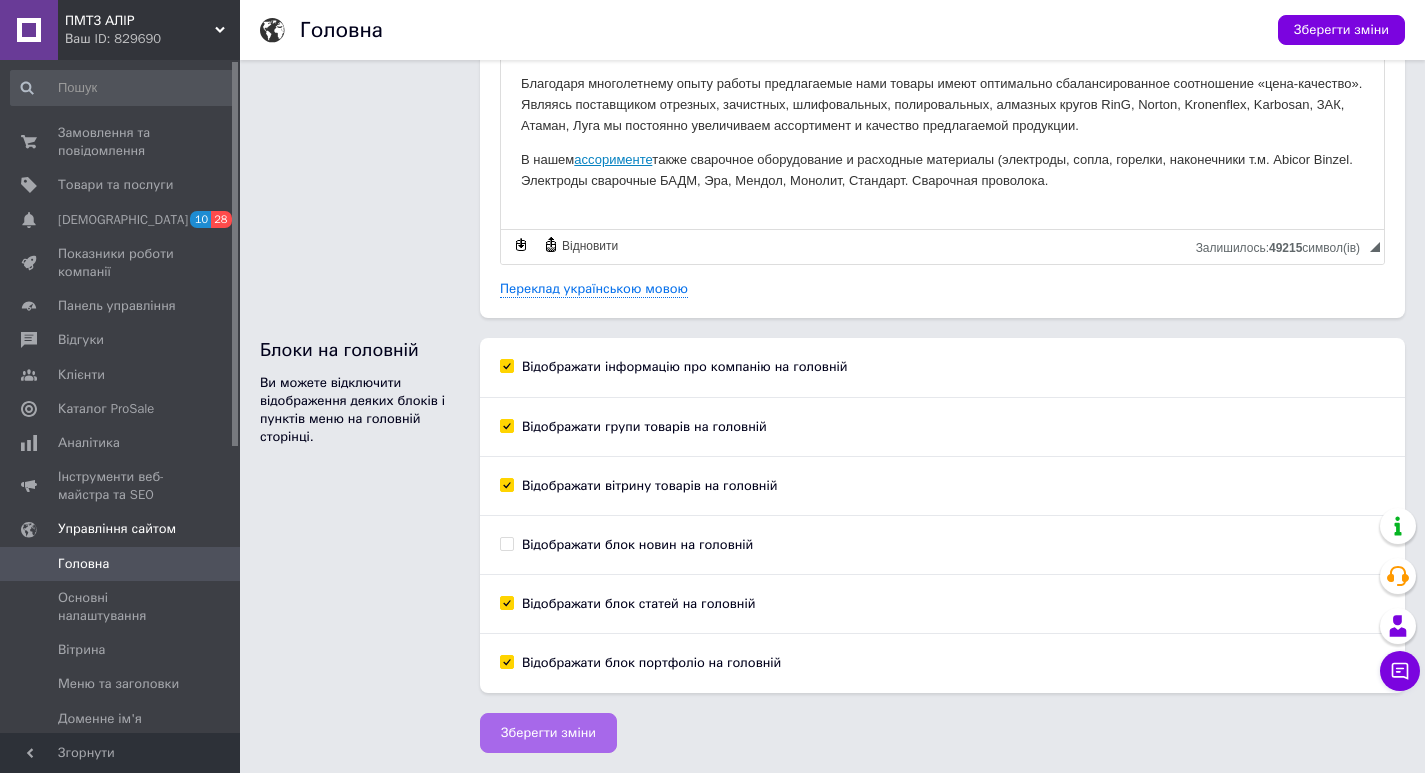 click on "Зберегти зміни" at bounding box center (548, 733) 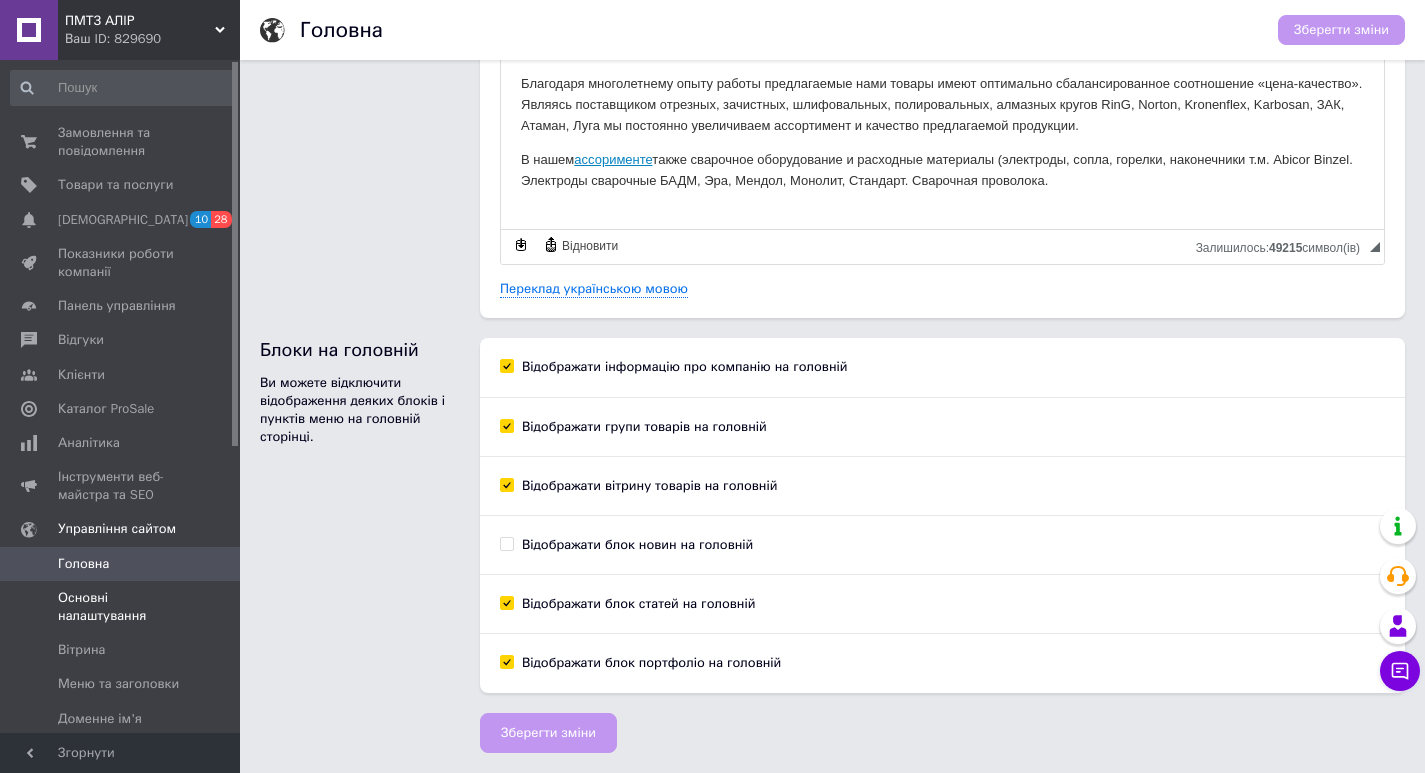 click on "Основні налаштування" at bounding box center (121, 607) 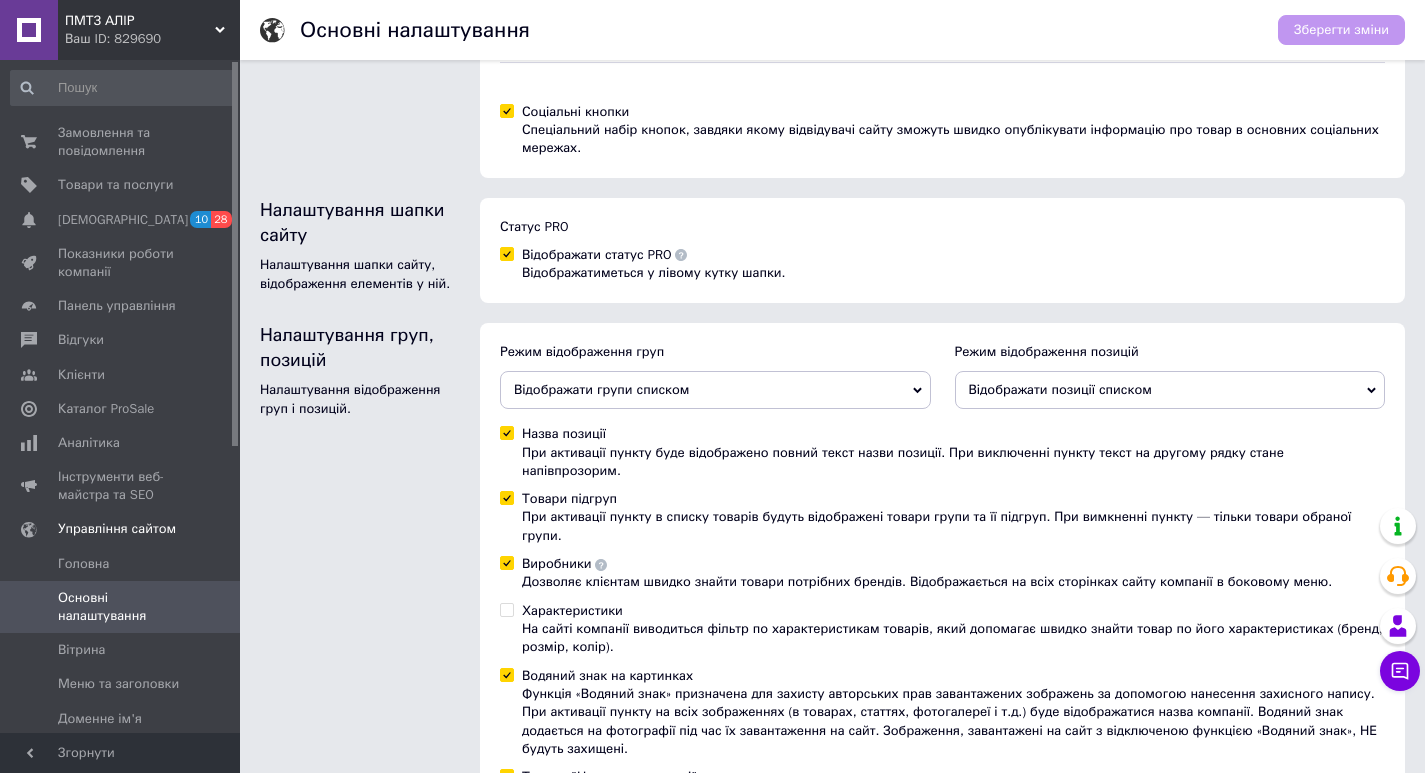 scroll, scrollTop: 377, scrollLeft: 0, axis: vertical 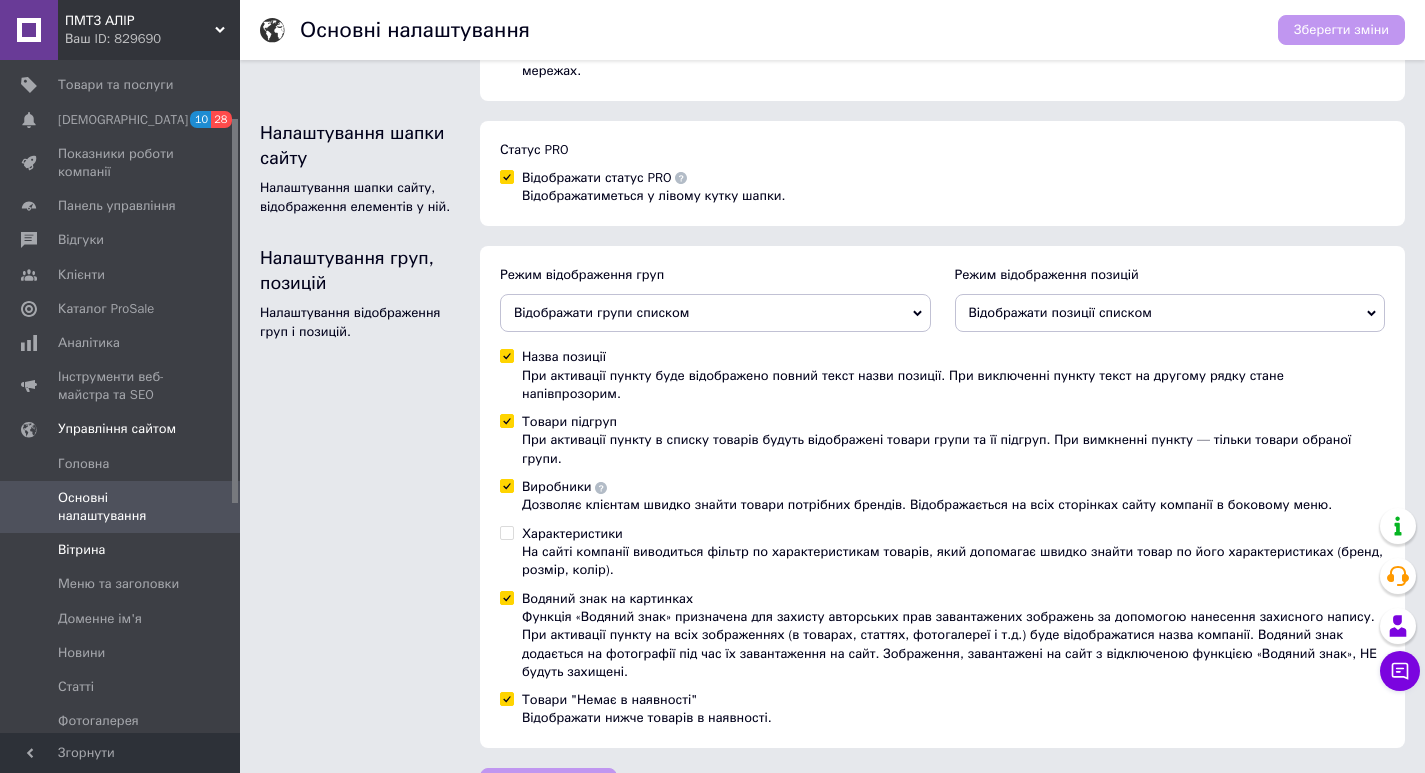 click on "Вітрина" at bounding box center (81, 550) 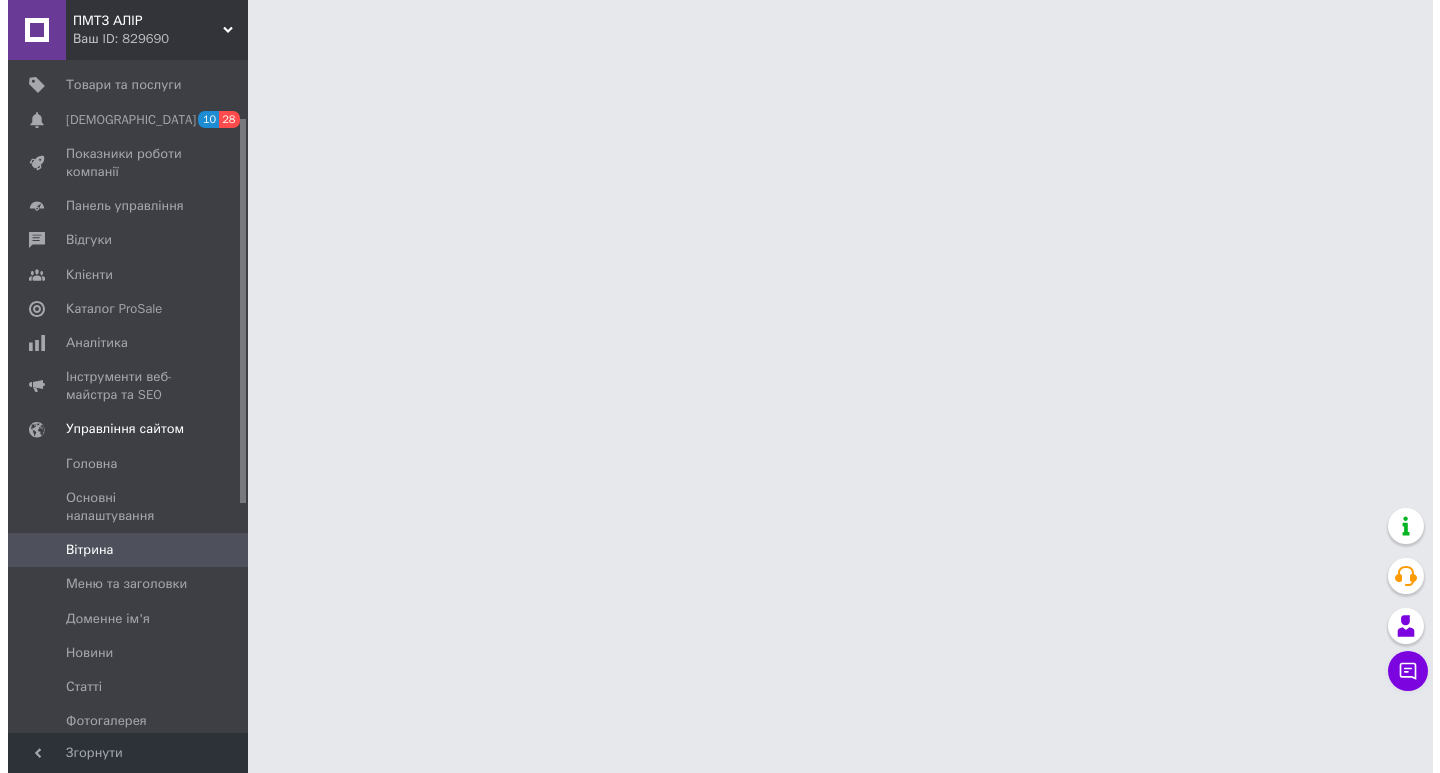 scroll, scrollTop: 0, scrollLeft: 0, axis: both 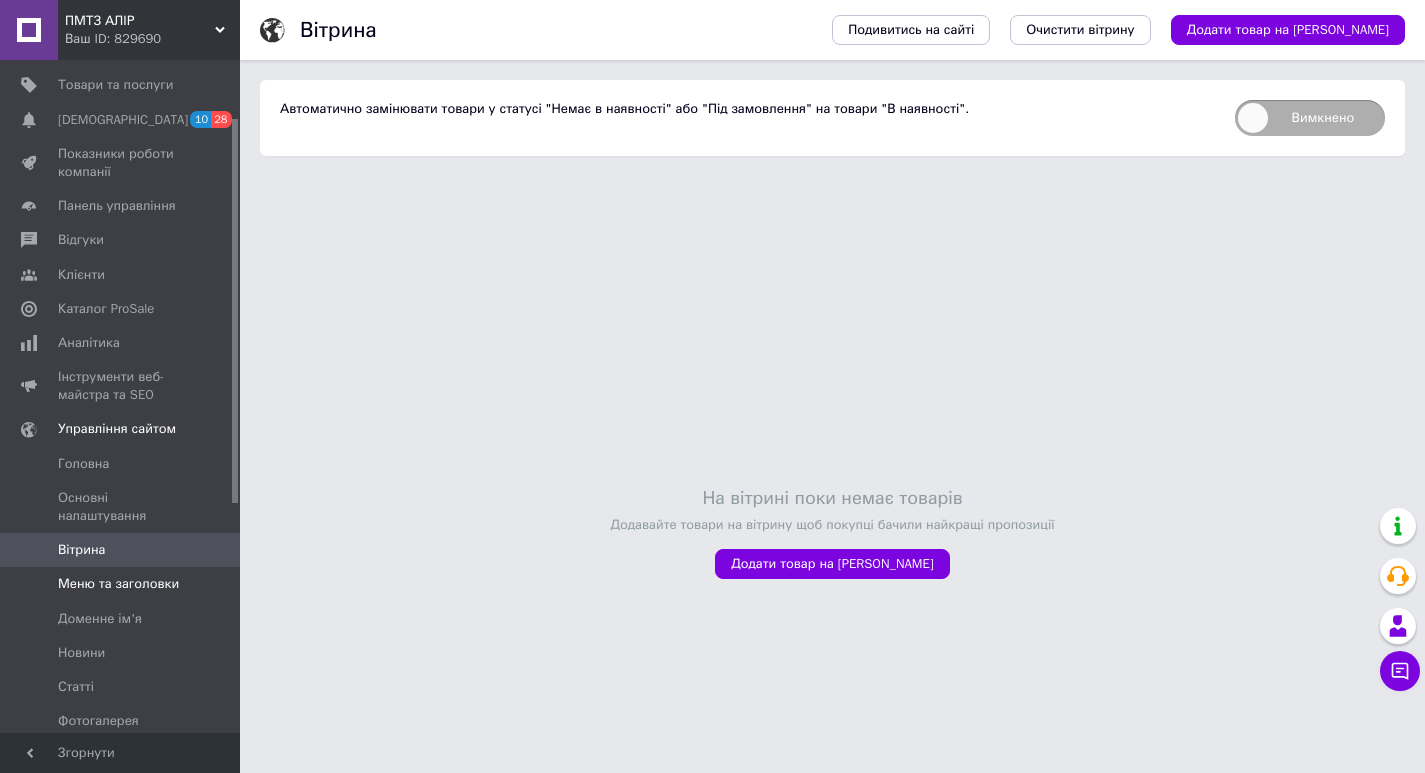 click on "Меню та заголовки" at bounding box center (118, 584) 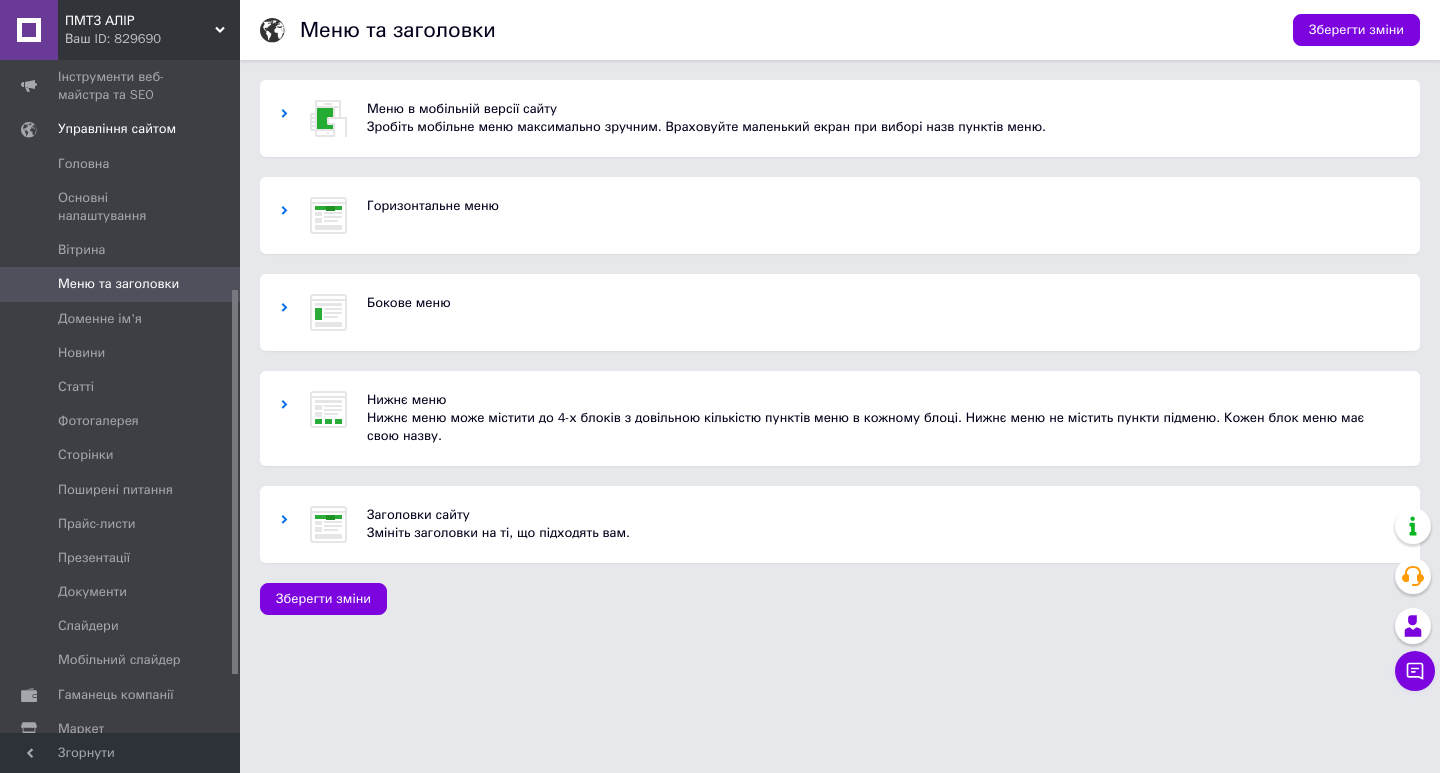 scroll, scrollTop: 500, scrollLeft: 0, axis: vertical 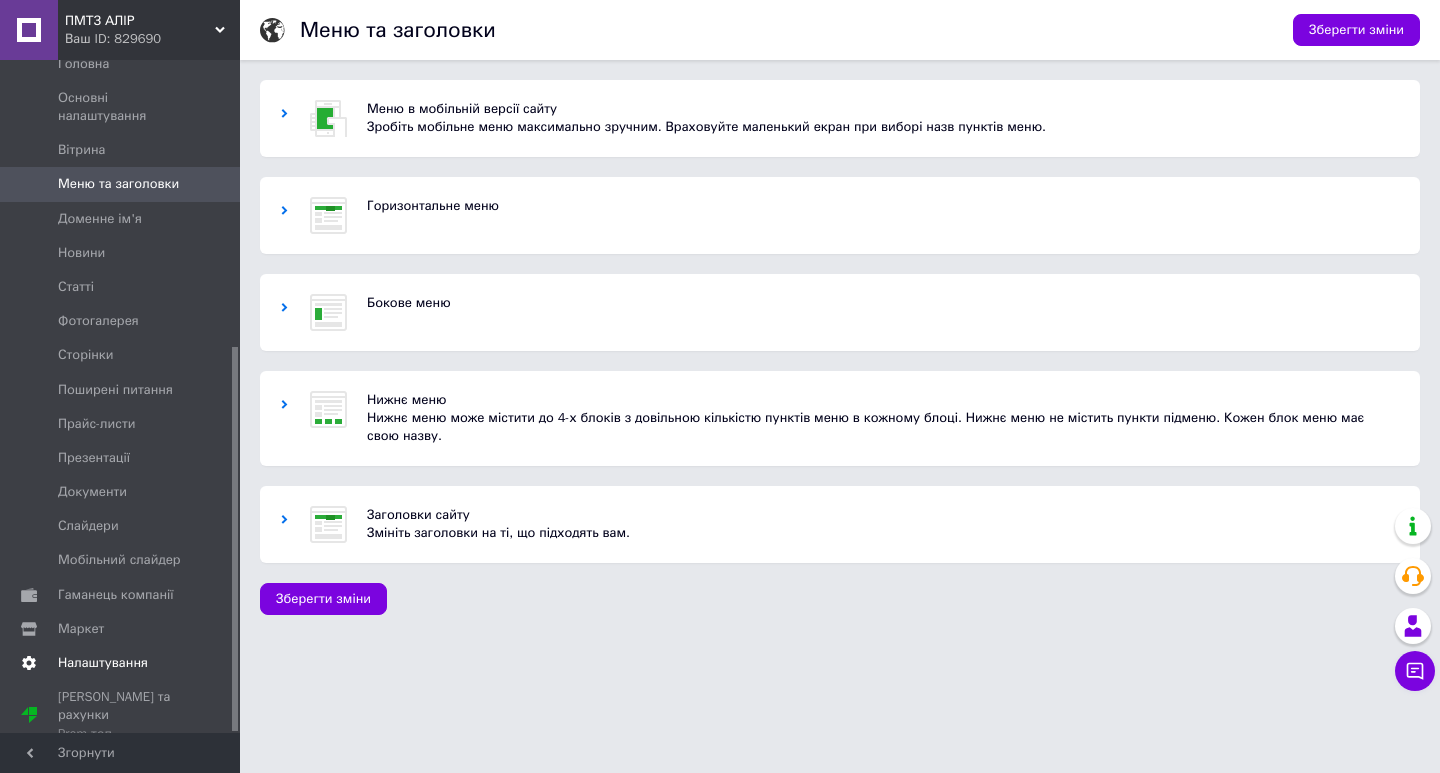 click on "Налаштування" at bounding box center [103, 663] 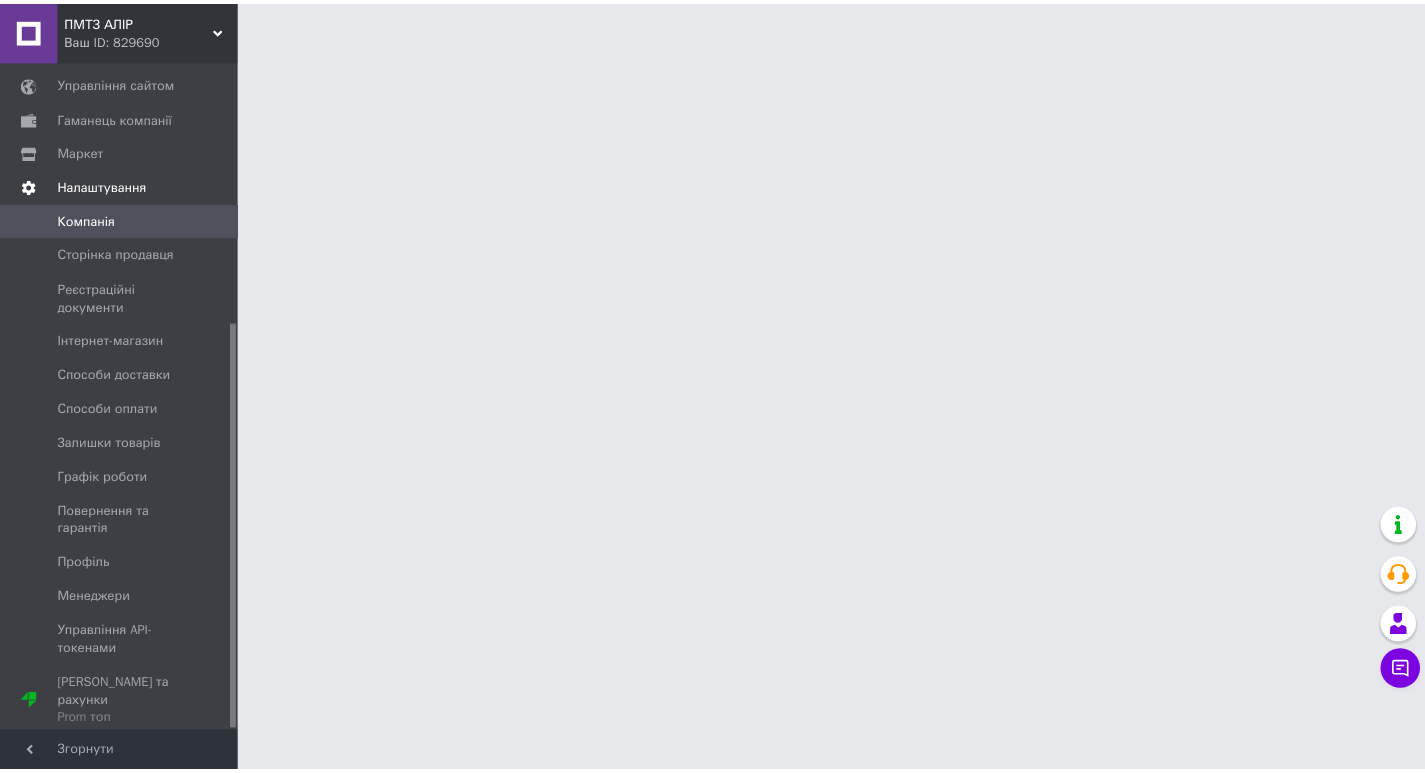 scroll, scrollTop: 433, scrollLeft: 0, axis: vertical 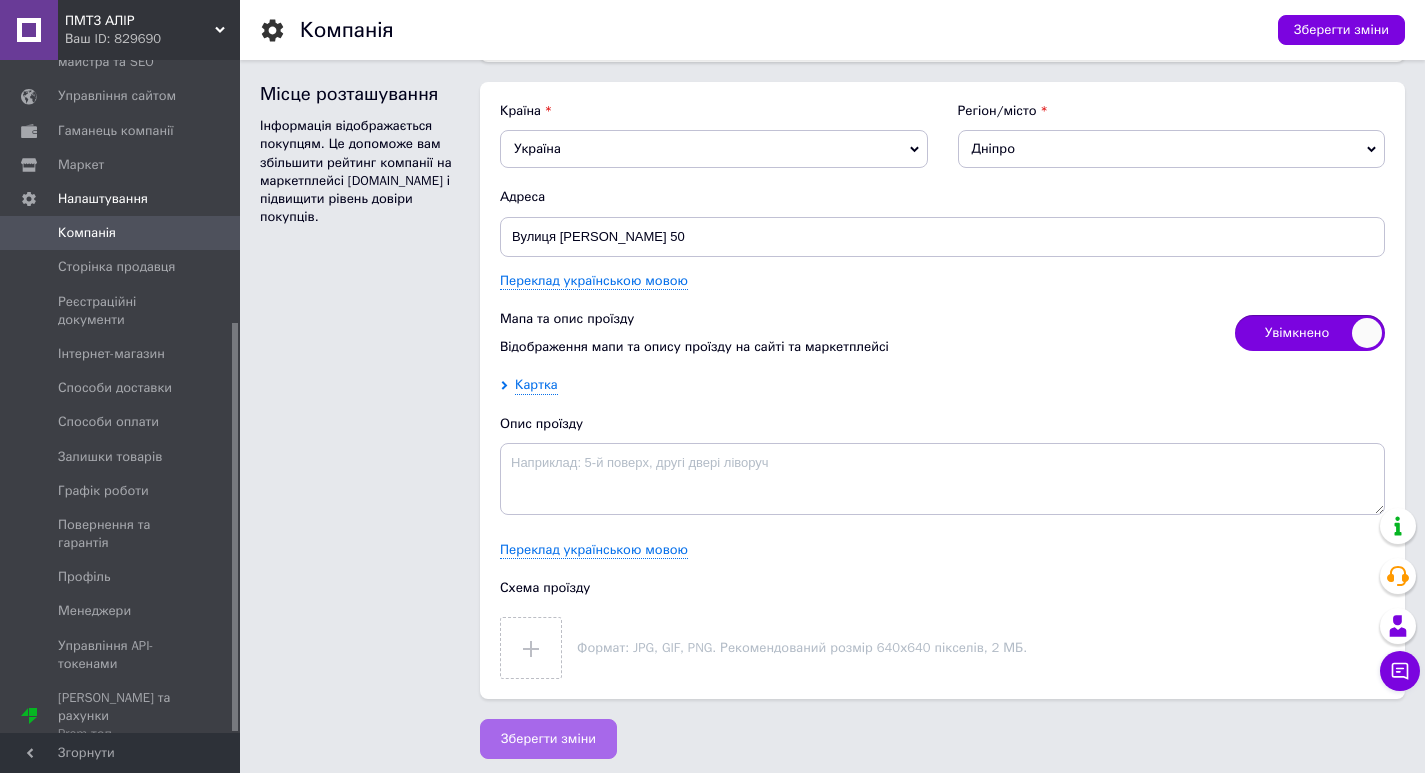 click on "Зберегти зміни" at bounding box center (548, 739) 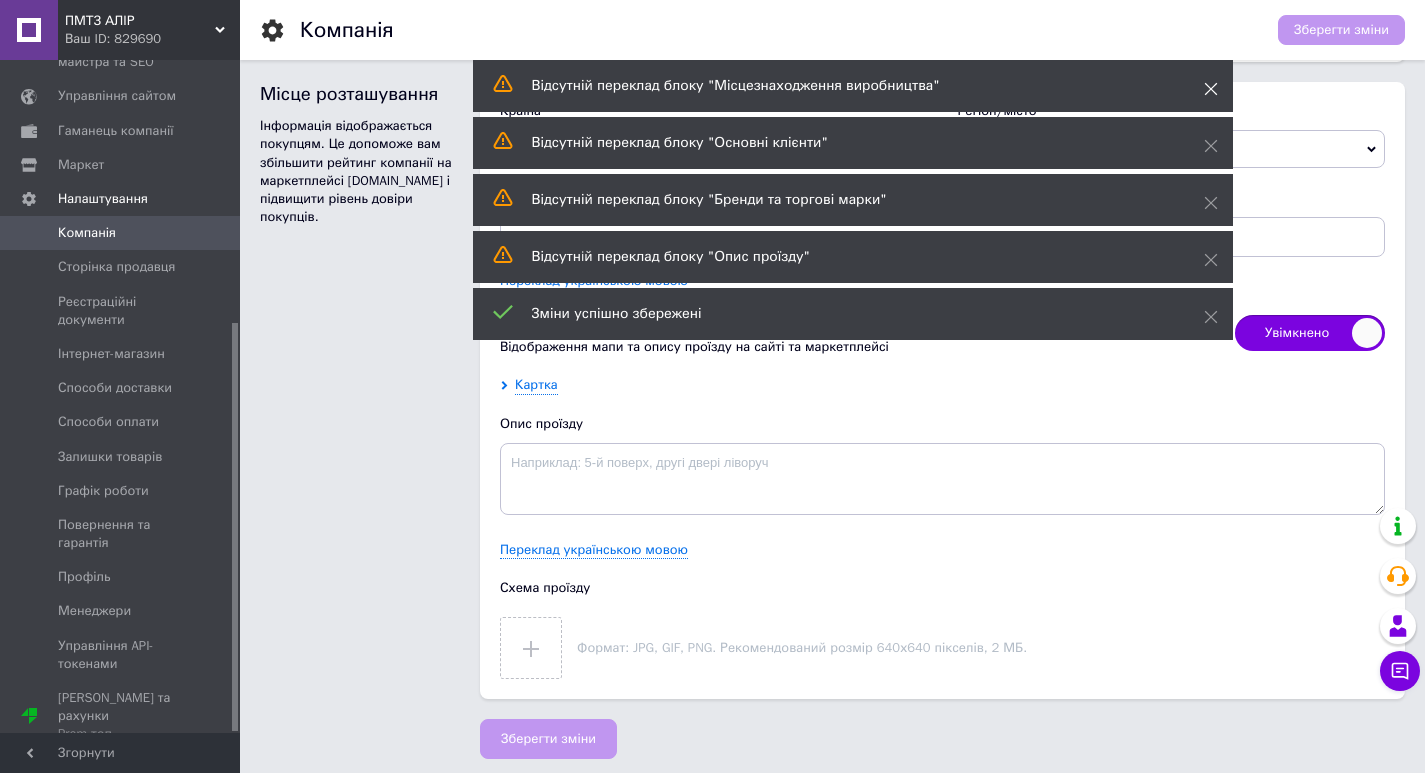click 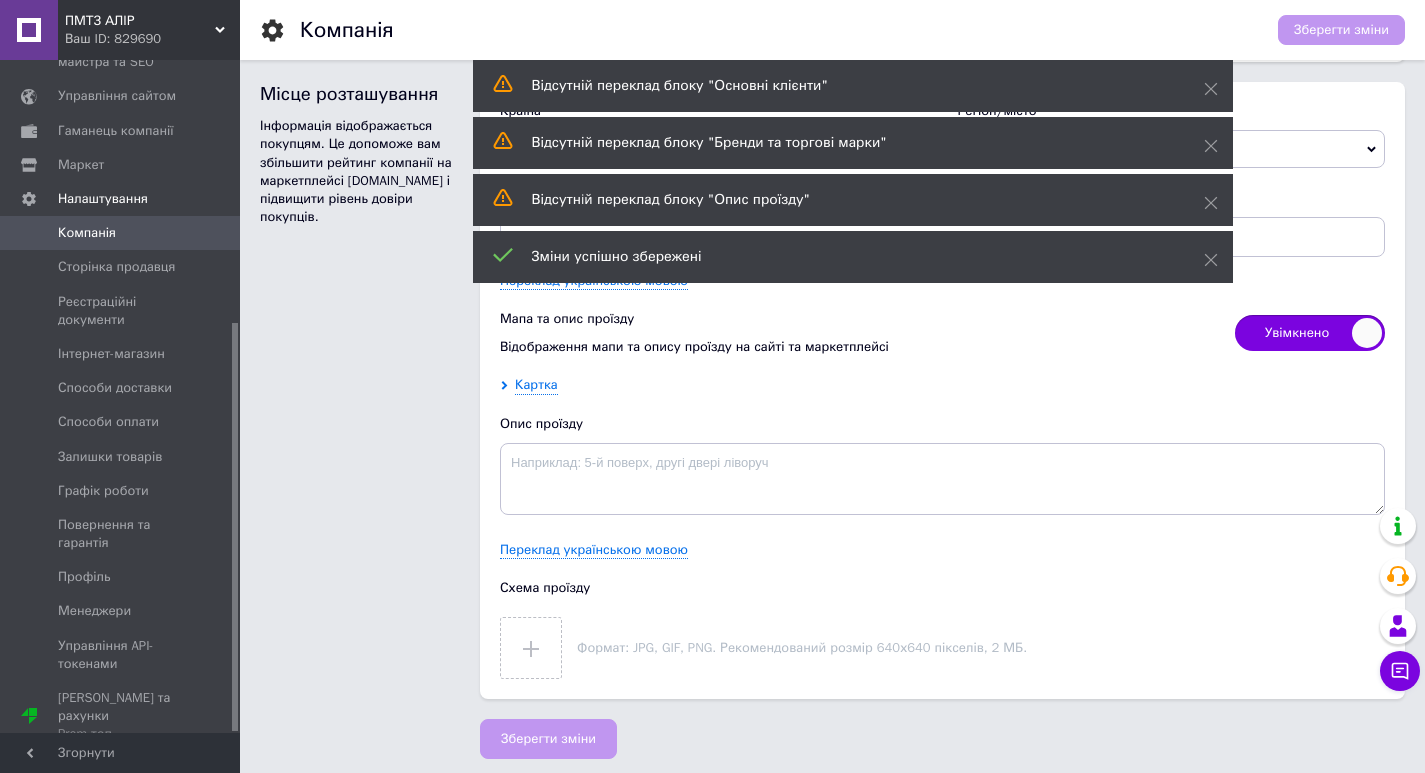click on "Відсутній переклад блоку "Бренди та торгові марки"" at bounding box center (853, 143) 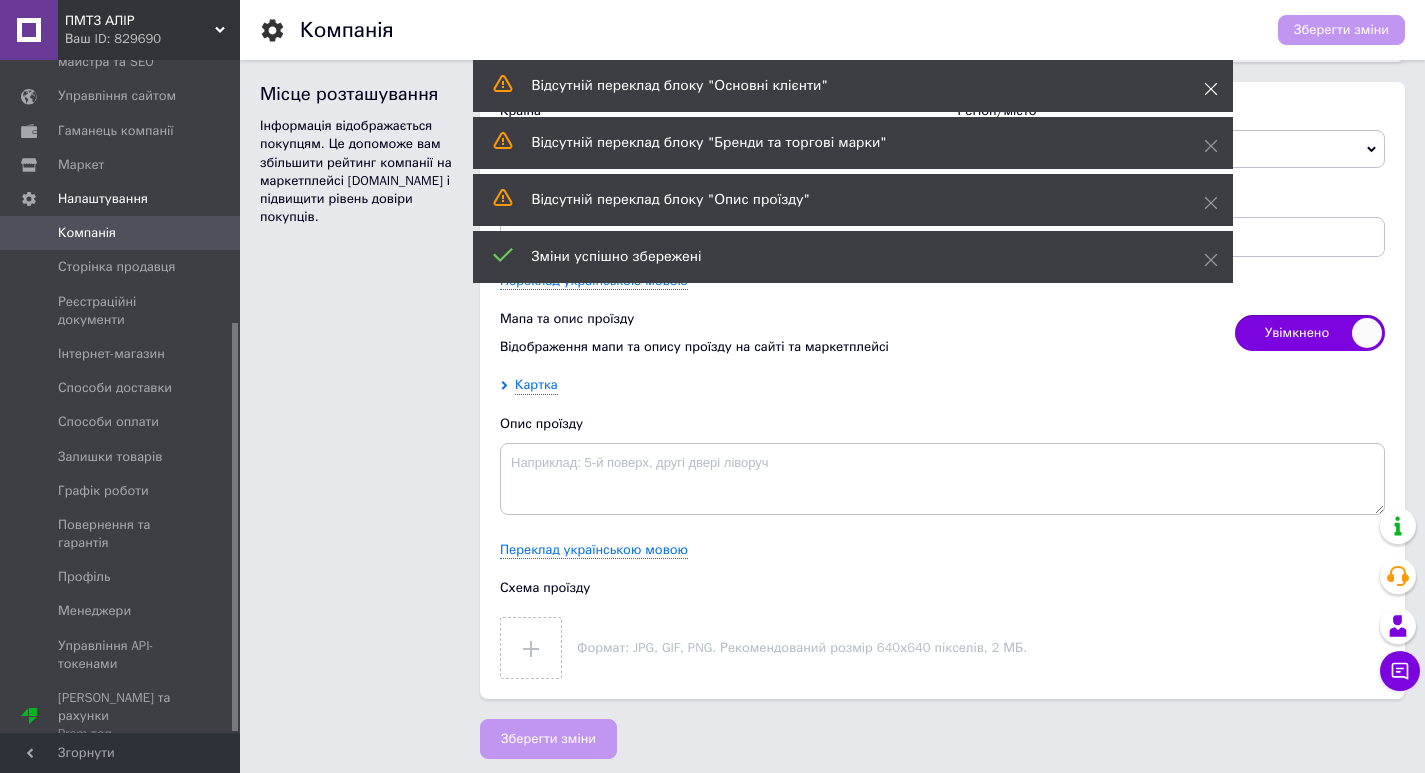 click 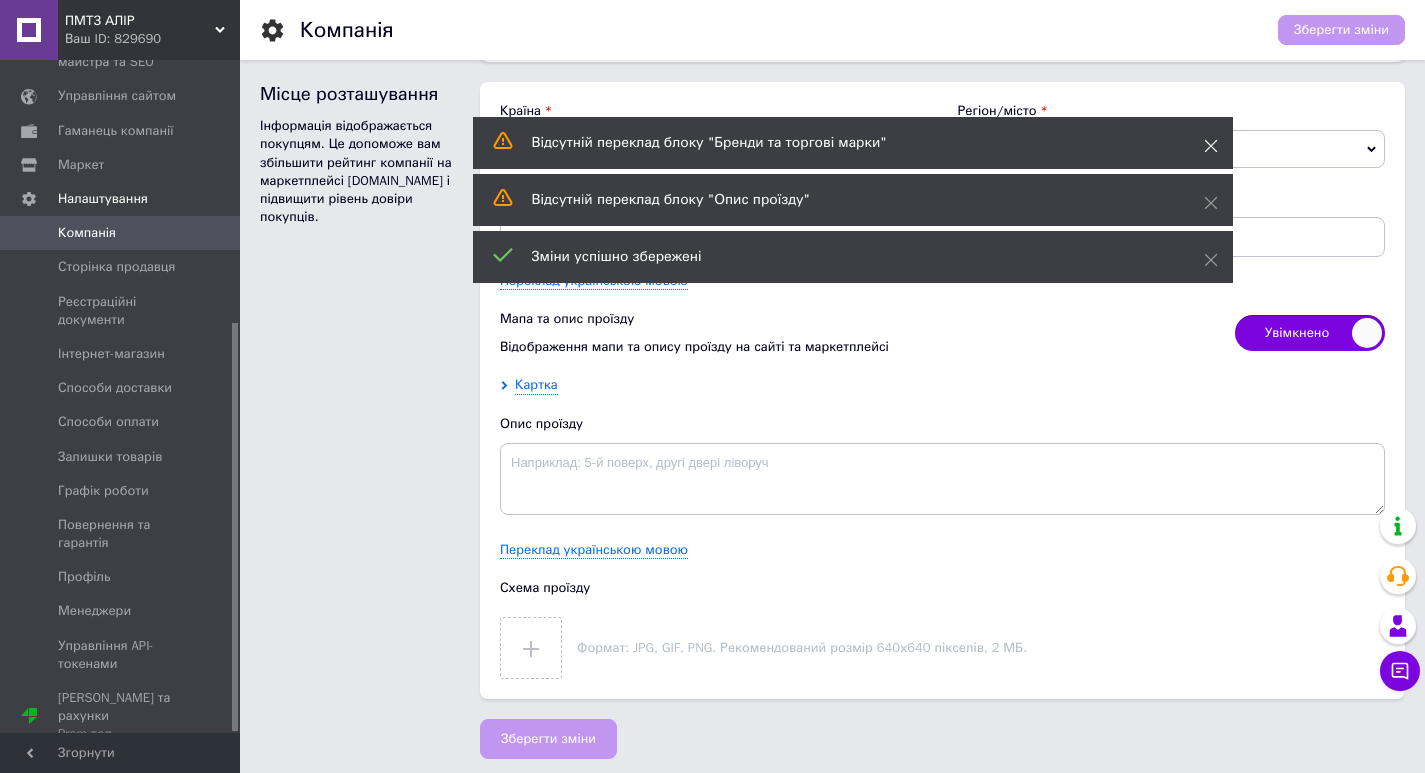 click on "Відсутній переклад блоку "Основні клієнти" Відсутній переклад блоку "Бренди та торгові марки" Відсутнiй переклад блоку "Опис проїзду" Зміни успішно збережені" at bounding box center [853, 174] 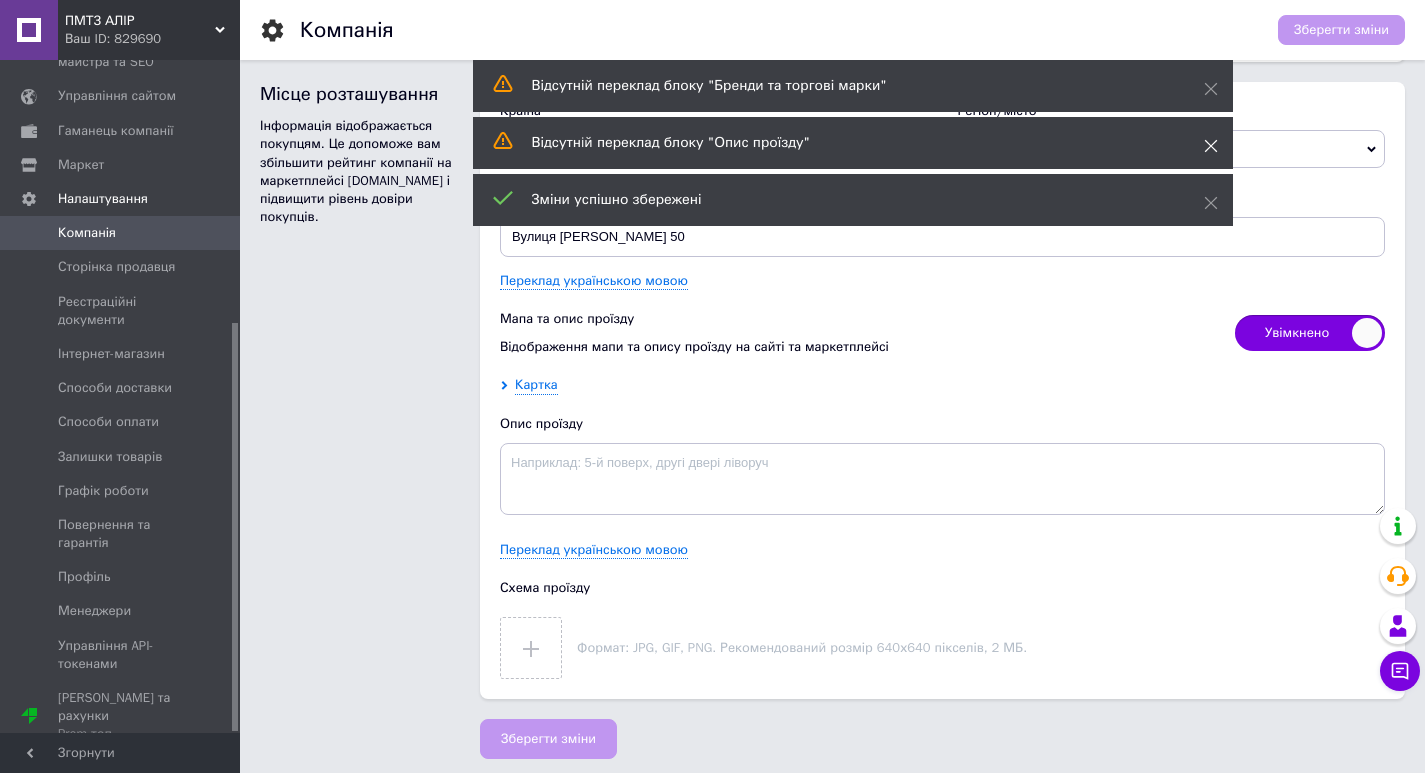 click 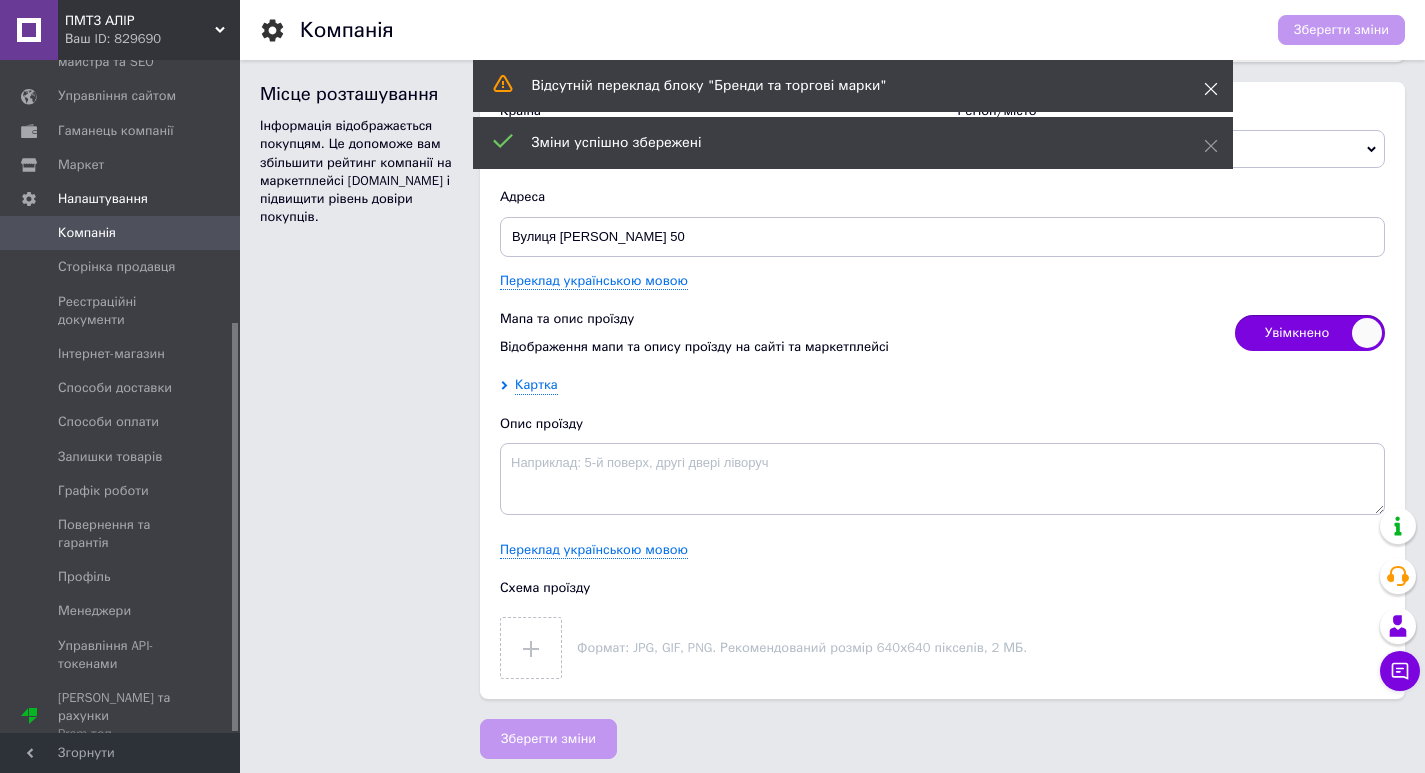 click 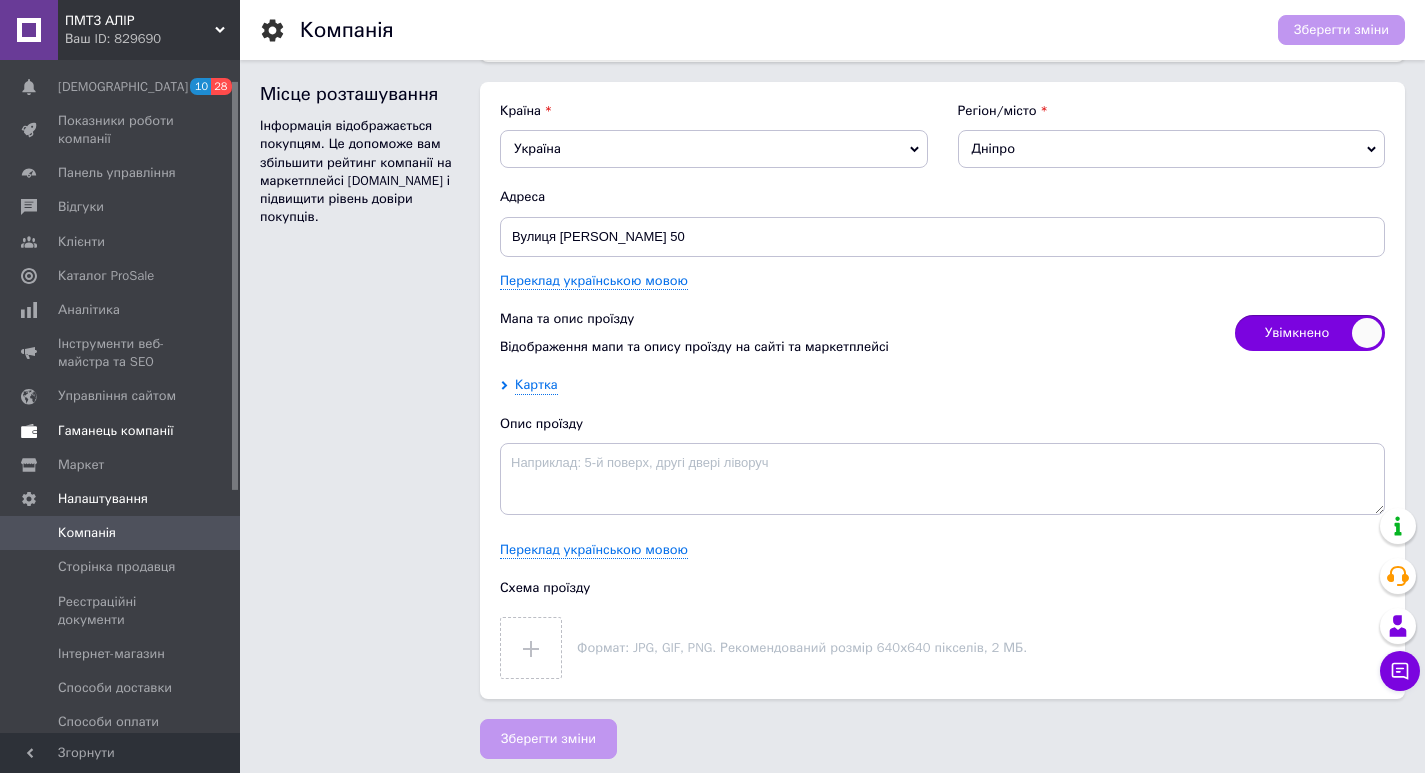 scroll, scrollTop: 33, scrollLeft: 0, axis: vertical 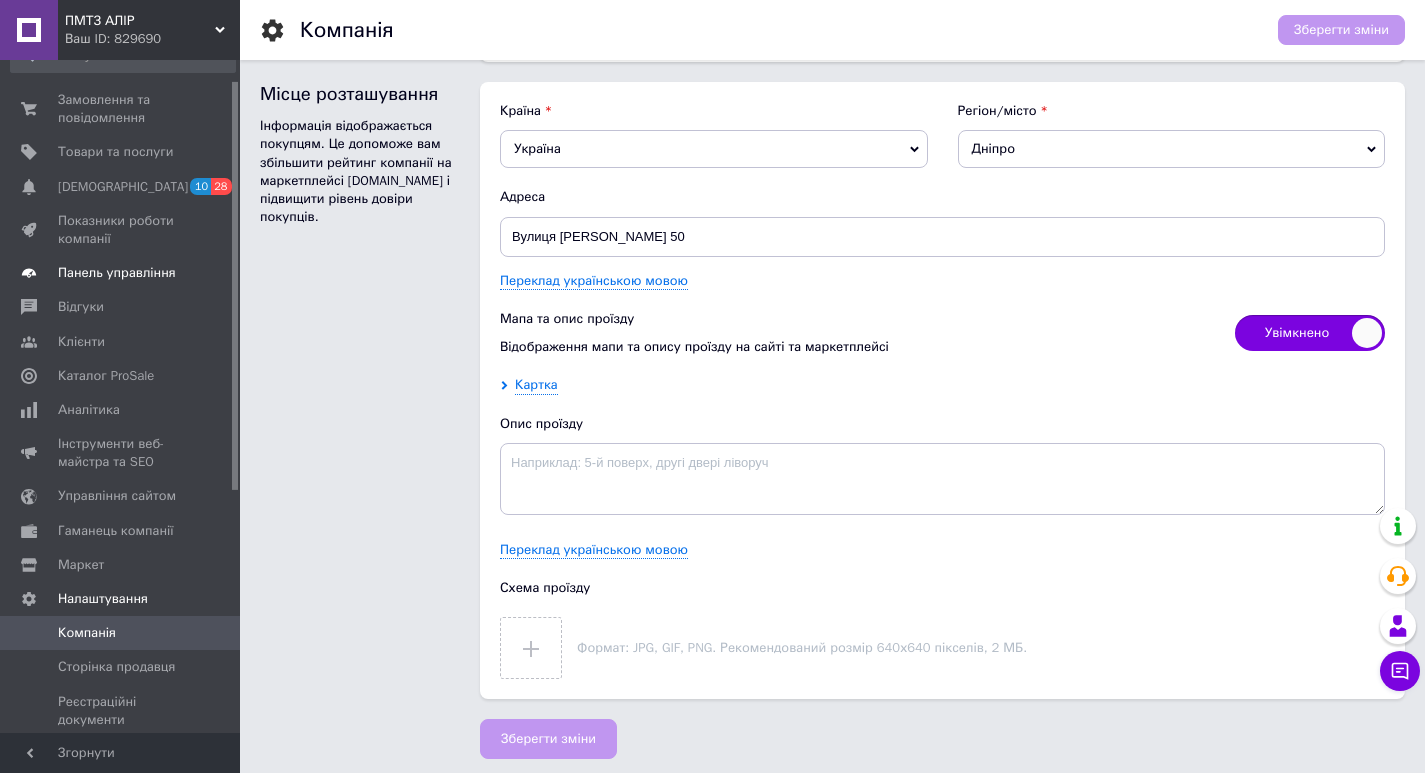 click on "Панель управління" at bounding box center [117, 273] 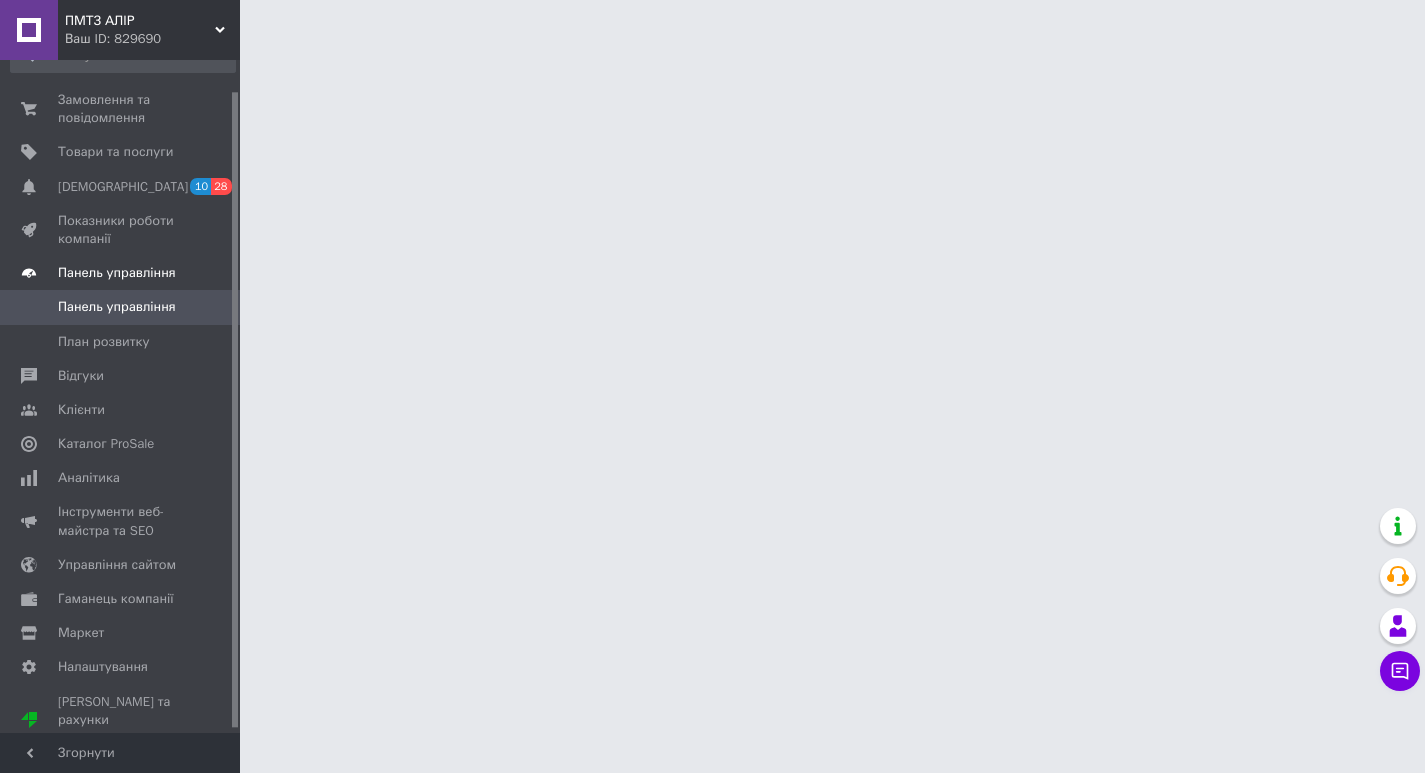 scroll, scrollTop: 0, scrollLeft: 0, axis: both 